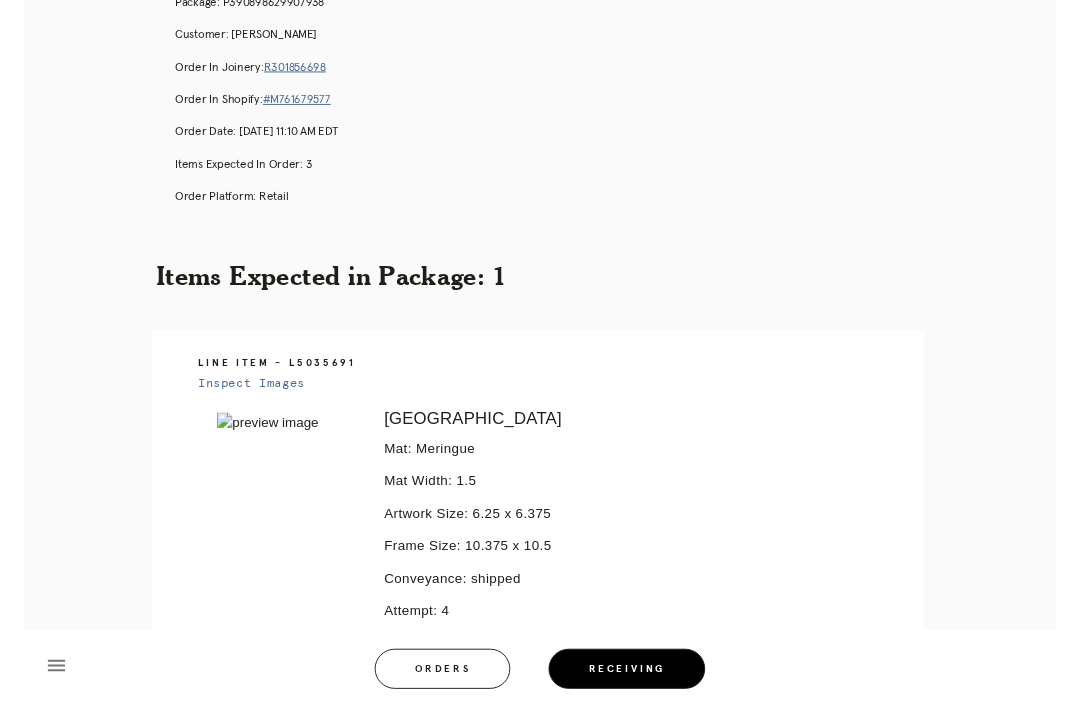 scroll, scrollTop: 0, scrollLeft: 0, axis: both 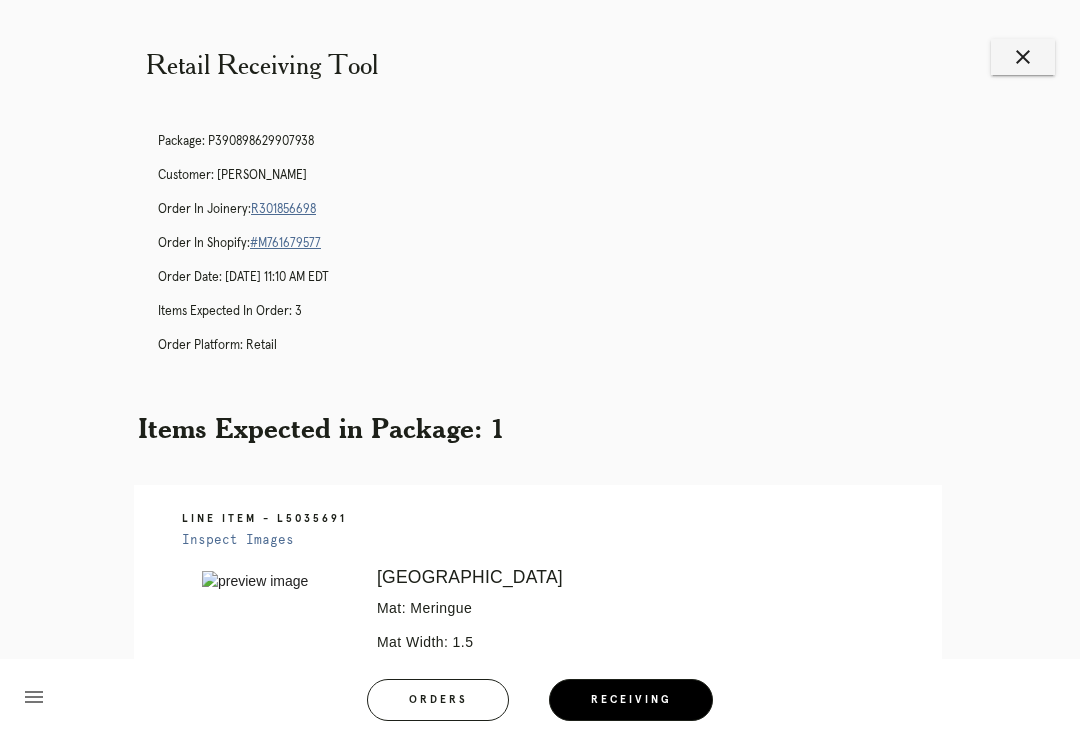 click on "R301856698" at bounding box center (283, 209) 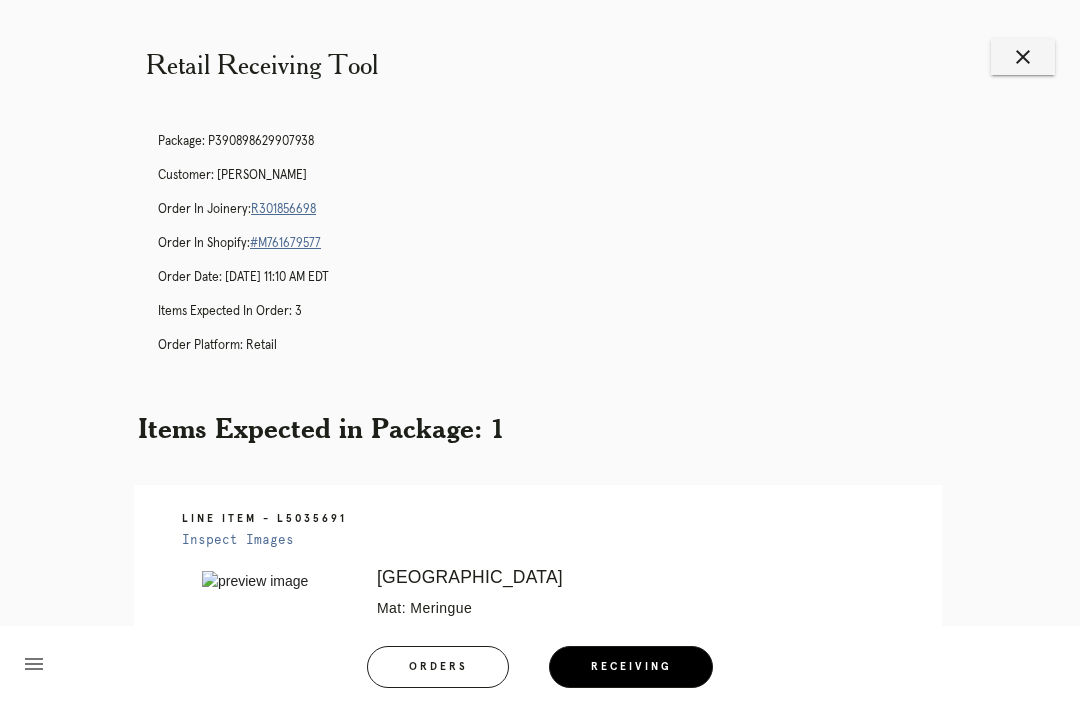 click on "Orders" at bounding box center (438, 667) 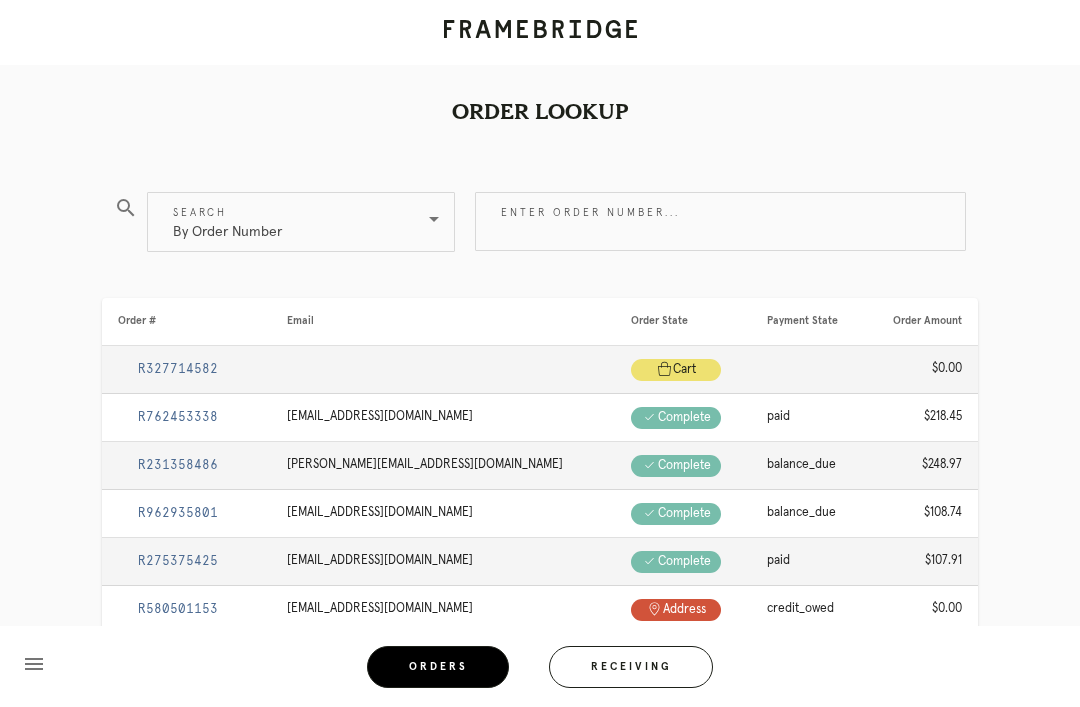 click on "Receiving" at bounding box center [631, 667] 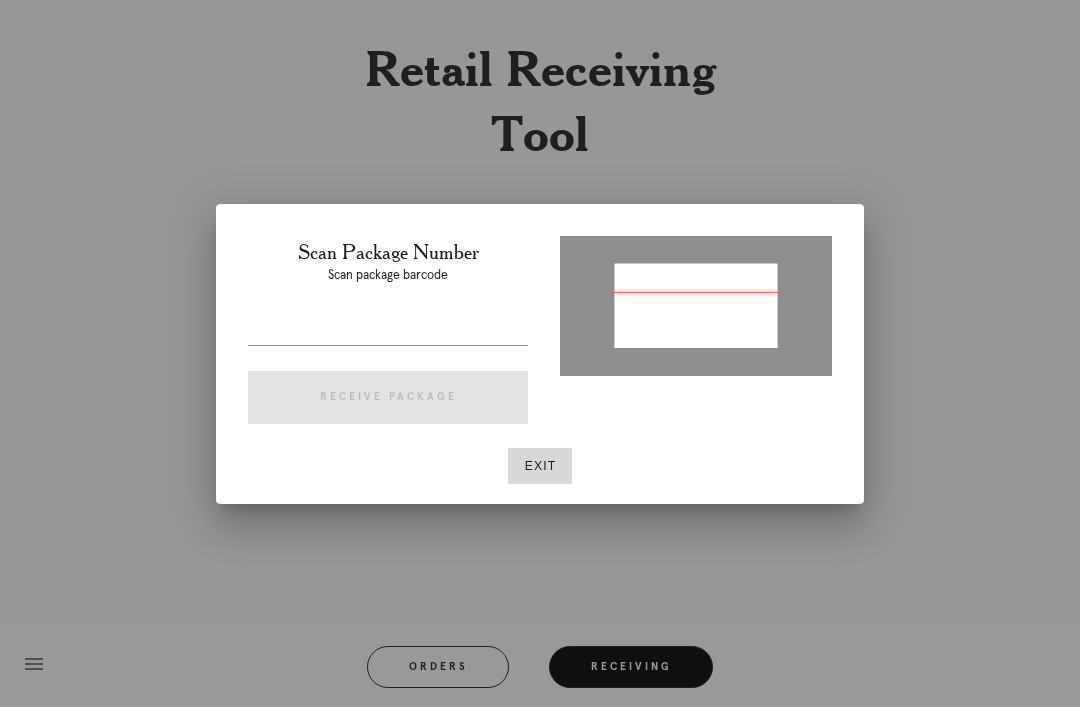 type on "P218361103208673" 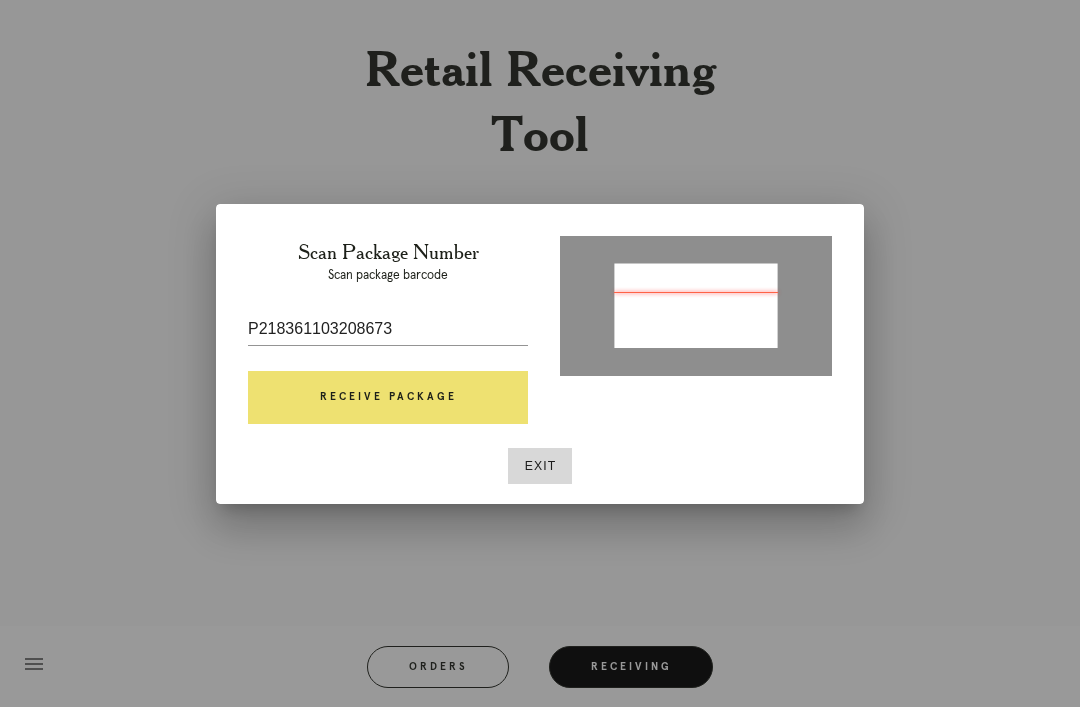 click at bounding box center [388, 360] 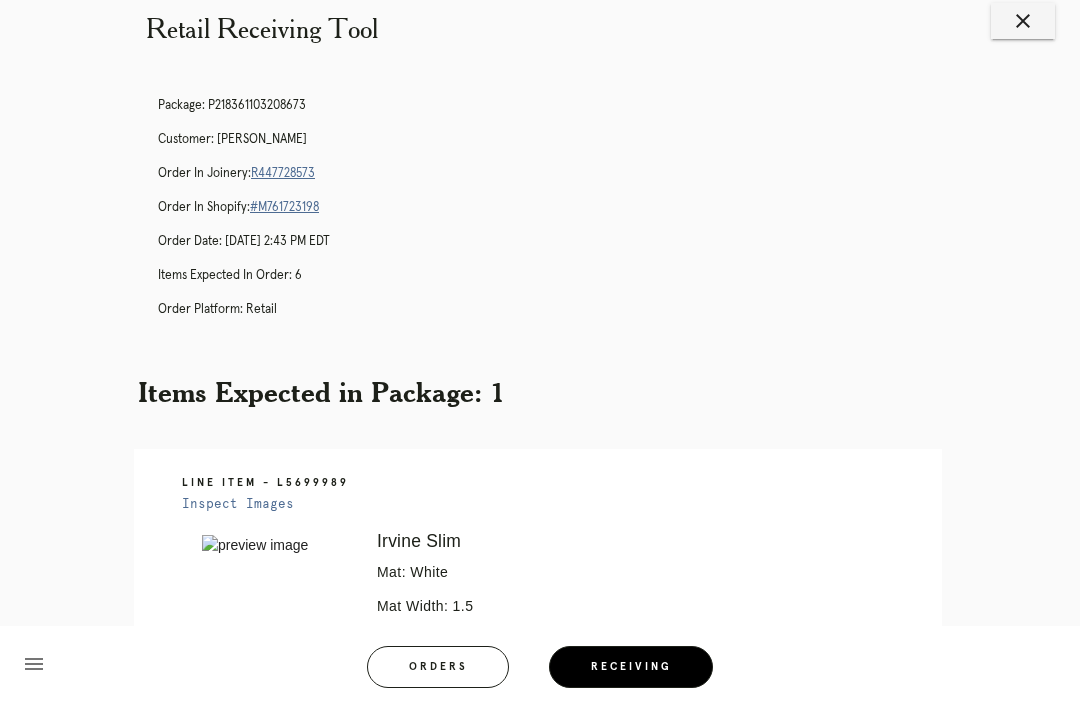 scroll, scrollTop: 0, scrollLeft: 0, axis: both 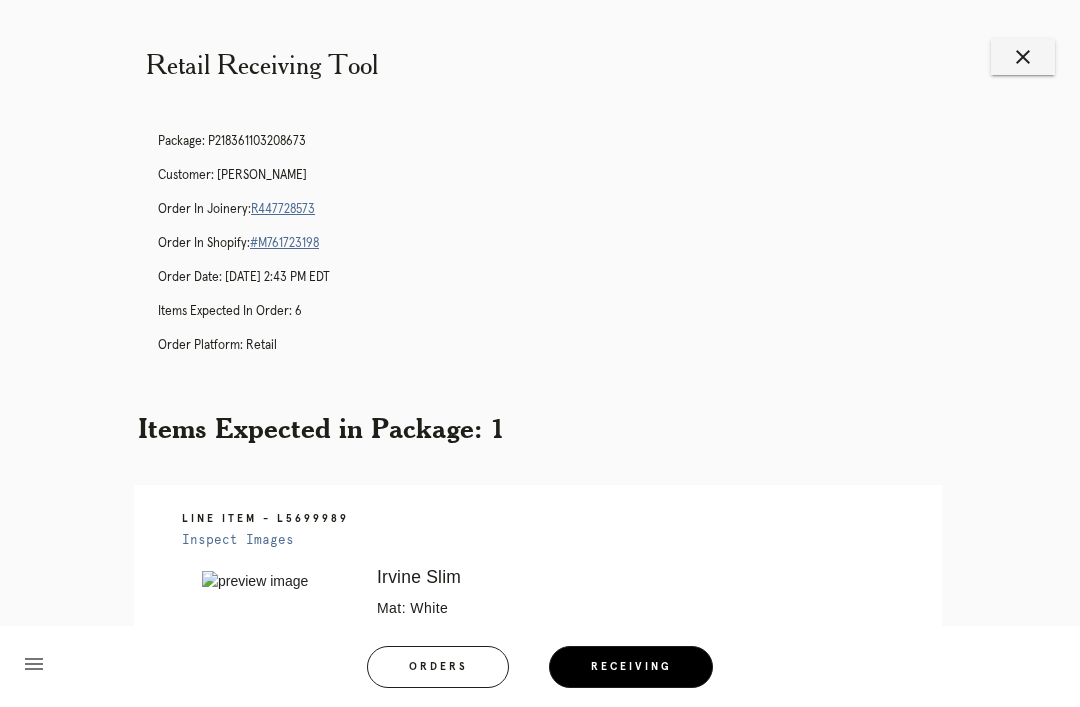 click on "R447728573" at bounding box center (283, 209) 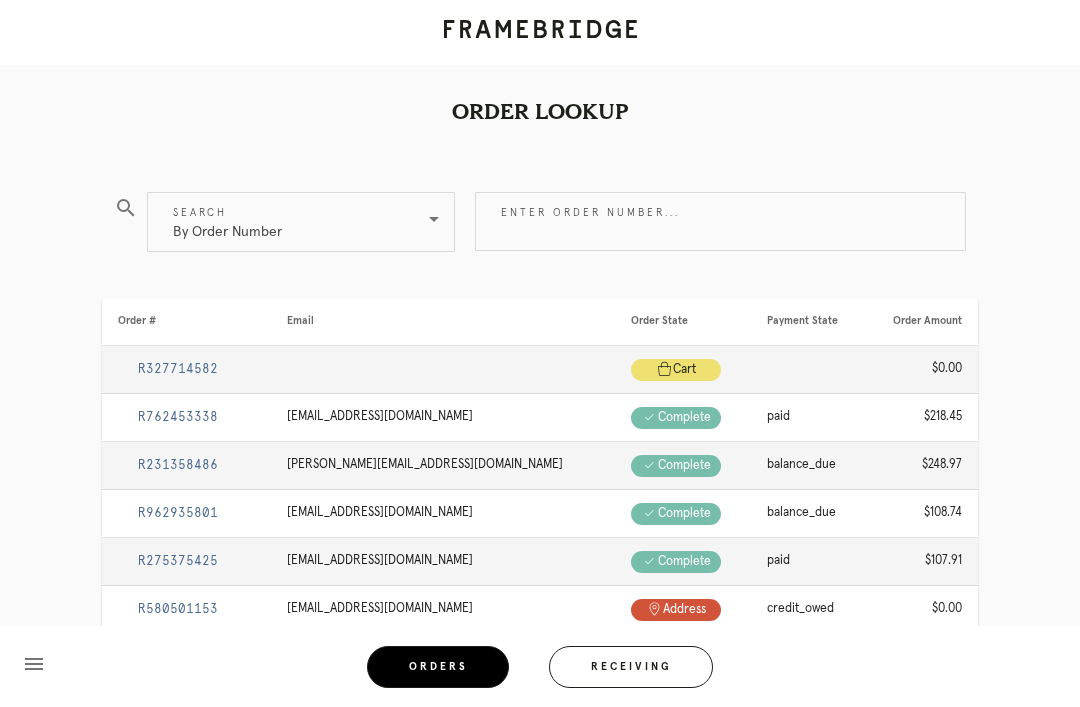 click on "Enter order number..." at bounding box center [720, 221] 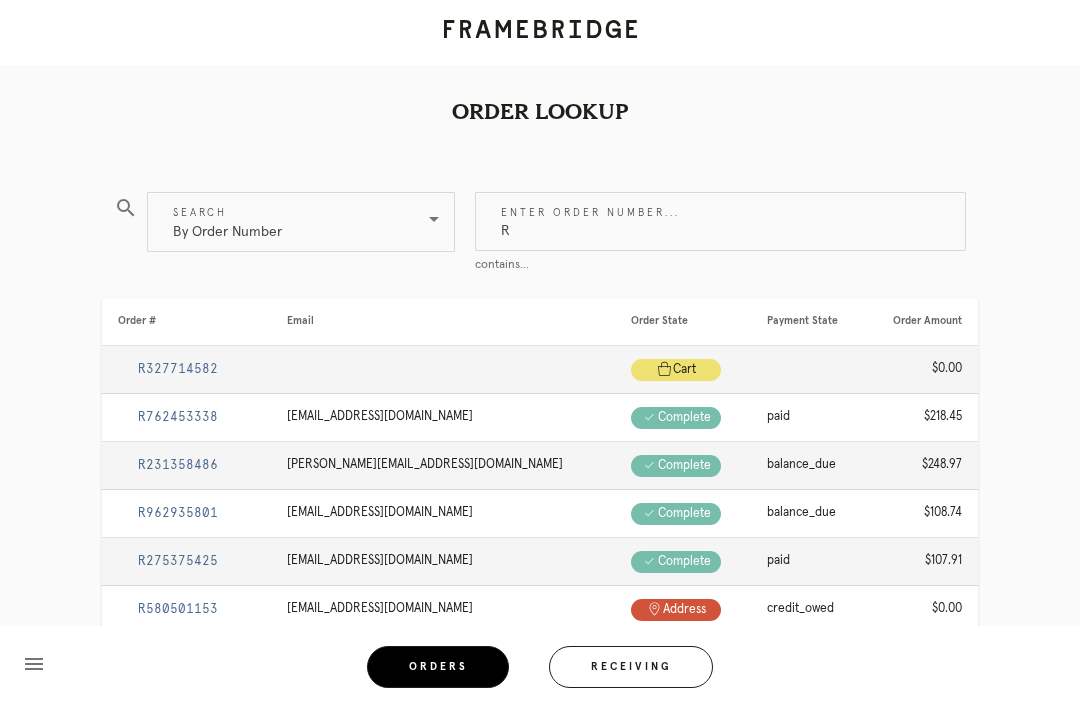 click on "R" at bounding box center [720, 221] 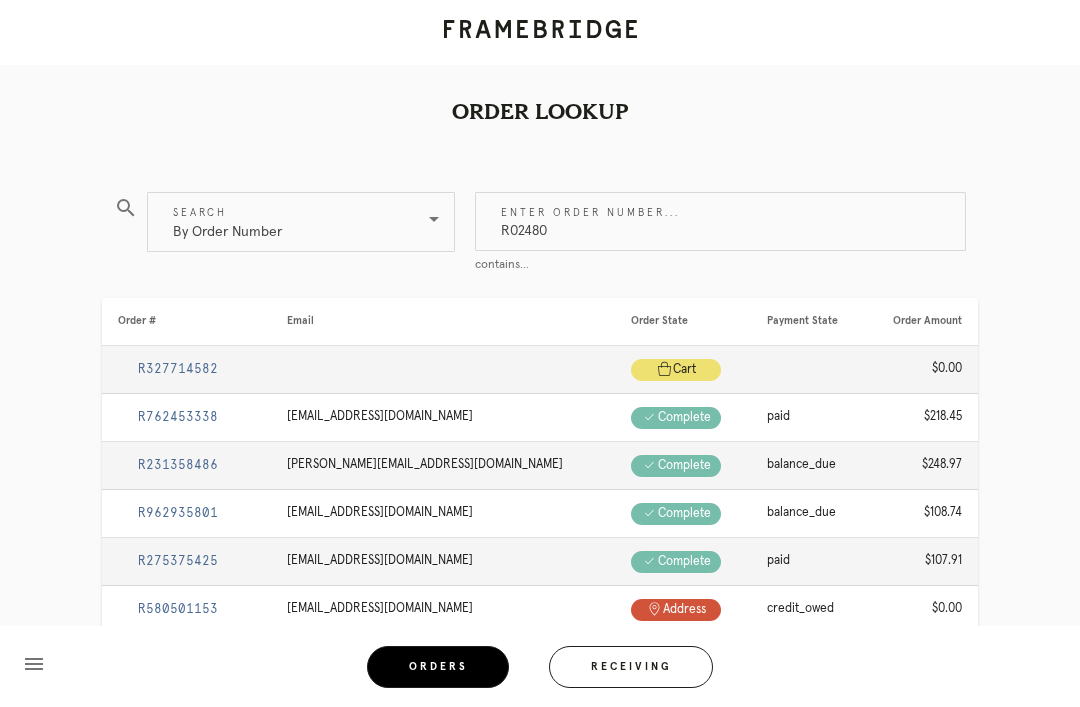 click on "R02480" at bounding box center (720, 221) 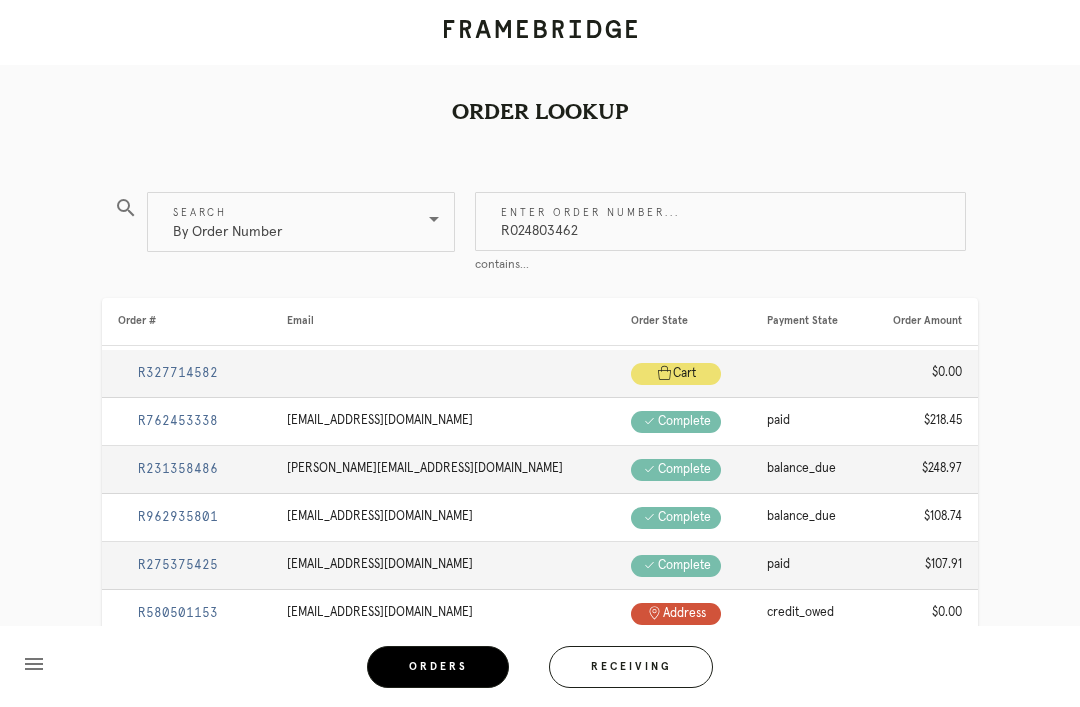 type on "R024803462" 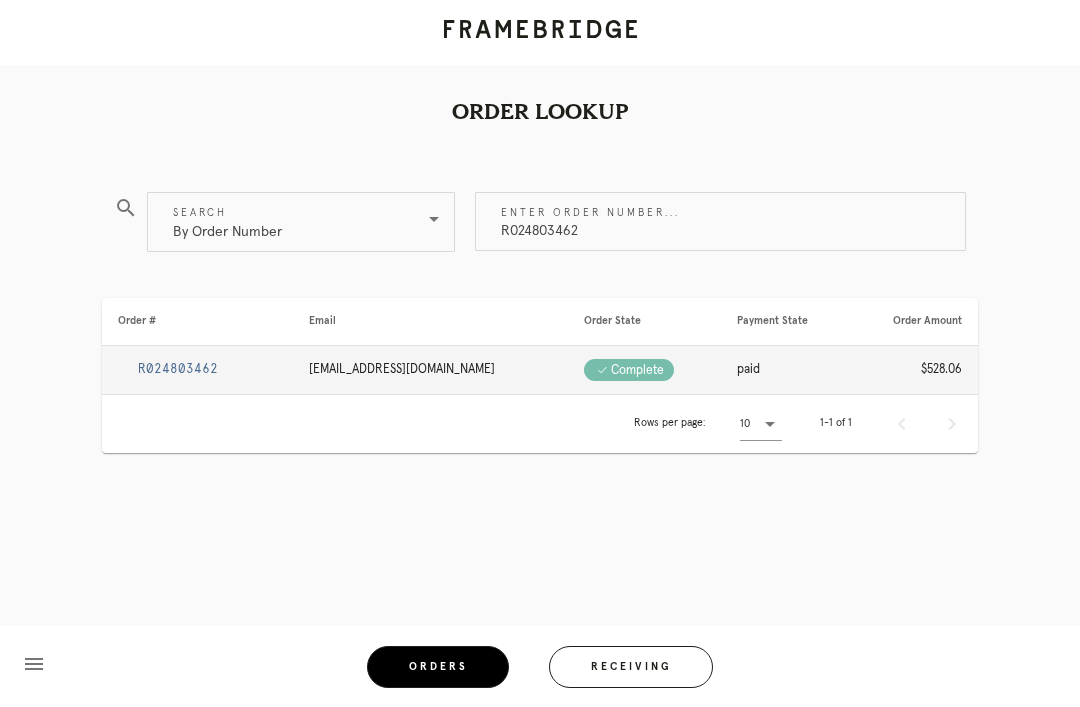 click on "R024803462" at bounding box center [178, 369] 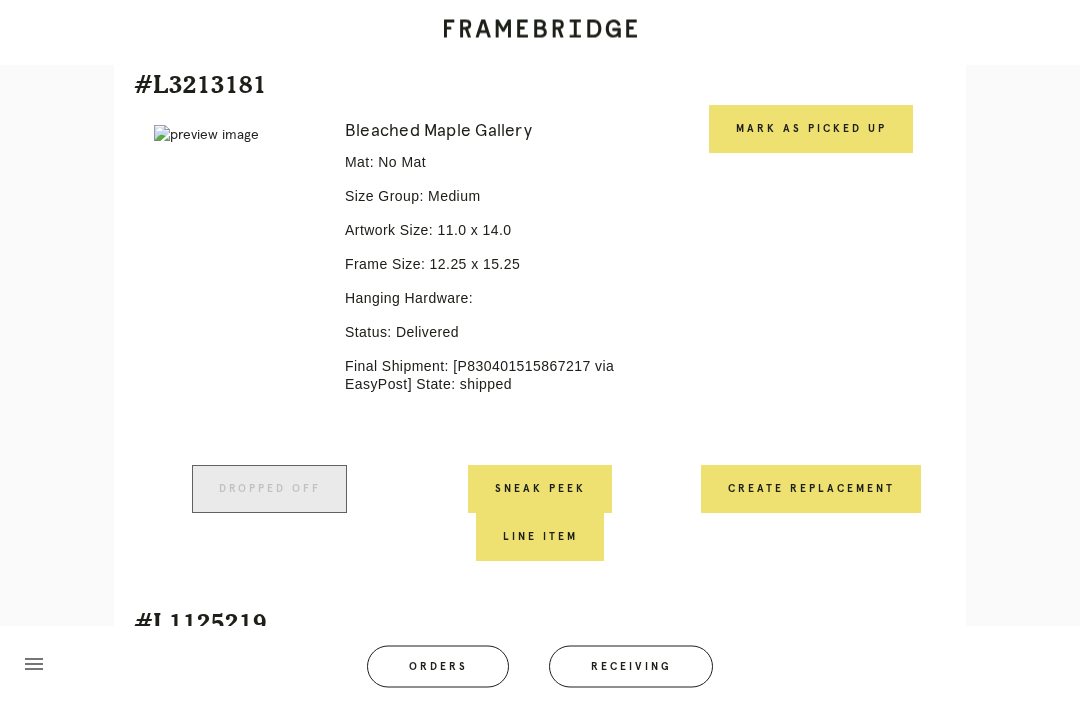 scroll, scrollTop: 1065, scrollLeft: 0, axis: vertical 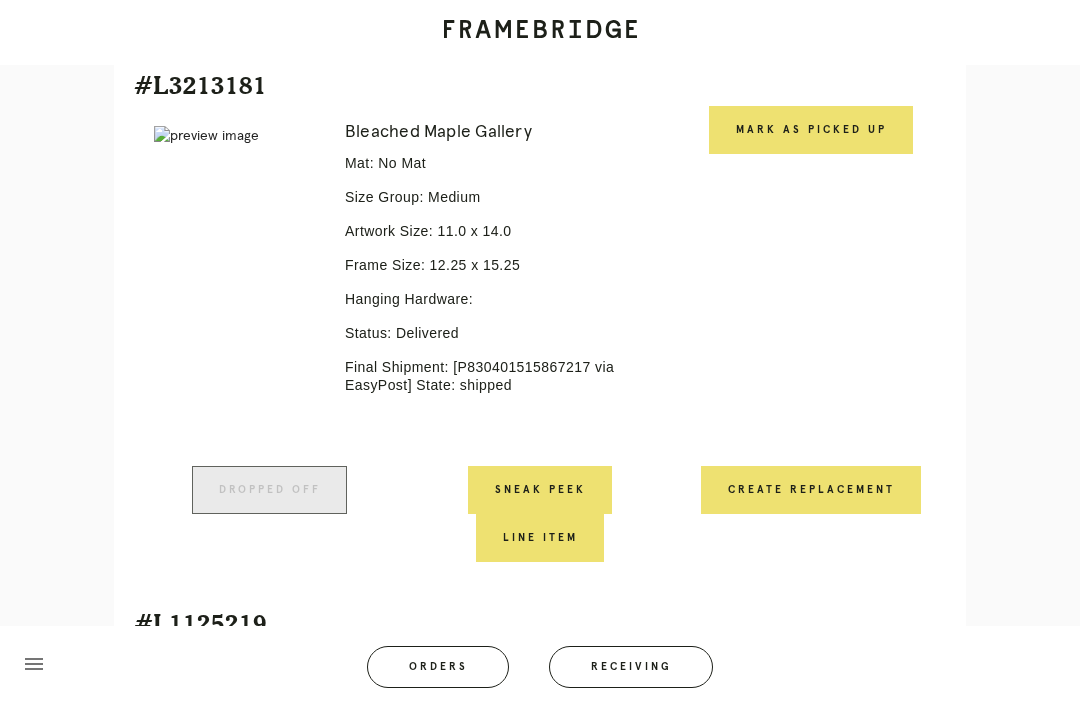 click on "Create Replacement" at bounding box center (811, 490) 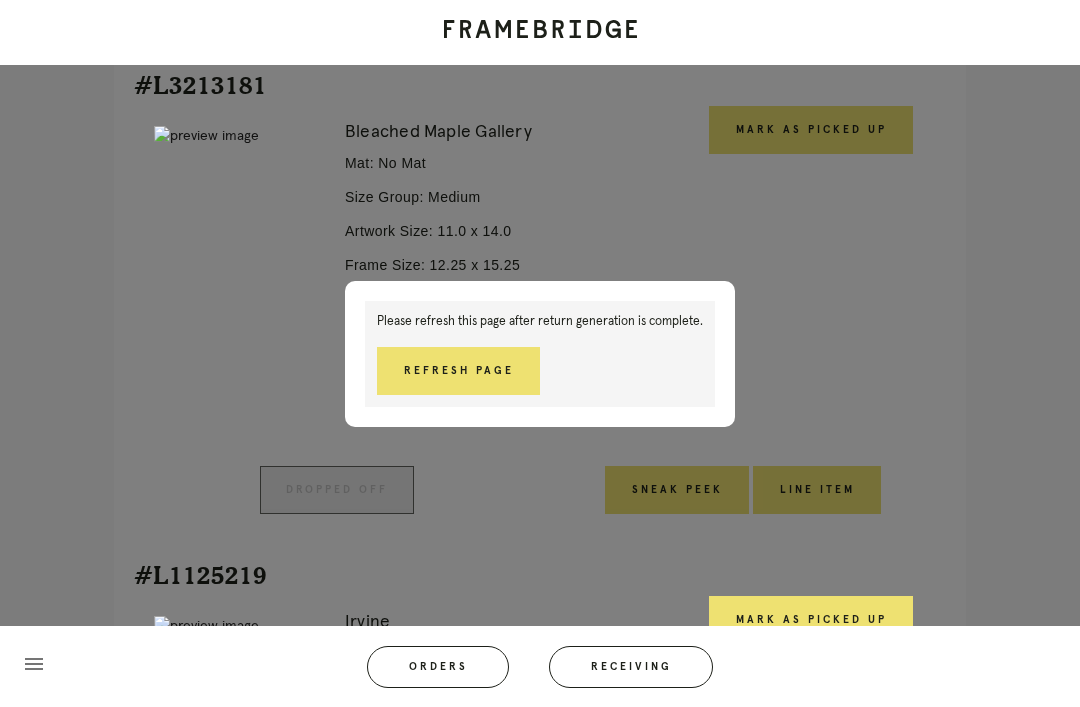 scroll, scrollTop: 1097, scrollLeft: 0, axis: vertical 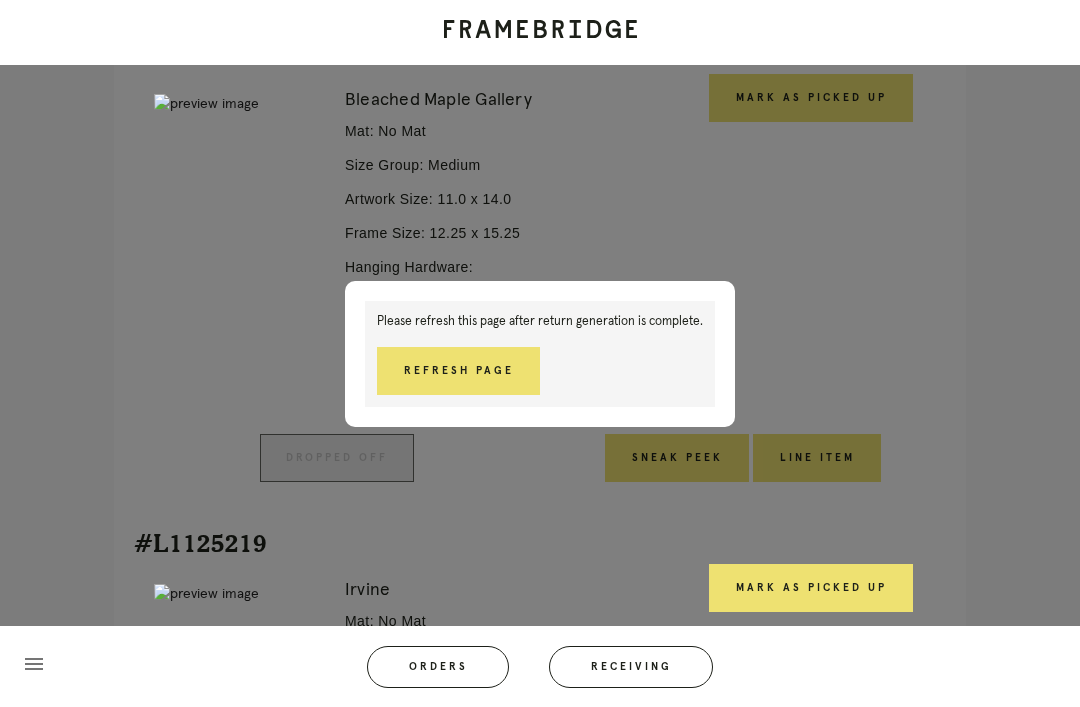 click on "Refresh Page" at bounding box center (458, 371) 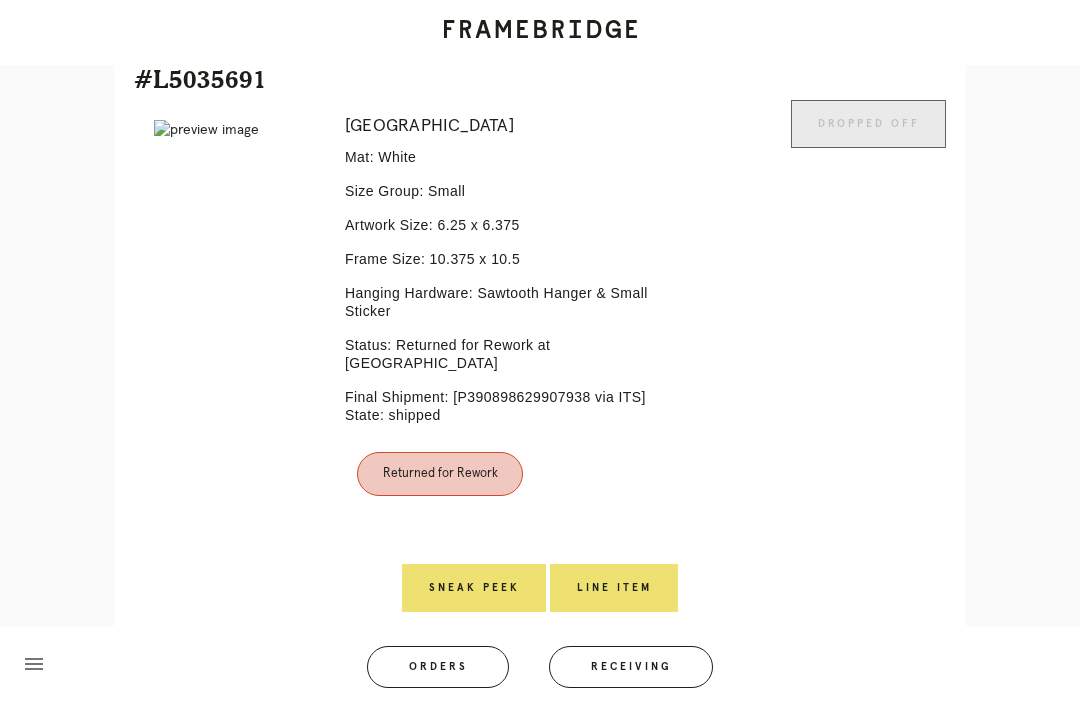scroll, scrollTop: 487, scrollLeft: 0, axis: vertical 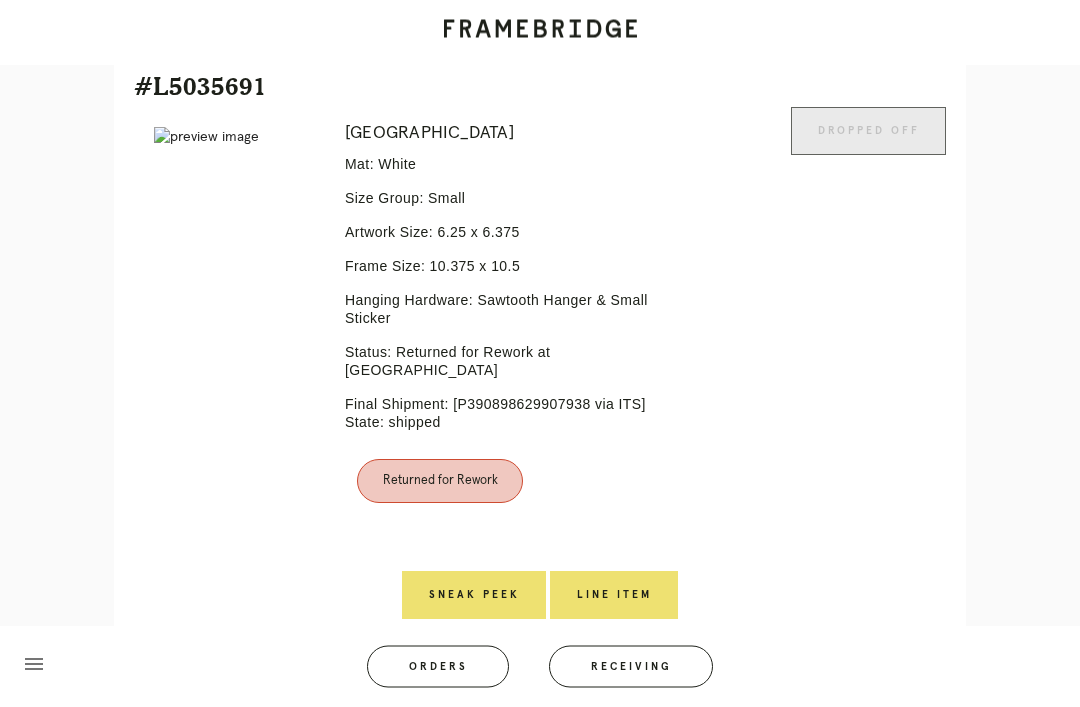 click on "Line Item" at bounding box center [614, 596] 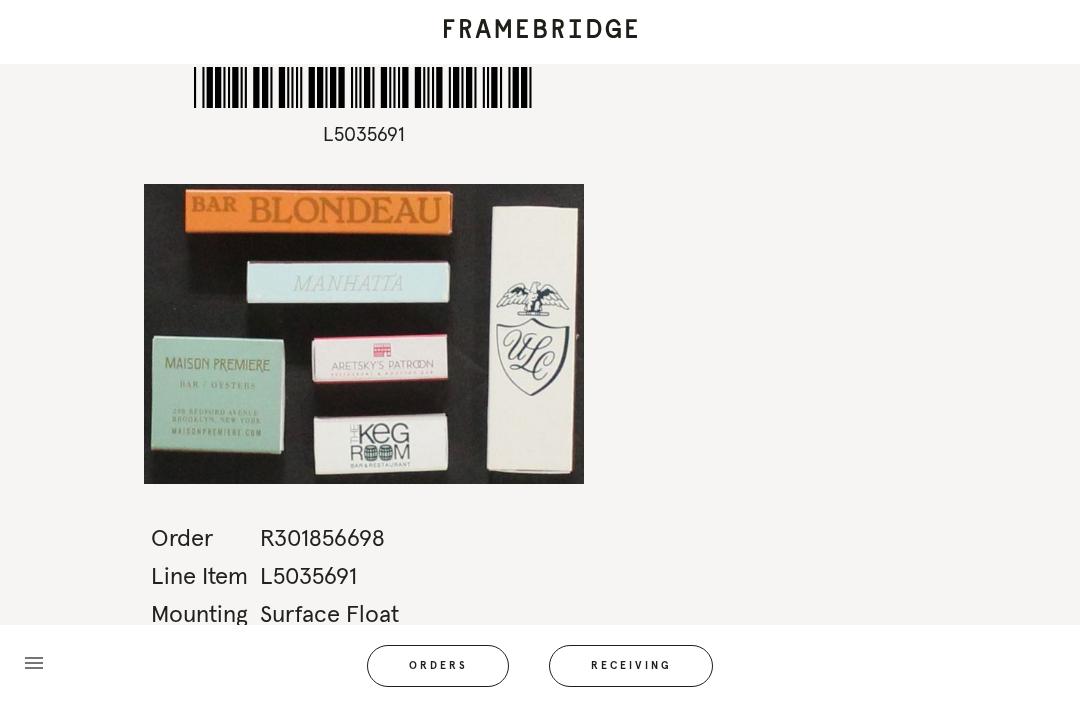 scroll, scrollTop: 64, scrollLeft: 0, axis: vertical 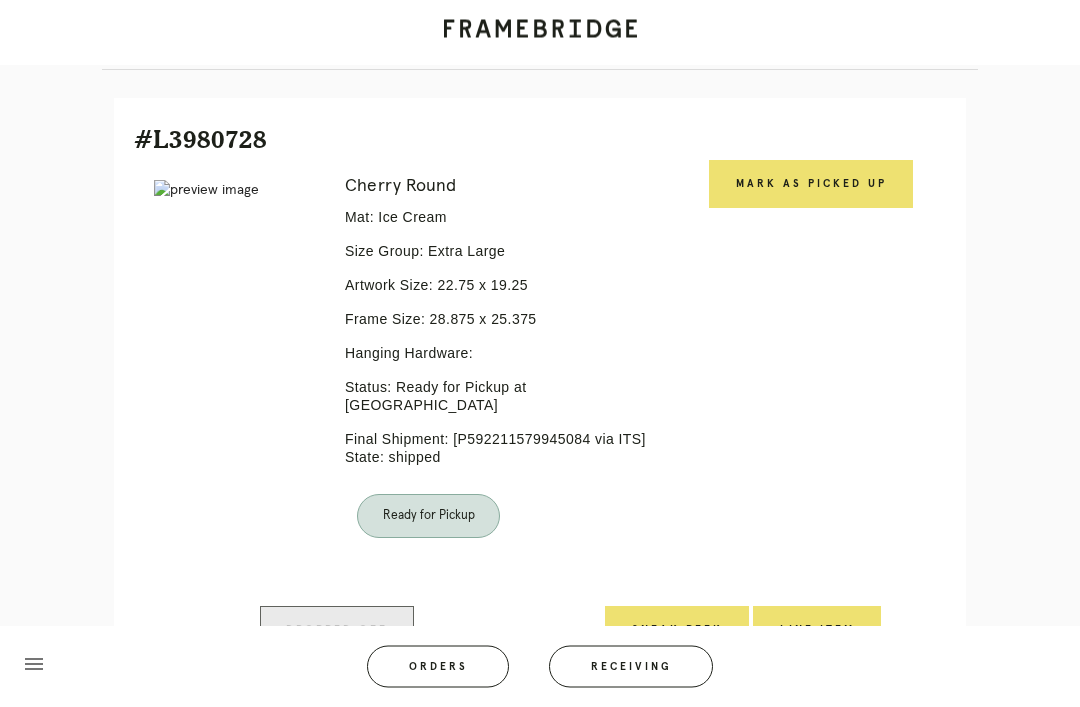 click on "Mark as Picked Up" at bounding box center [811, 185] 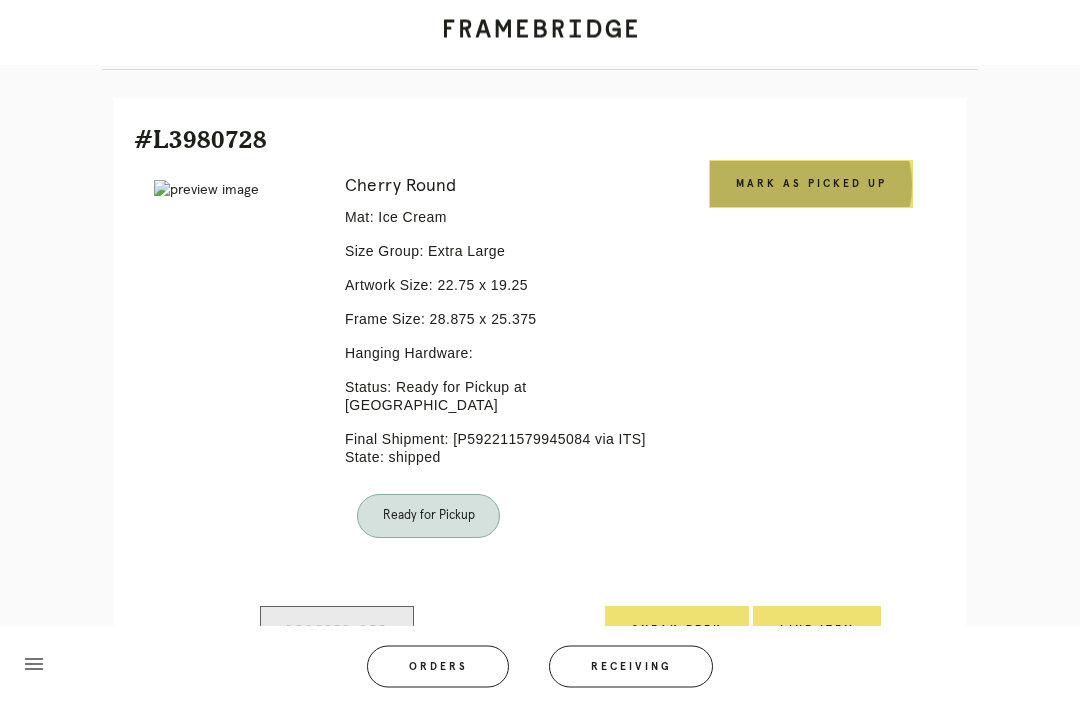 scroll, scrollTop: 435, scrollLeft: 0, axis: vertical 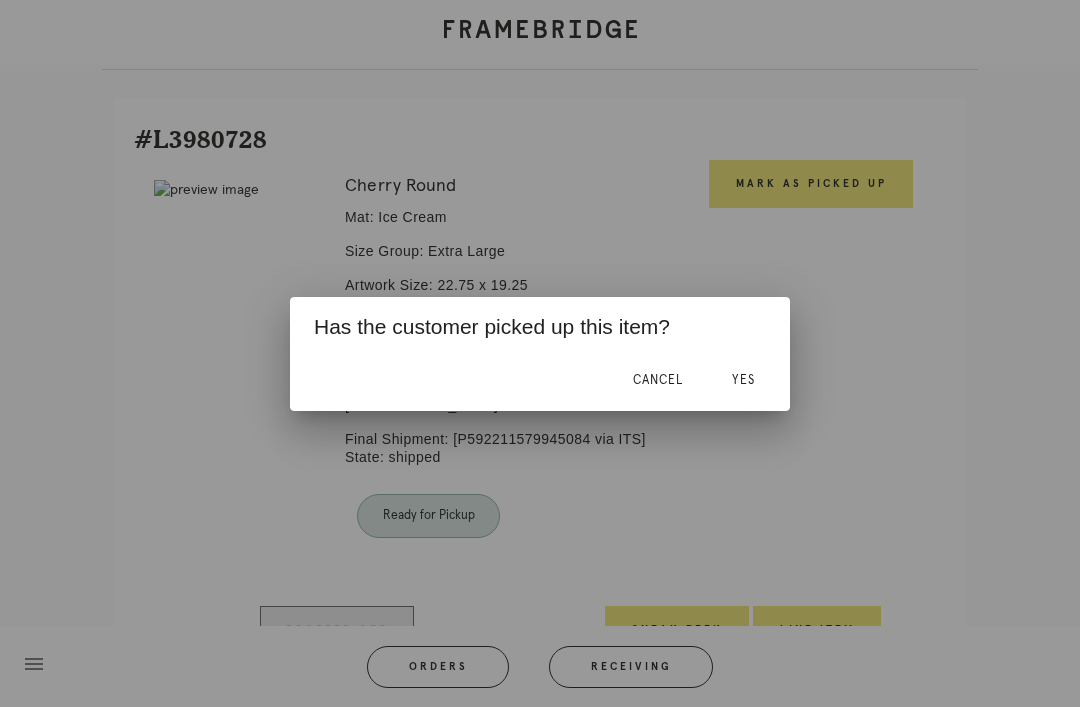 click on "Yes" at bounding box center (743, 381) 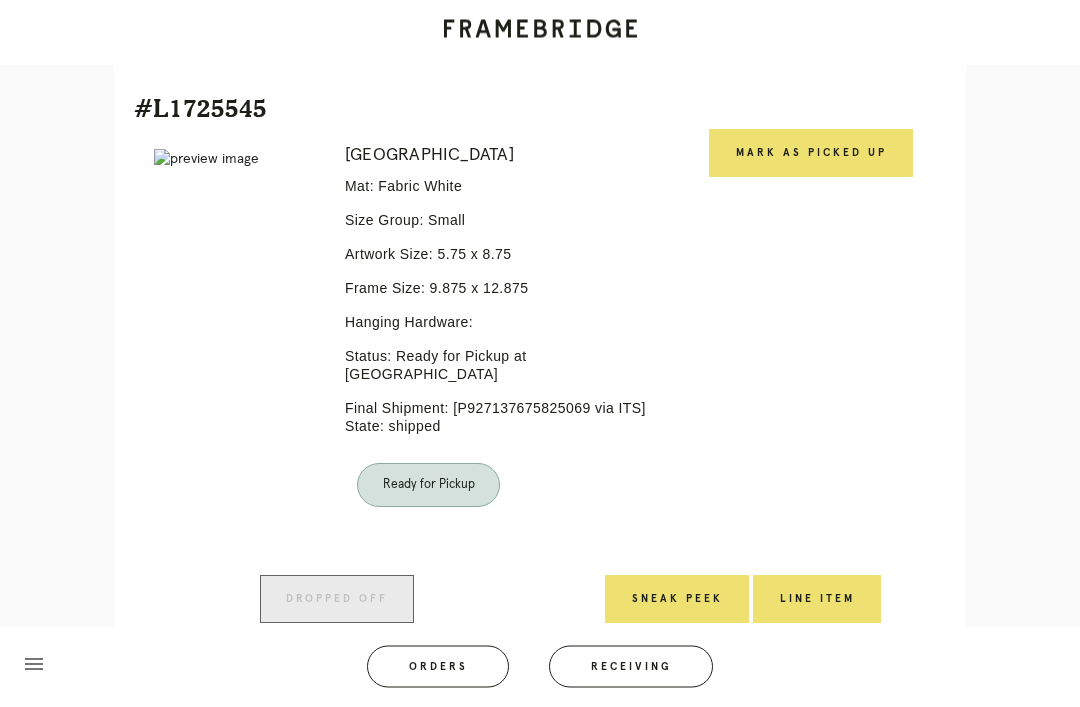 click on "Mark as Picked Up" at bounding box center [811, 154] 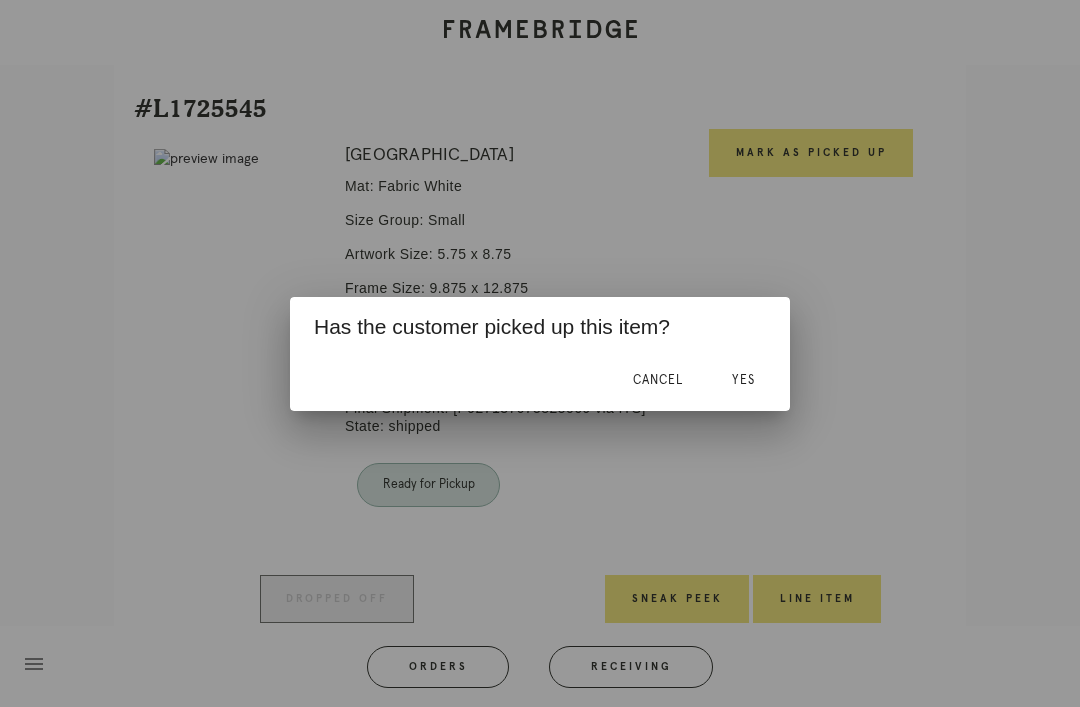 click on "Yes" at bounding box center [743, 381] 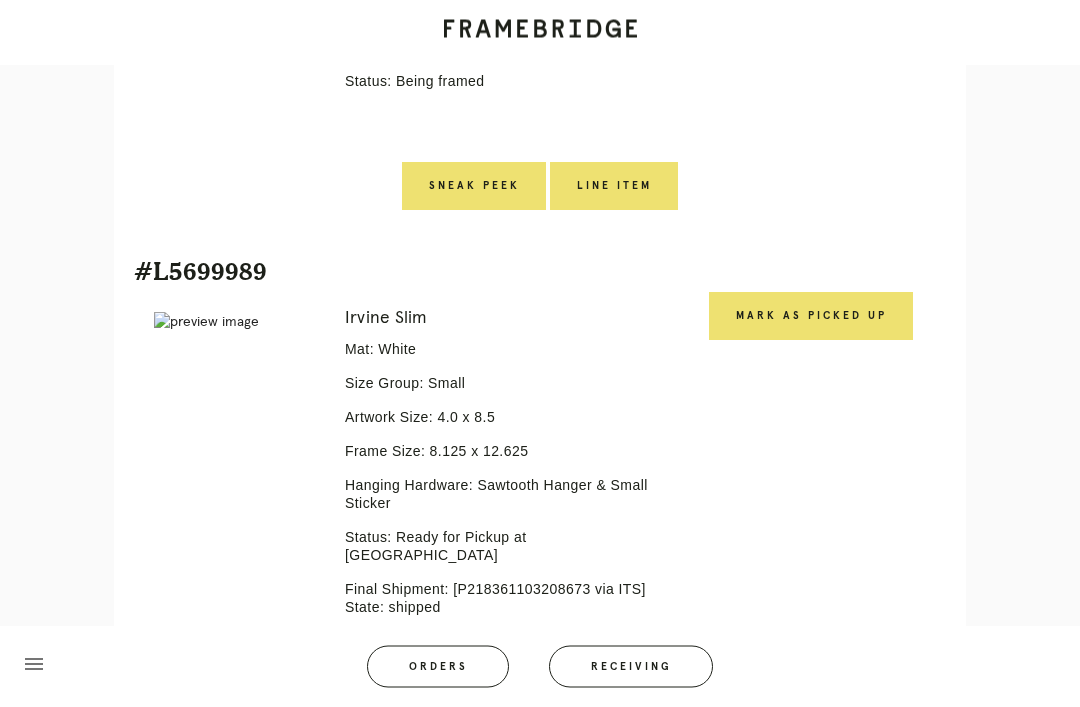 scroll, scrollTop: 1853, scrollLeft: 0, axis: vertical 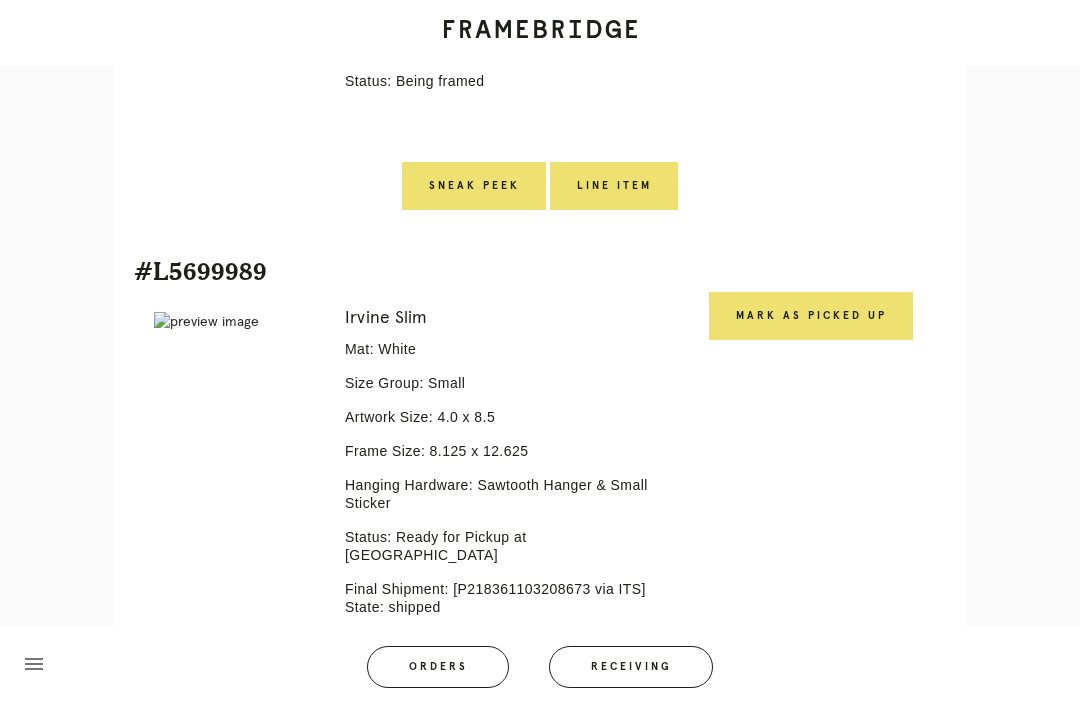 click on "Mark as Picked Up" at bounding box center (811, 316) 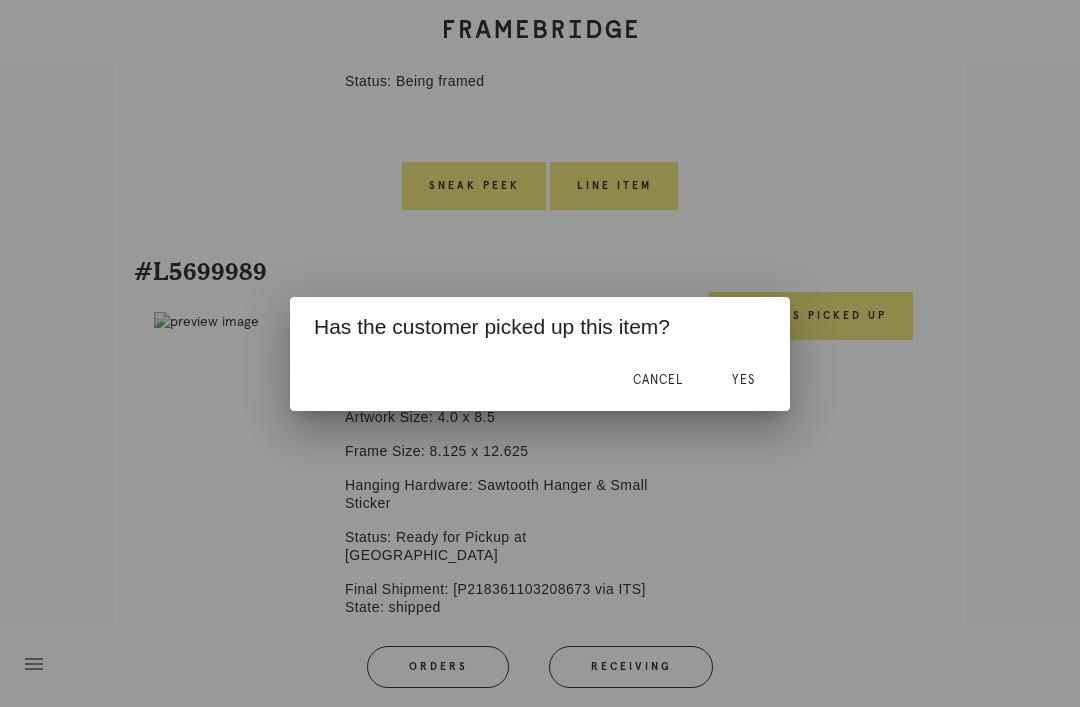 click on "Yes" at bounding box center (743, 381) 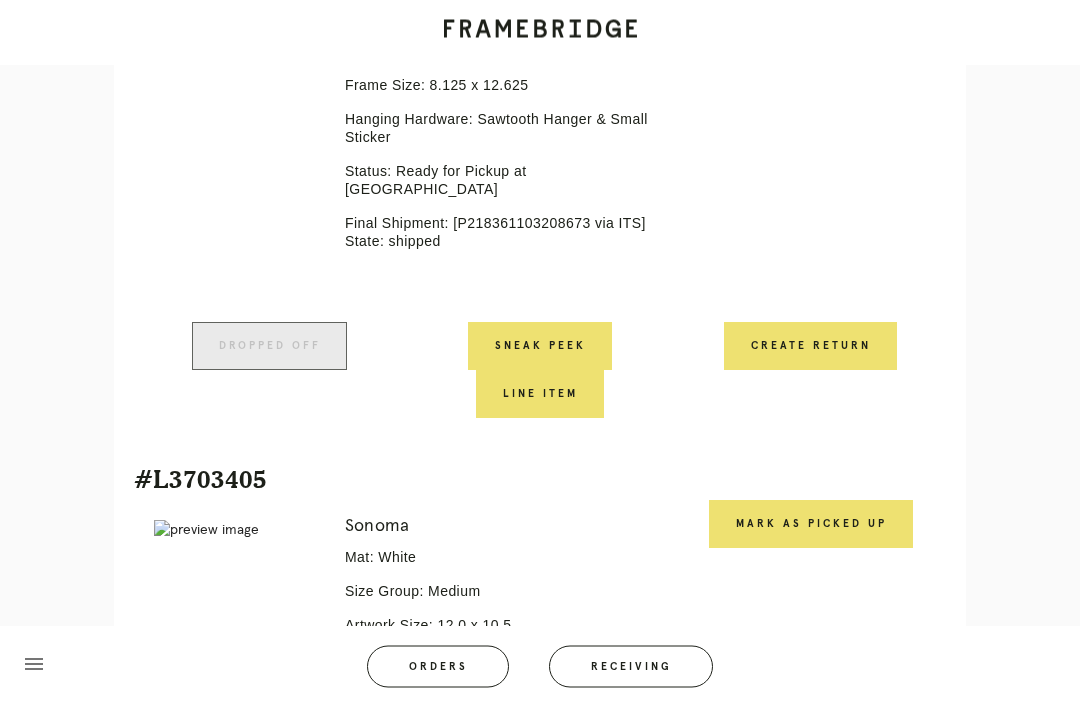 scroll, scrollTop: 2283, scrollLeft: 0, axis: vertical 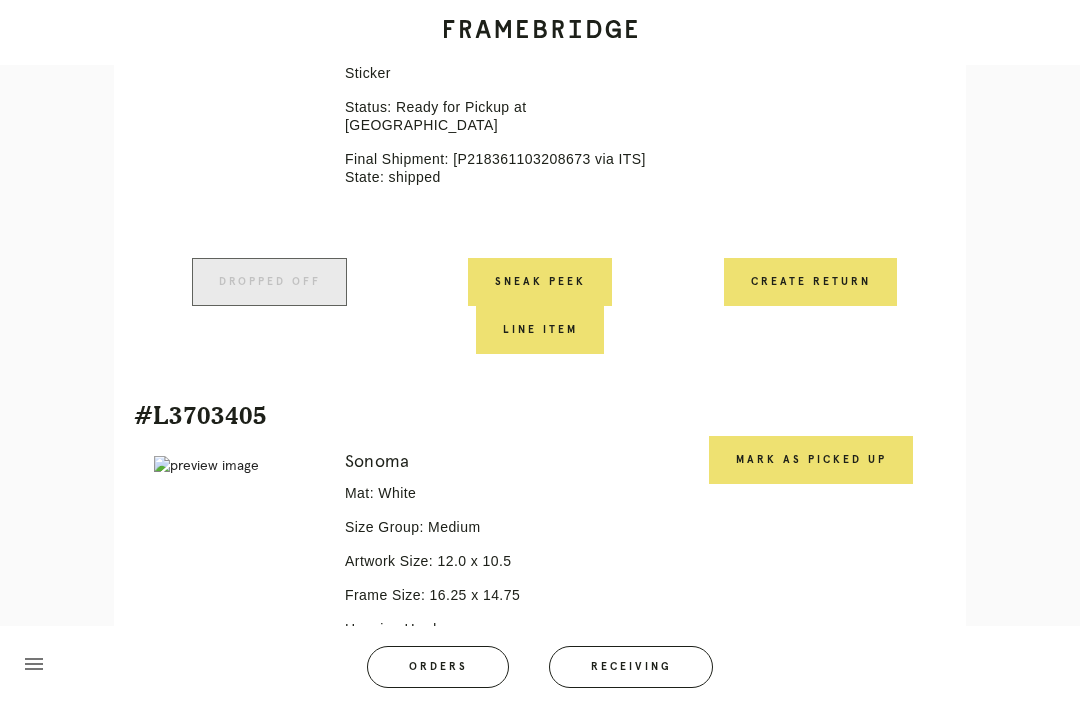 click on "Mark as Picked Up" at bounding box center (811, 460) 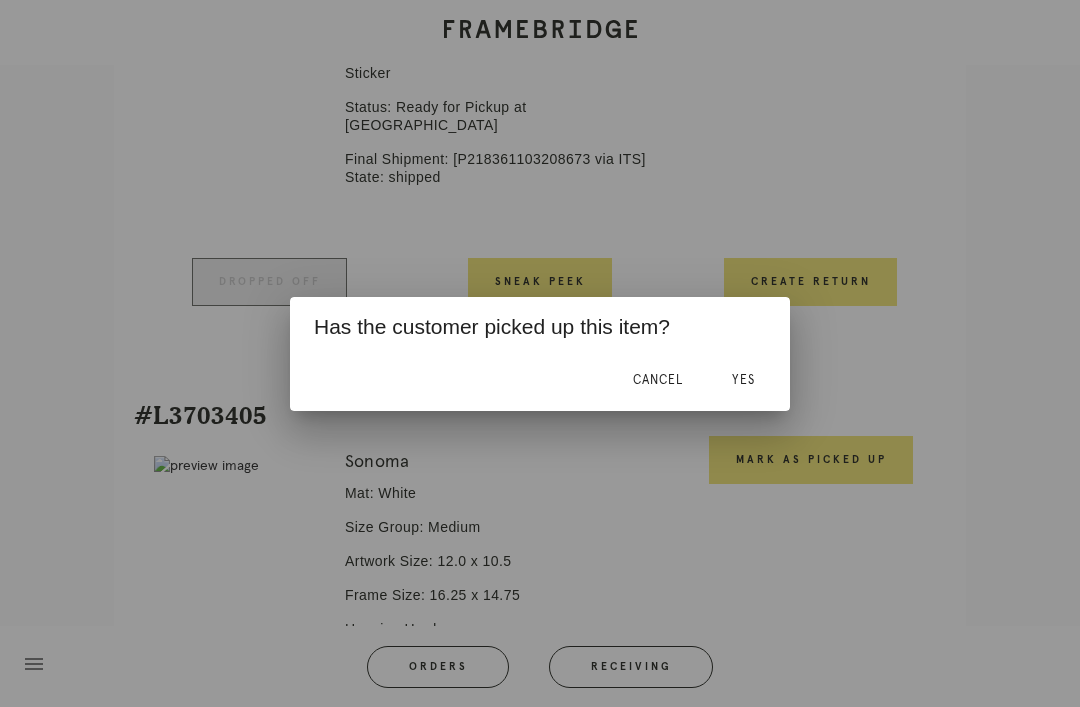 click on "Yes" at bounding box center (743, 381) 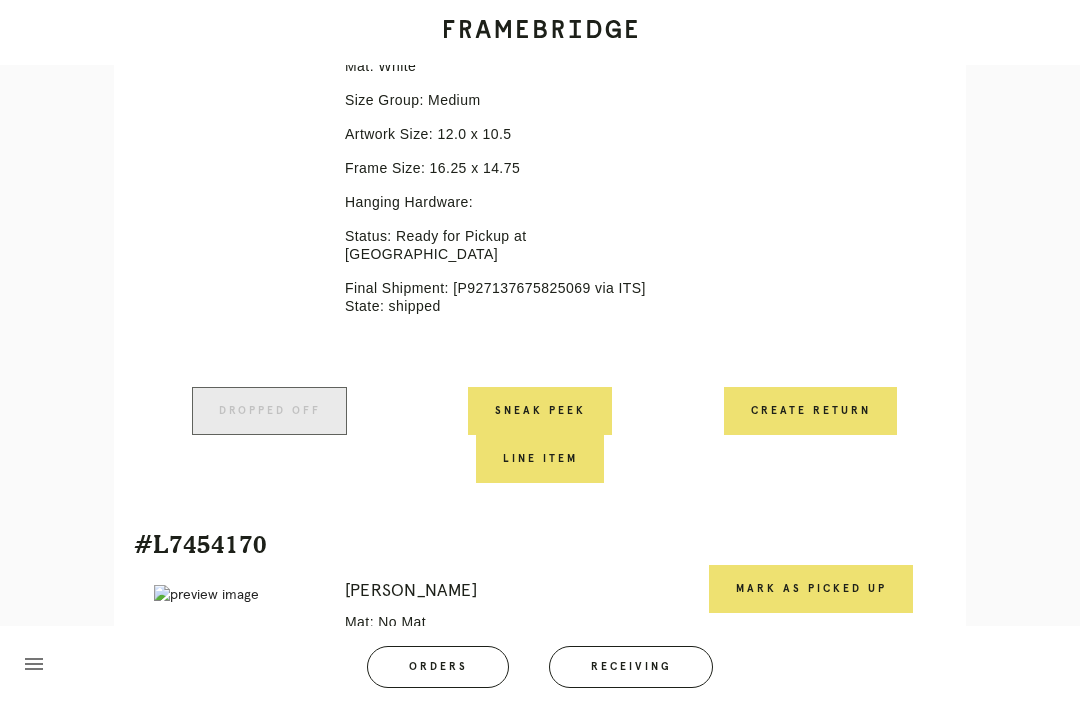 scroll, scrollTop: 2784, scrollLeft: 0, axis: vertical 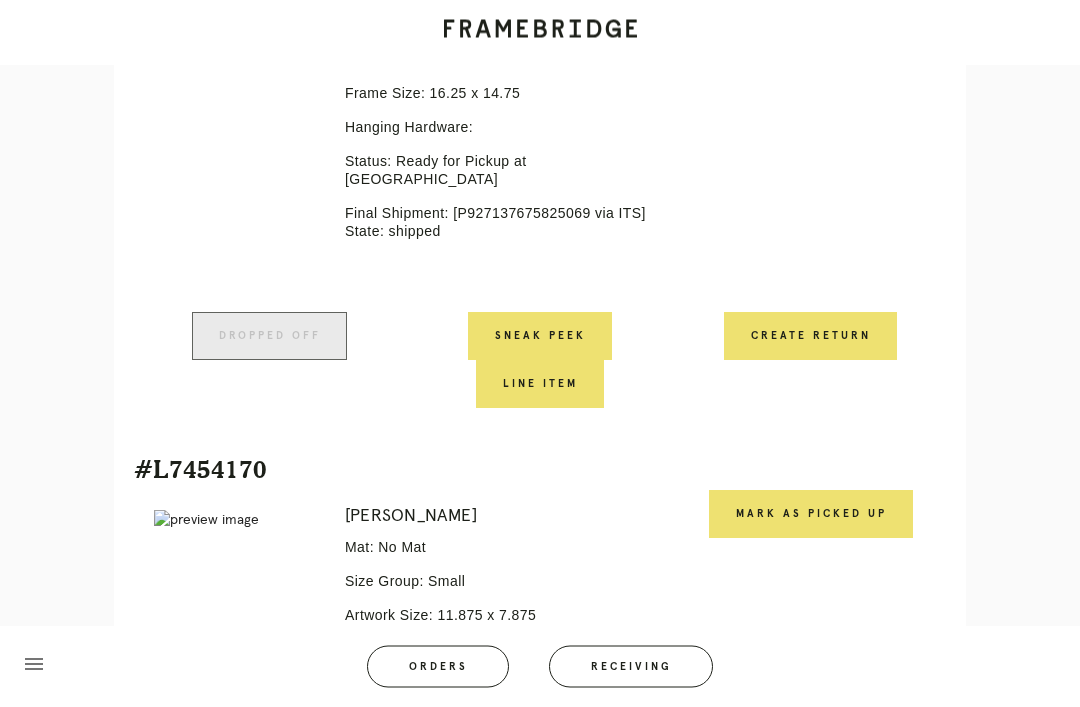 click on "Mark as Picked Up" at bounding box center (811, 515) 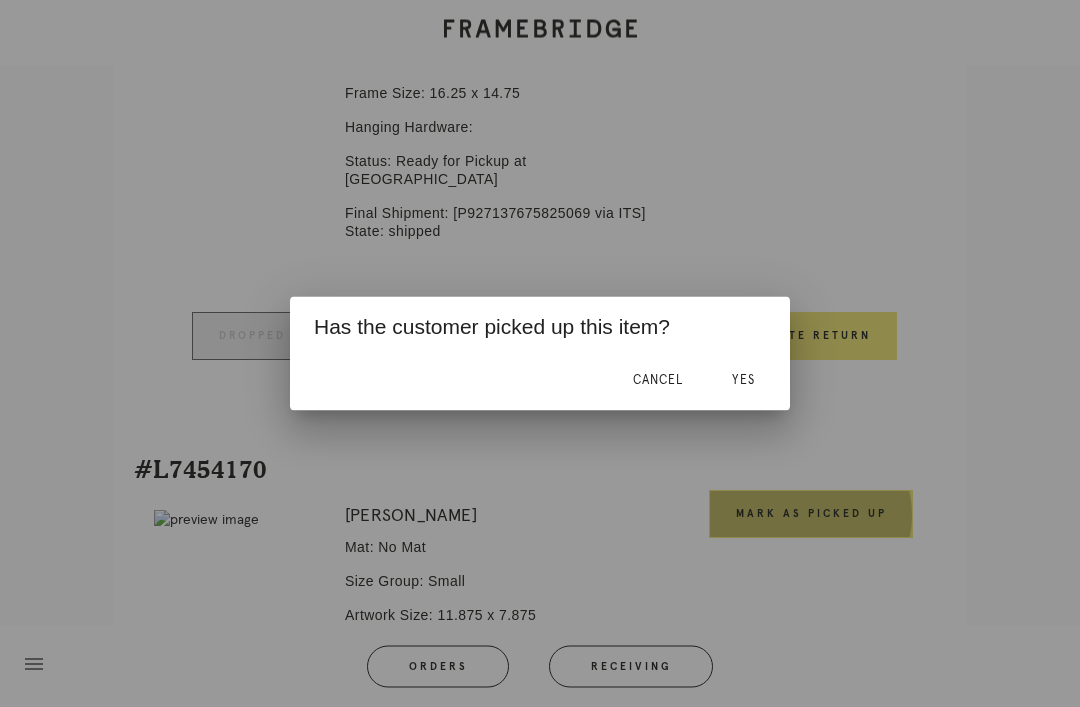 scroll, scrollTop: 2785, scrollLeft: 0, axis: vertical 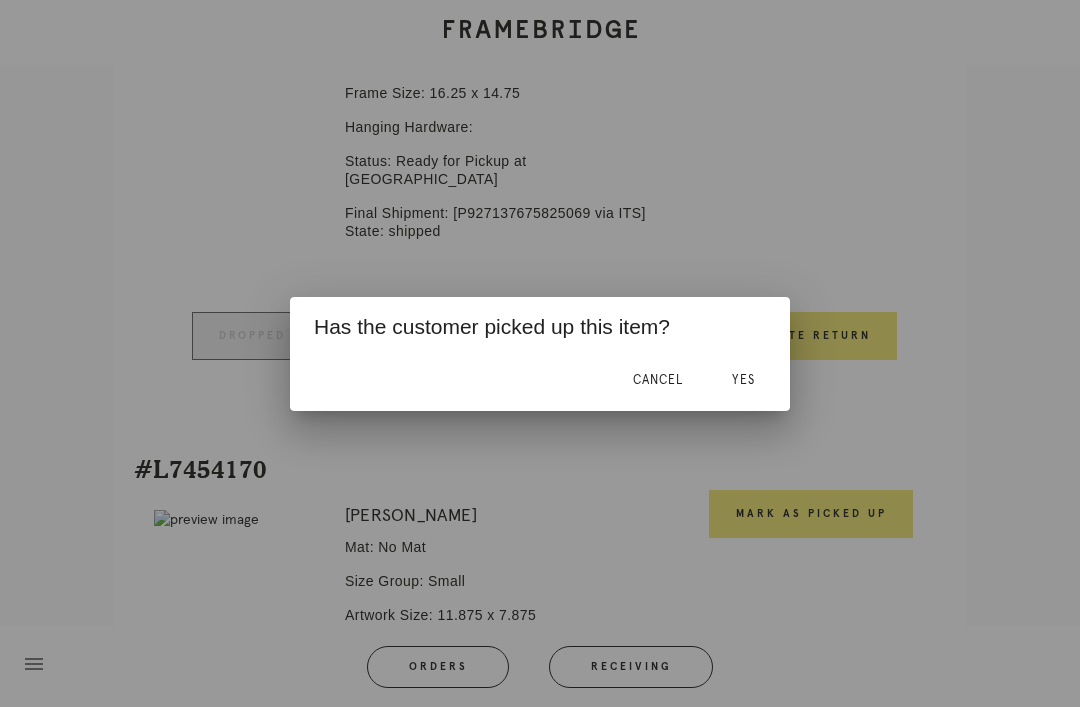 click on "Yes" at bounding box center [743, 380] 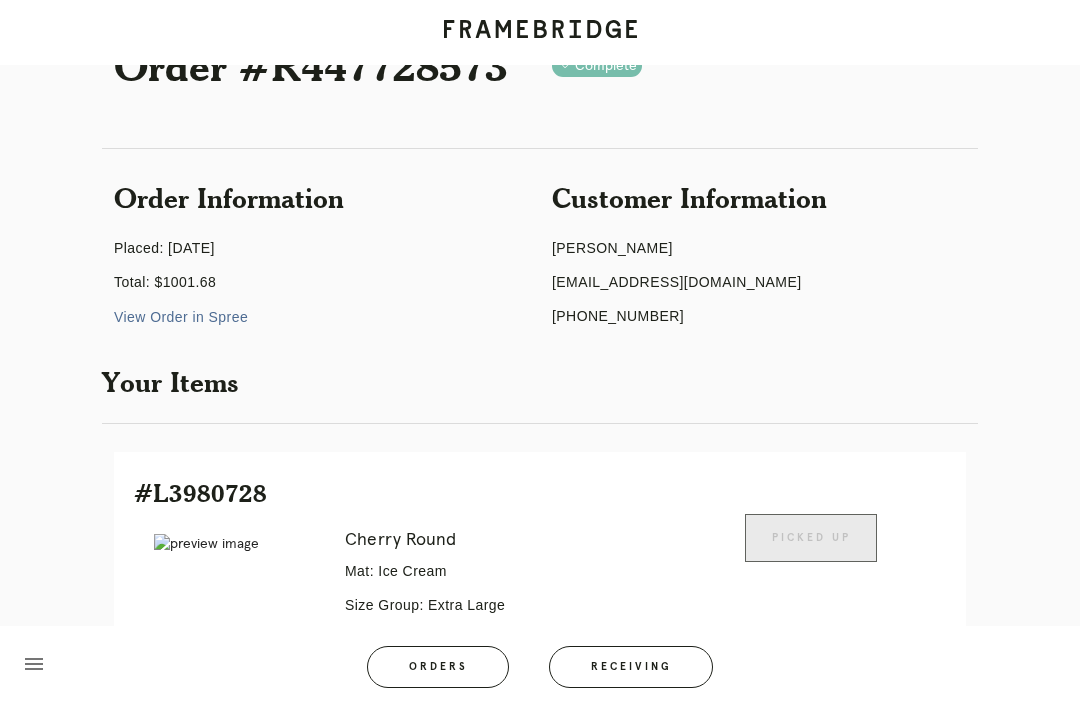 scroll, scrollTop: 0, scrollLeft: 0, axis: both 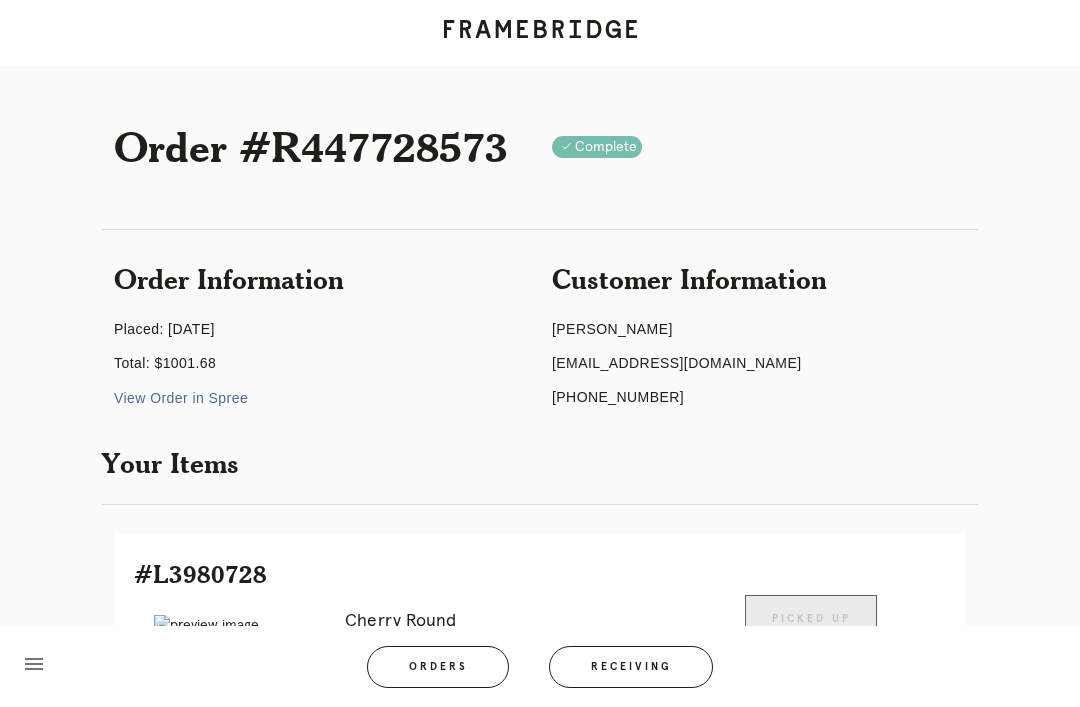 click on "Customer Information
Isabella Ordway
isabellaordway@gmail.com
+19176585365" at bounding box center (759, 340) 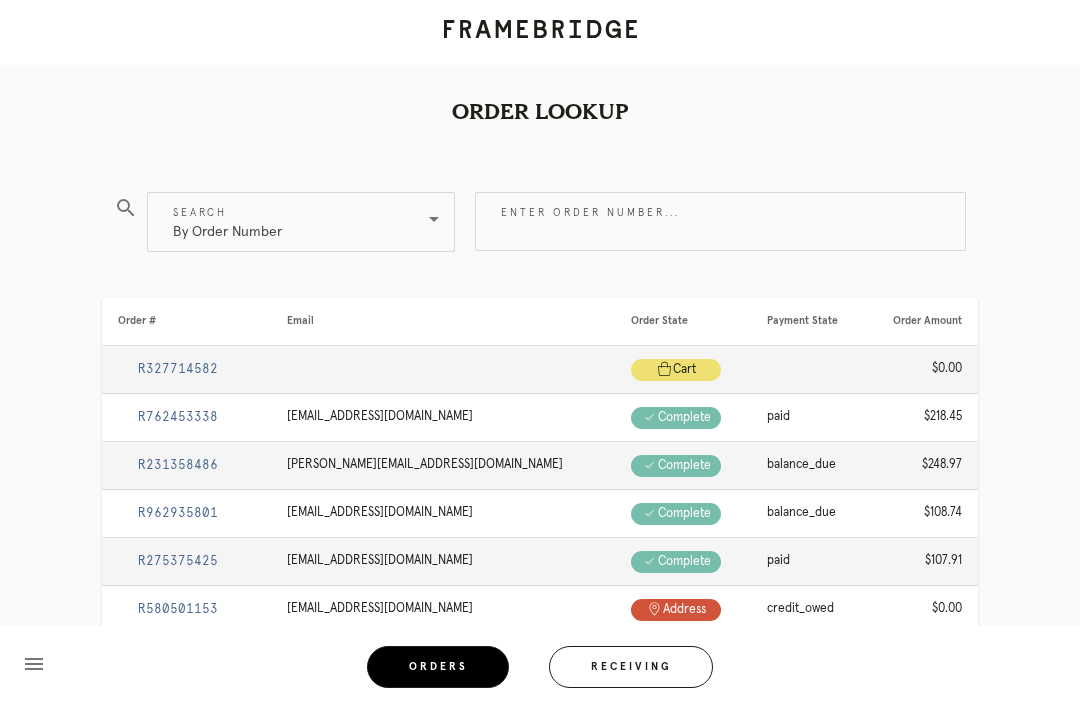 click on "By Order Number" at bounding box center (287, 222) 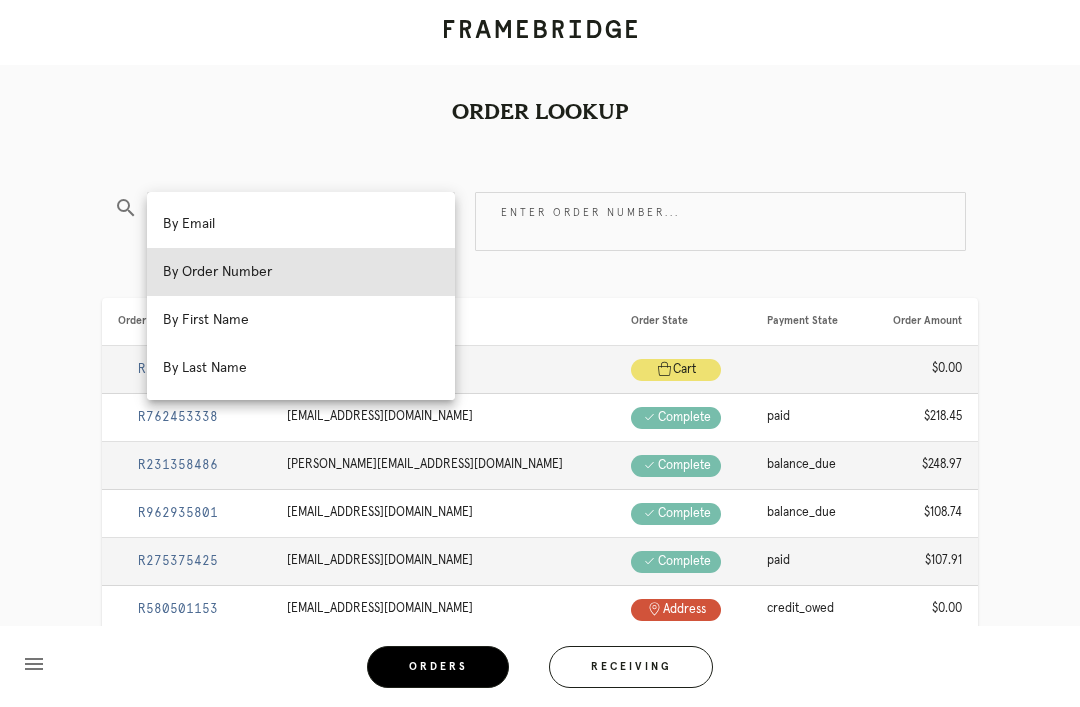 click on "By Email" at bounding box center [301, 224] 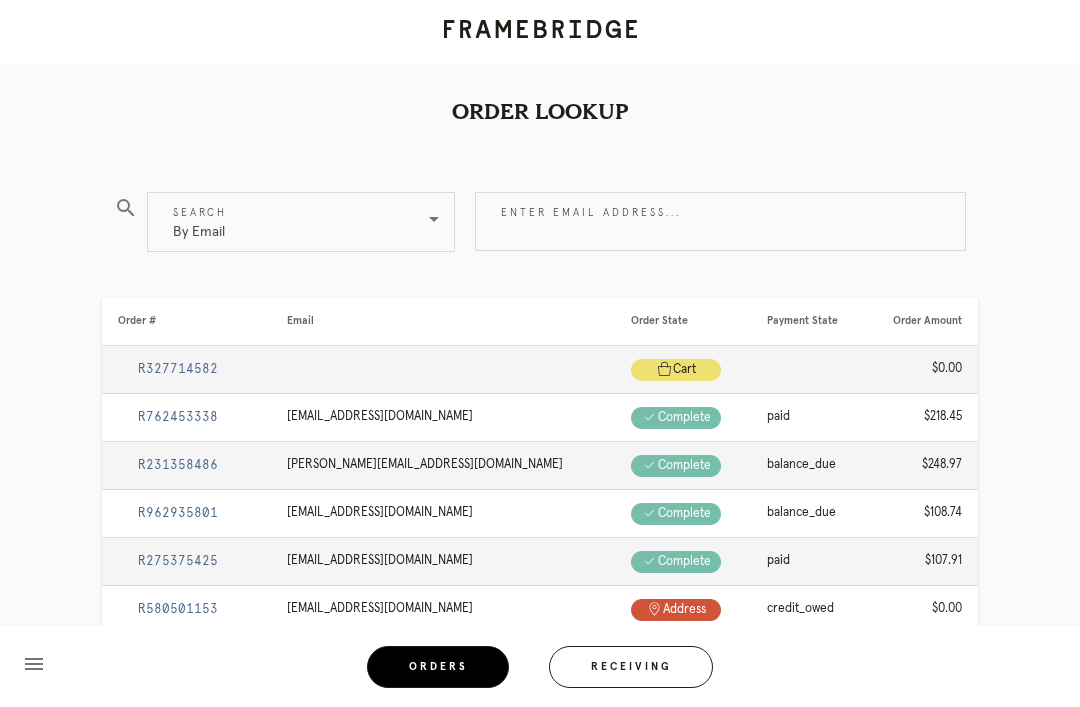 click on "Enter email address..." at bounding box center [720, 221] 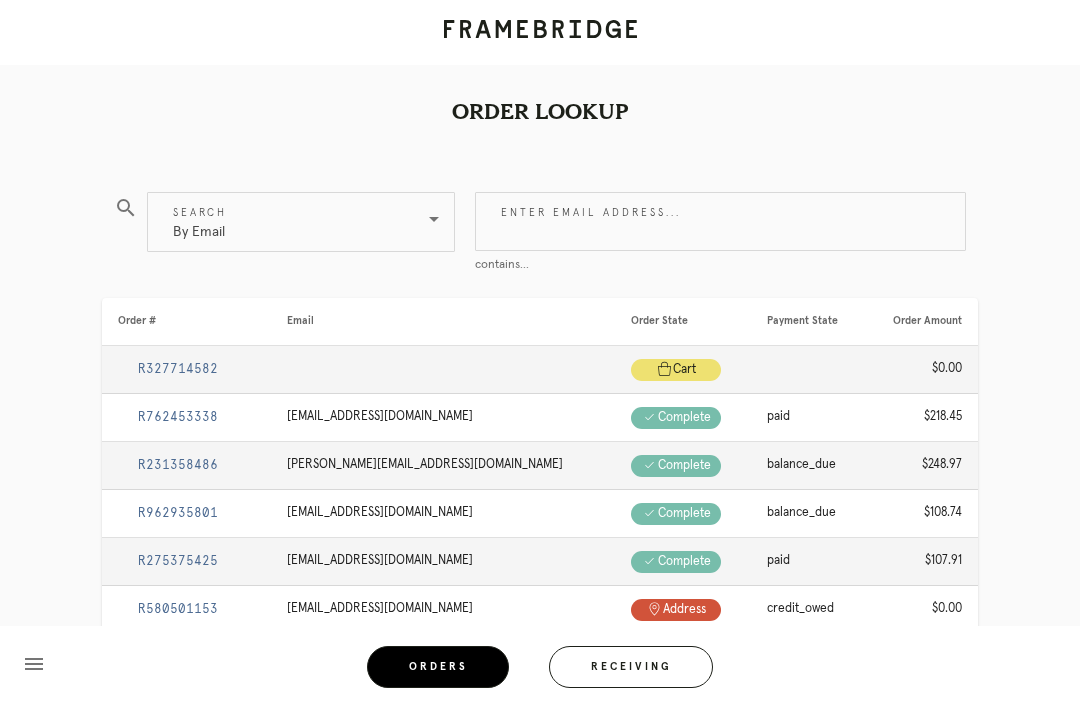 click on "Enter email address..." at bounding box center (720, 221) 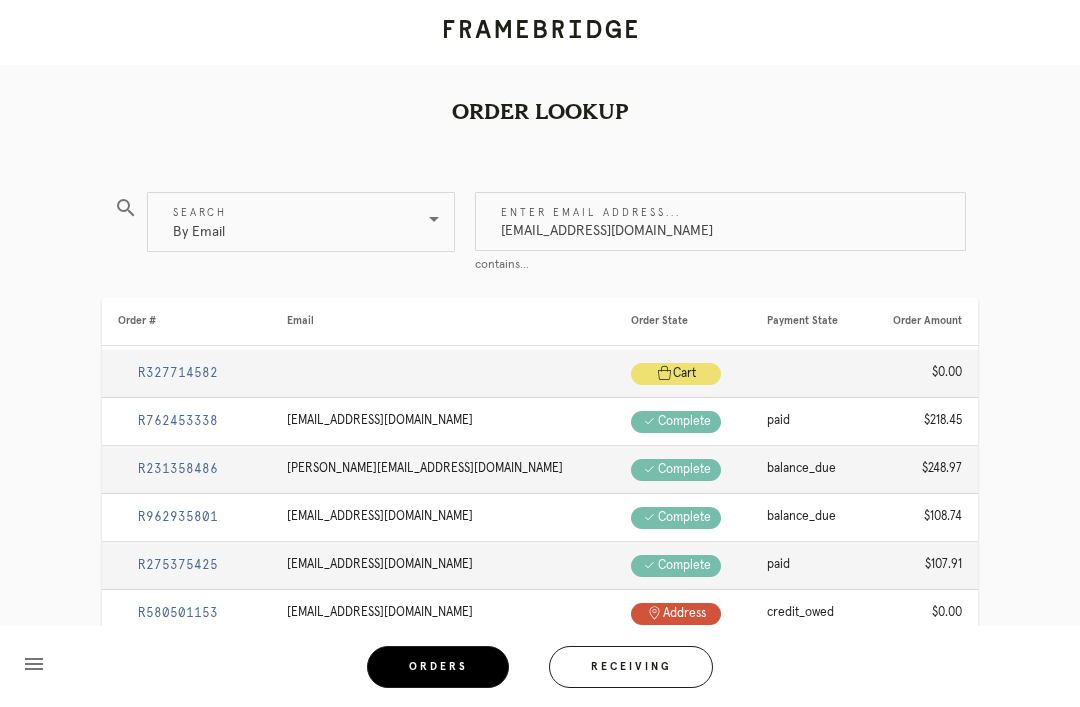 type on "isabellaordway@gmail.com" 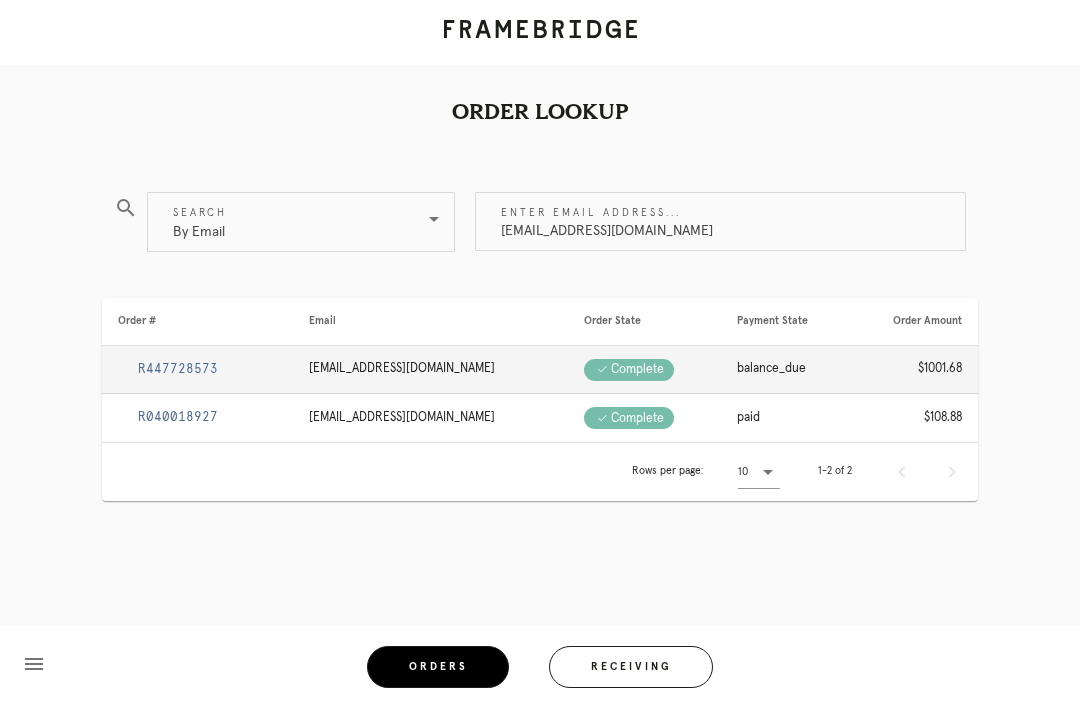 click on "R040018927" at bounding box center [178, 417] 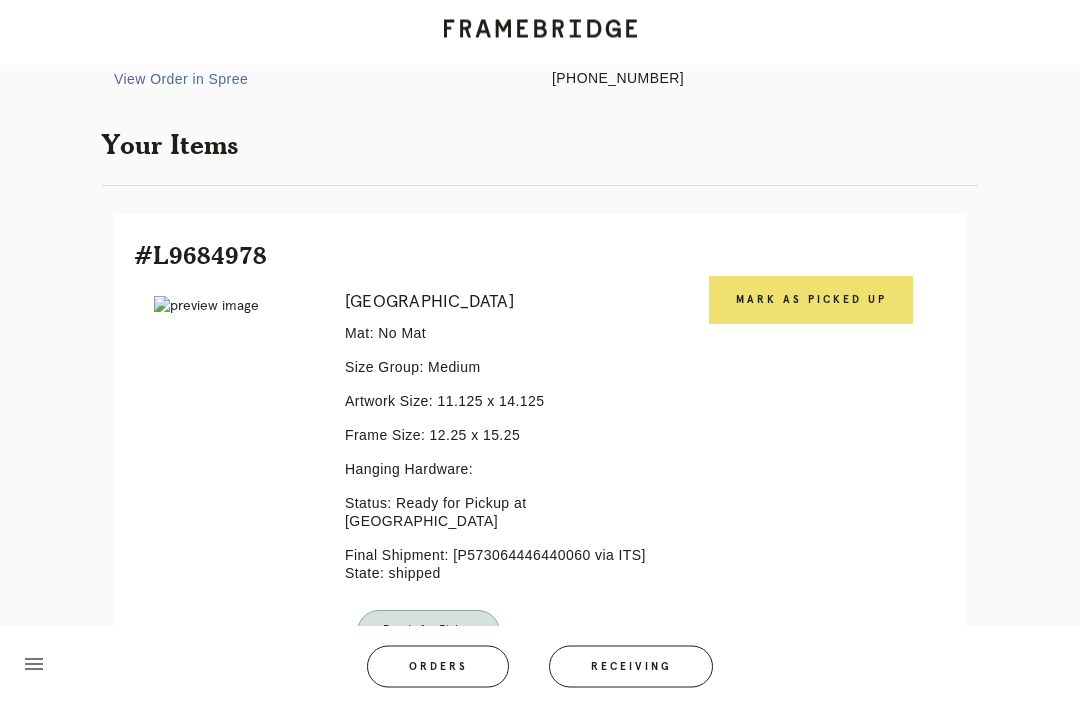 click on "Mark as Picked Up" at bounding box center (811, 301) 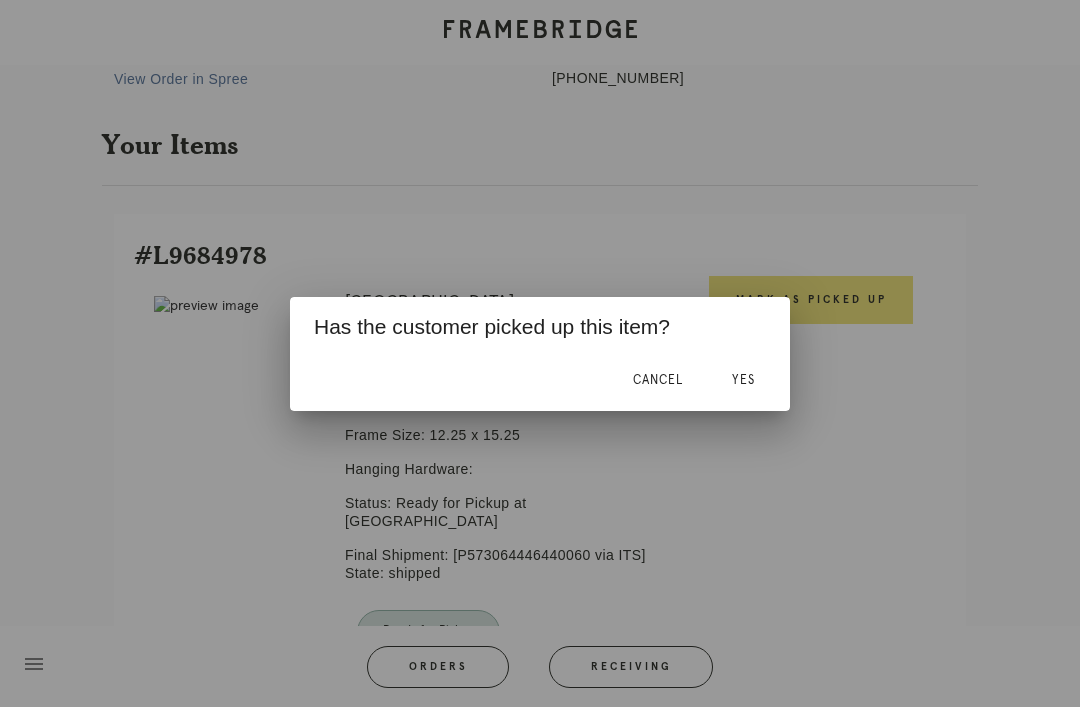 click on "Yes" at bounding box center [743, 380] 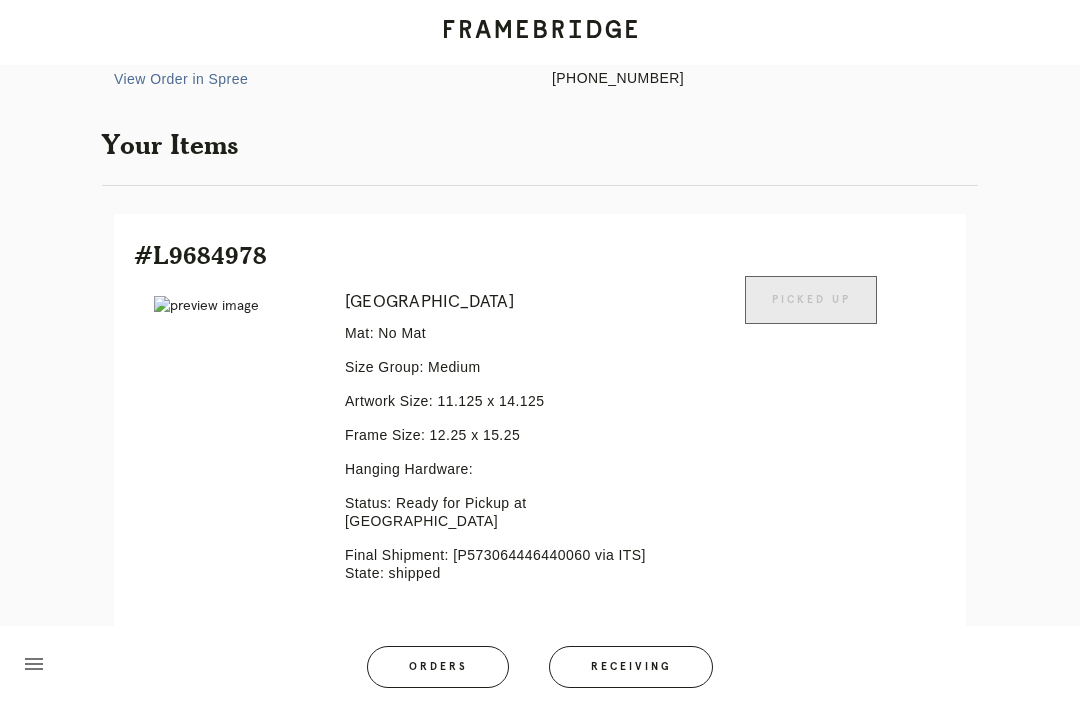 click on "Orders" at bounding box center [438, 667] 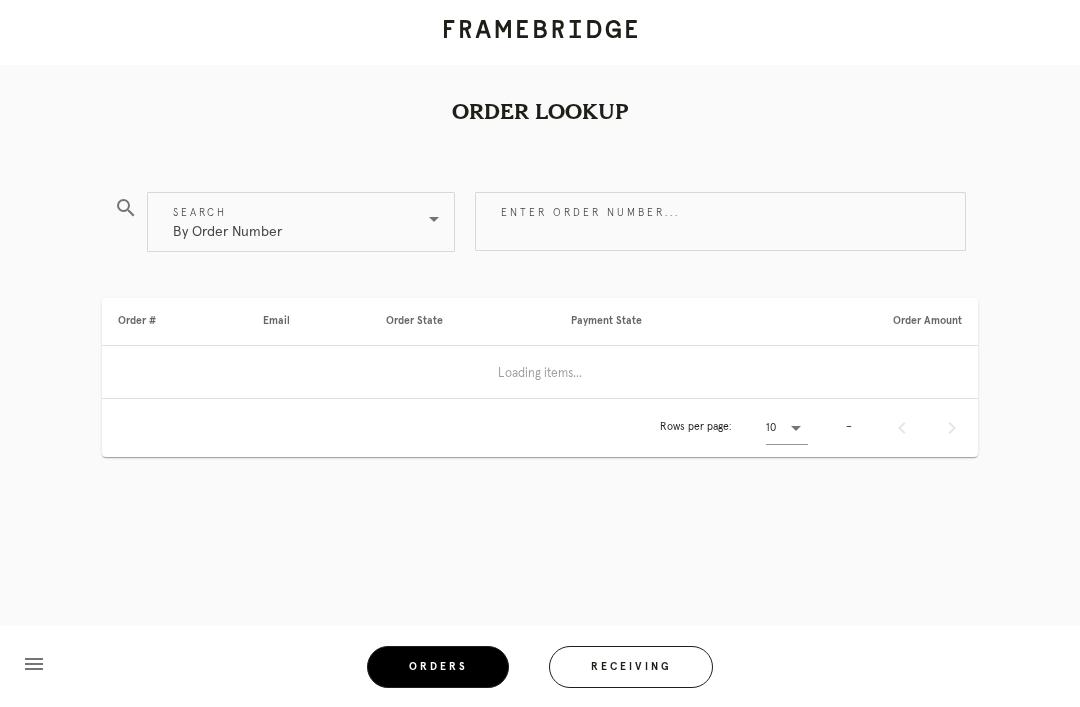 click on "Receiving" at bounding box center (631, 667) 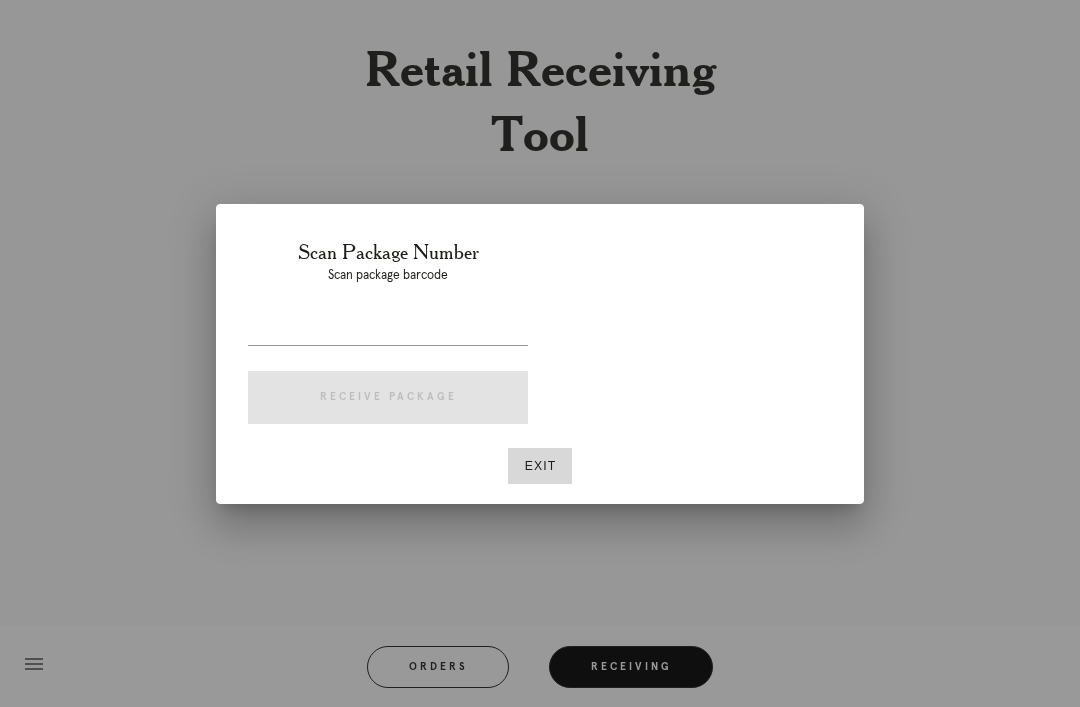 scroll, scrollTop: 64, scrollLeft: 0, axis: vertical 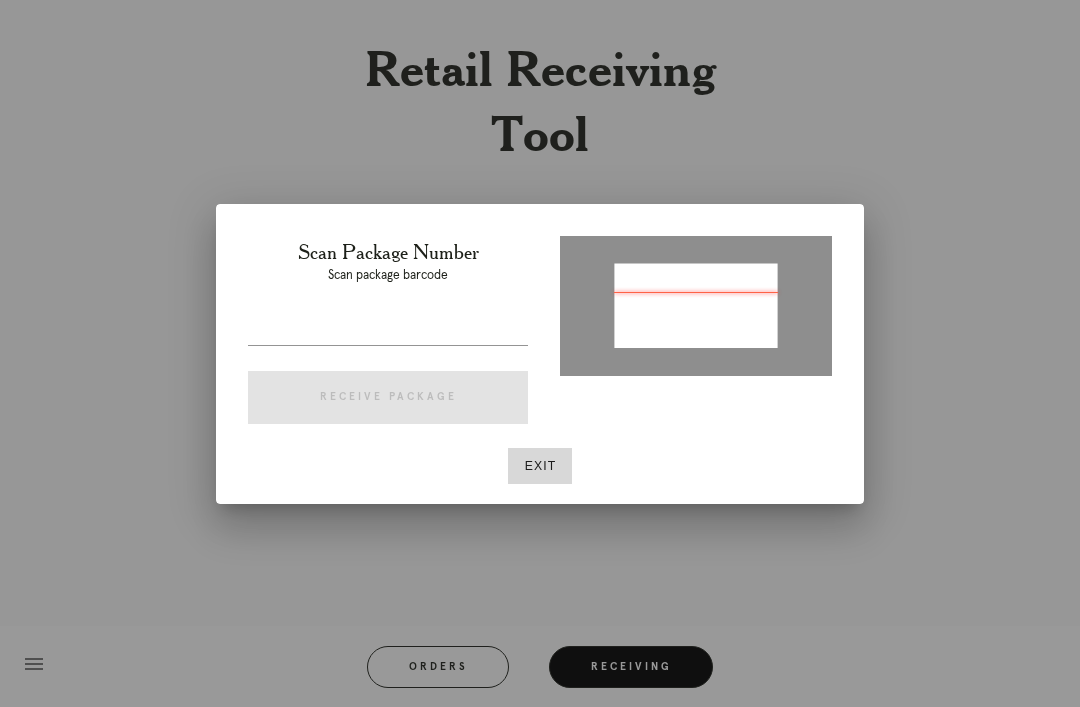 type on "P998880821528180" 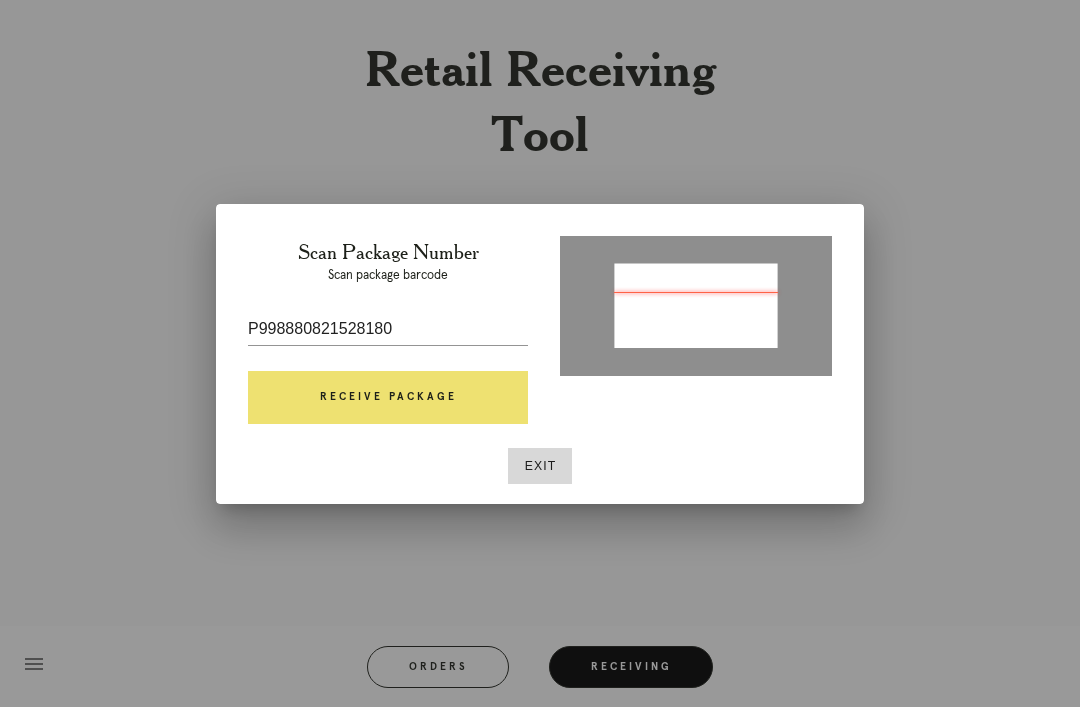 click on "Receive Package" at bounding box center [388, 398] 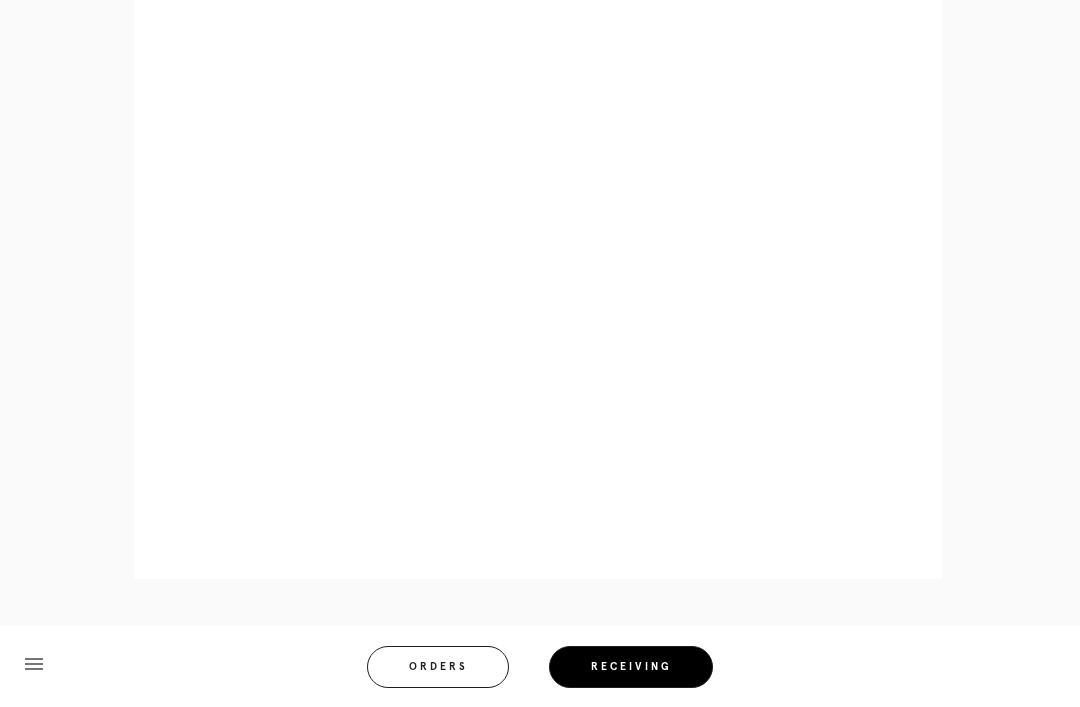 scroll, scrollTop: 910, scrollLeft: 0, axis: vertical 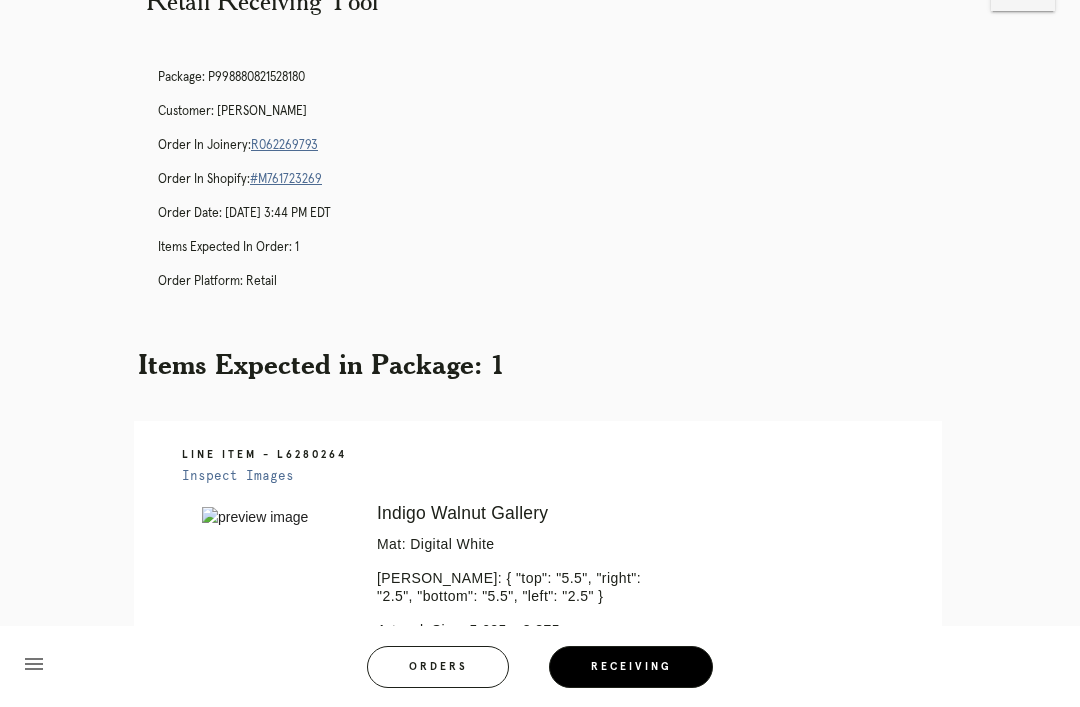 click on "R062269793" at bounding box center (284, 145) 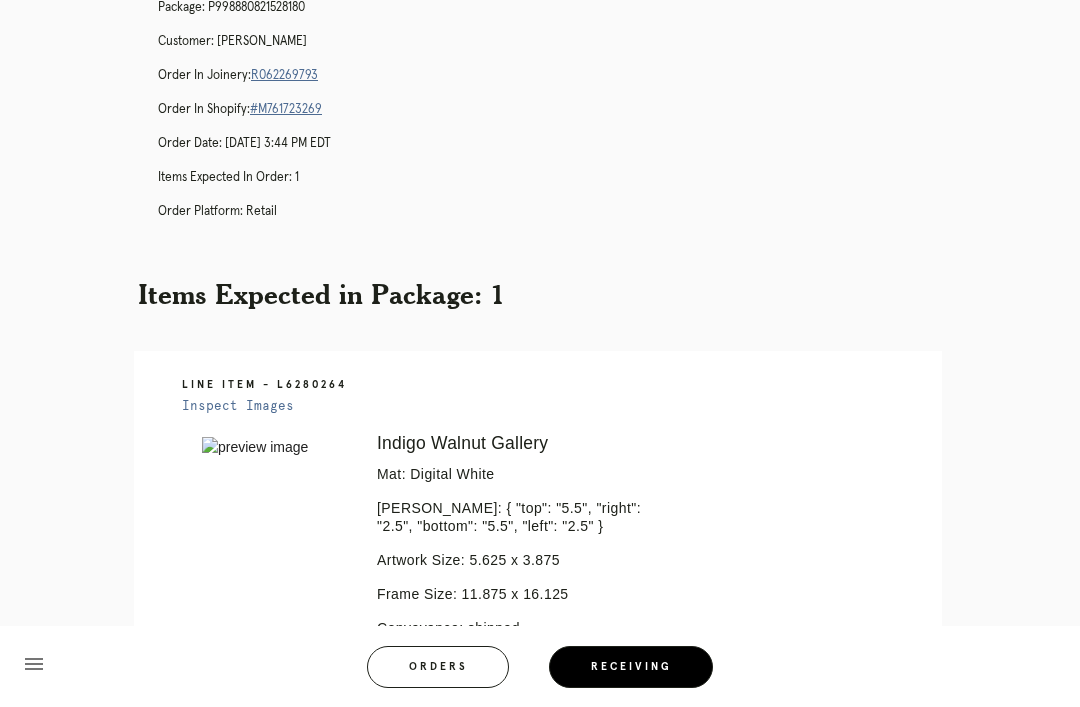 scroll, scrollTop: 0, scrollLeft: 0, axis: both 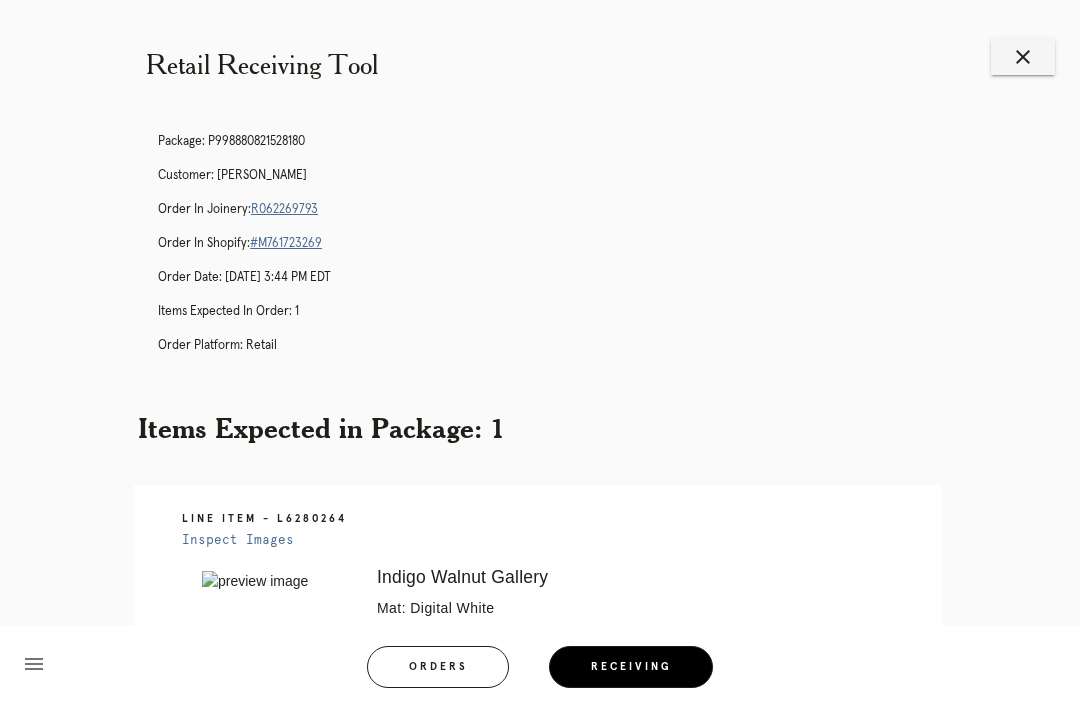click on "R062269793" at bounding box center [284, 209] 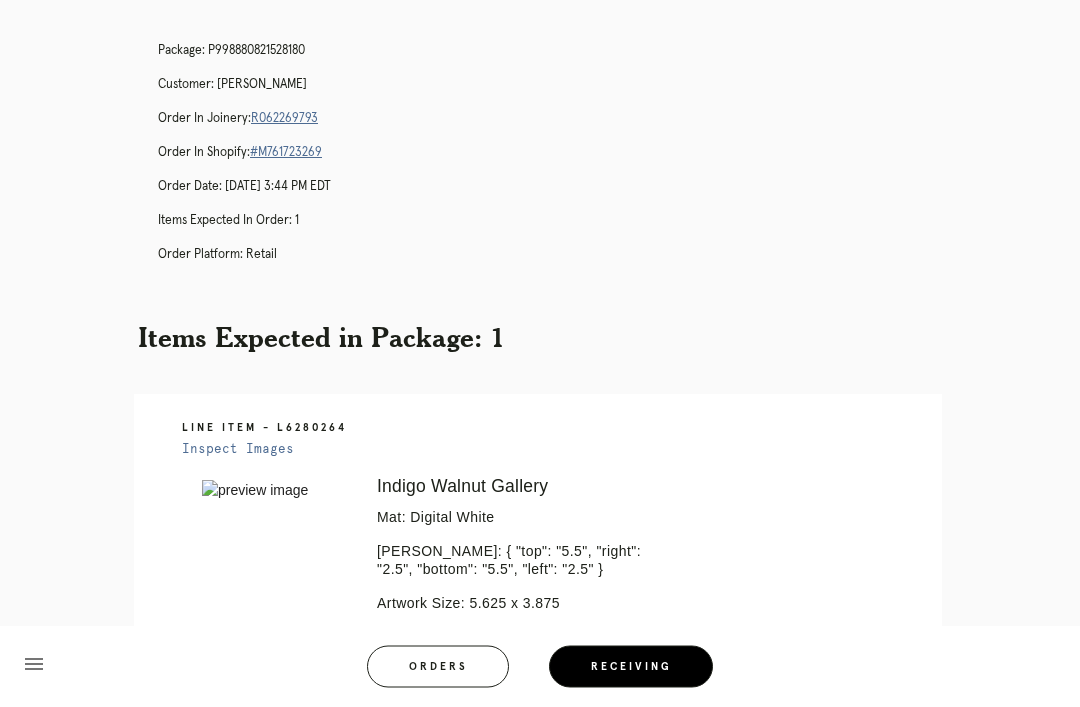 scroll, scrollTop: 90, scrollLeft: 0, axis: vertical 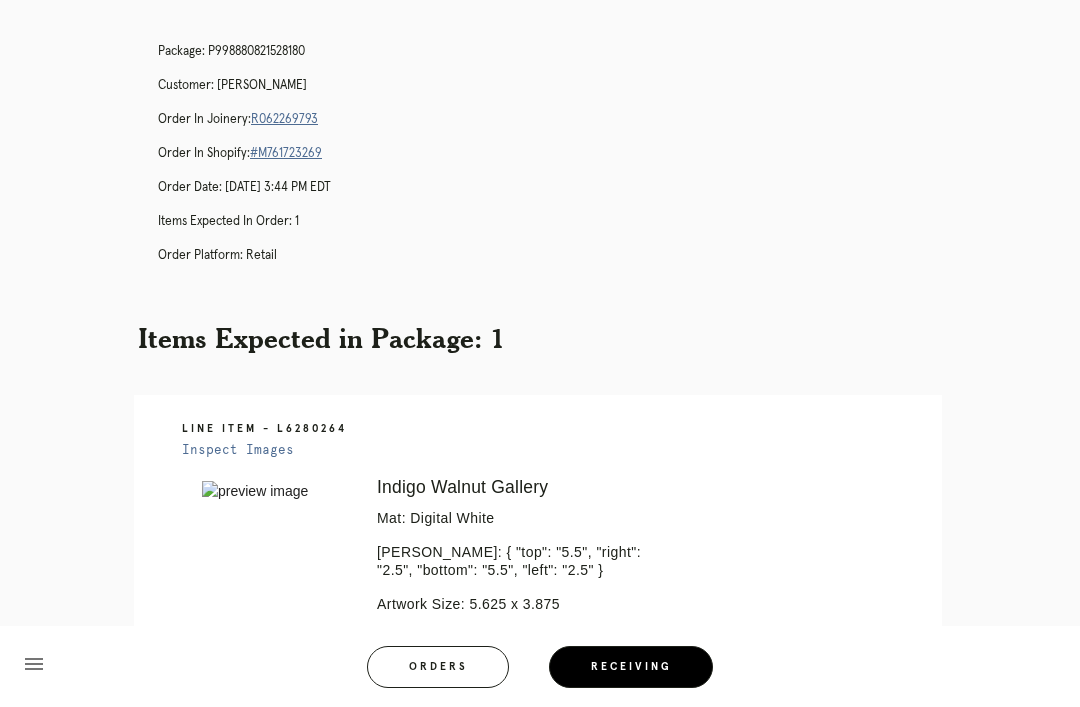click on "Orders" at bounding box center (438, 667) 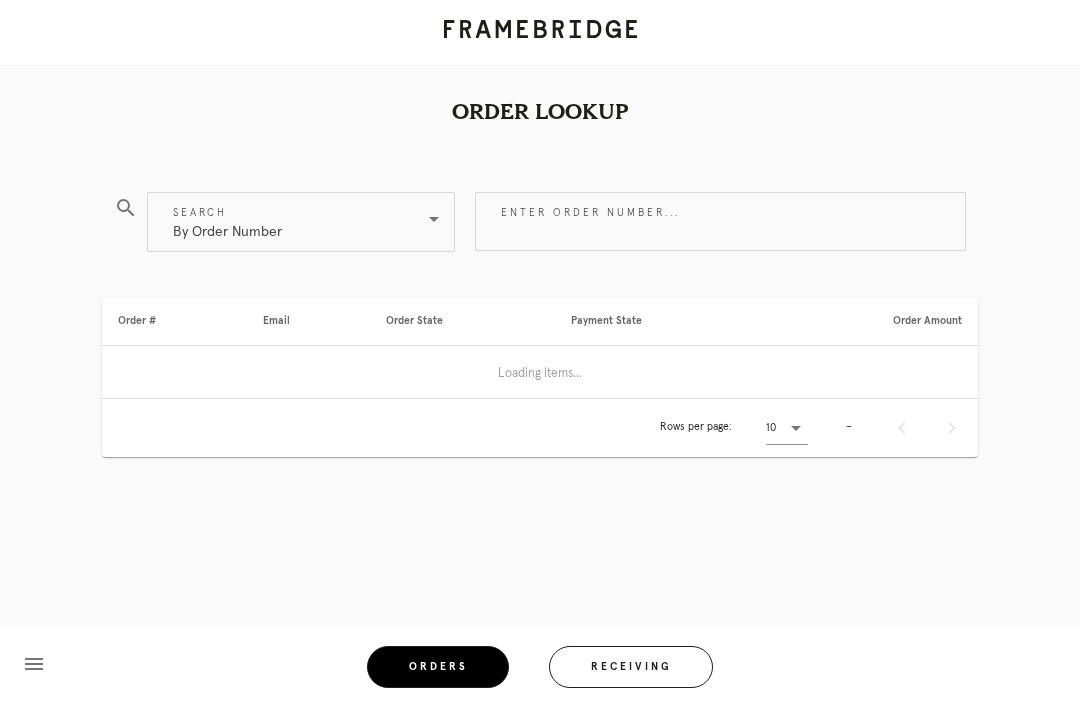 scroll, scrollTop: 0, scrollLeft: 0, axis: both 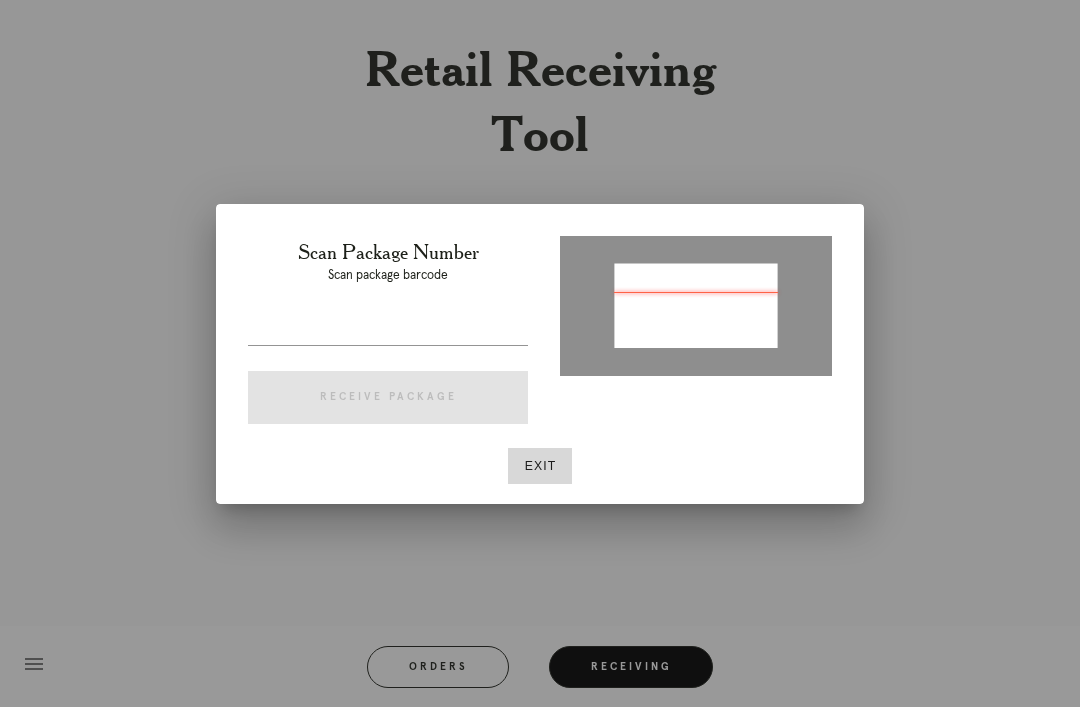 type on "P970216627239406" 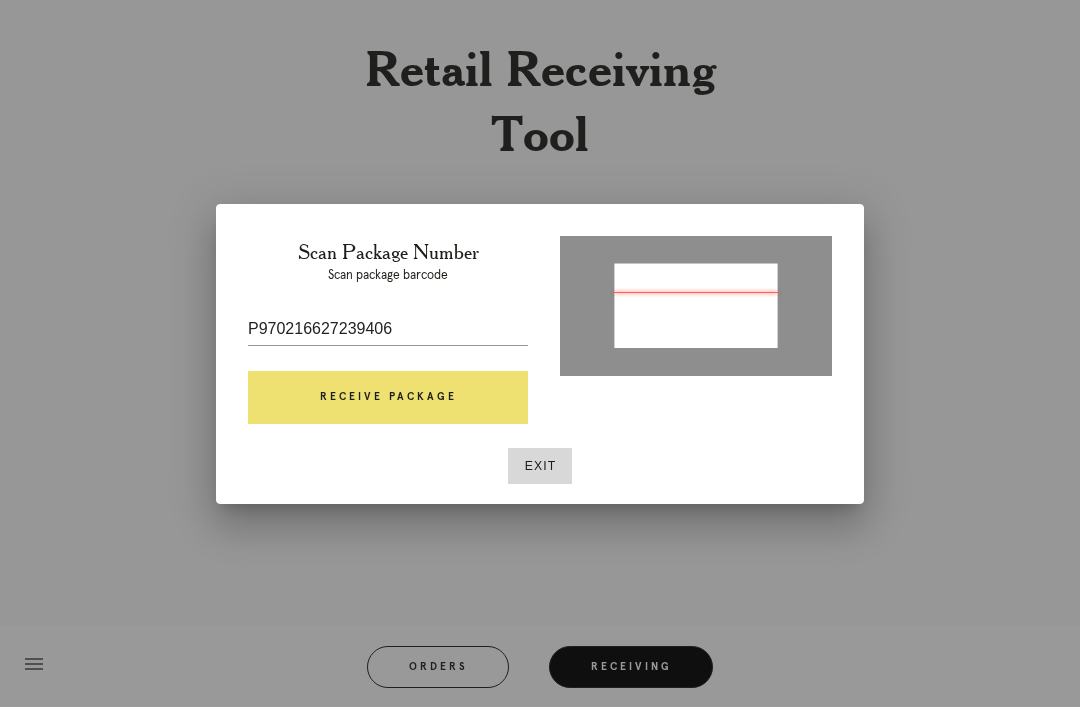 click on "Receive Package" at bounding box center [388, 398] 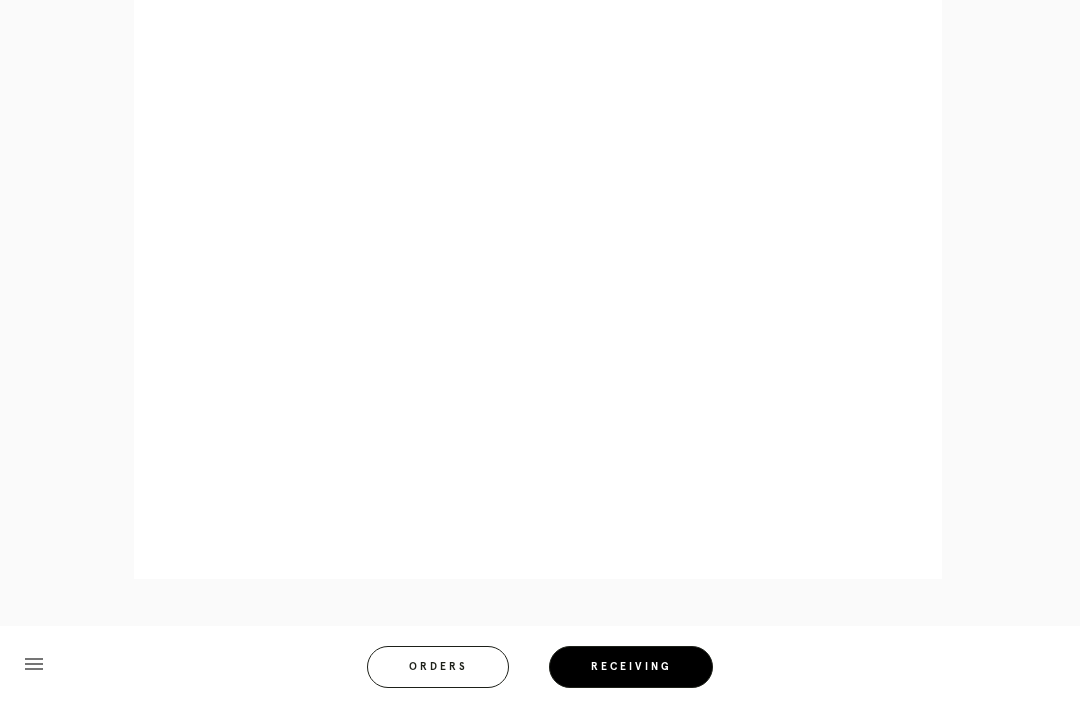 scroll, scrollTop: 964, scrollLeft: 0, axis: vertical 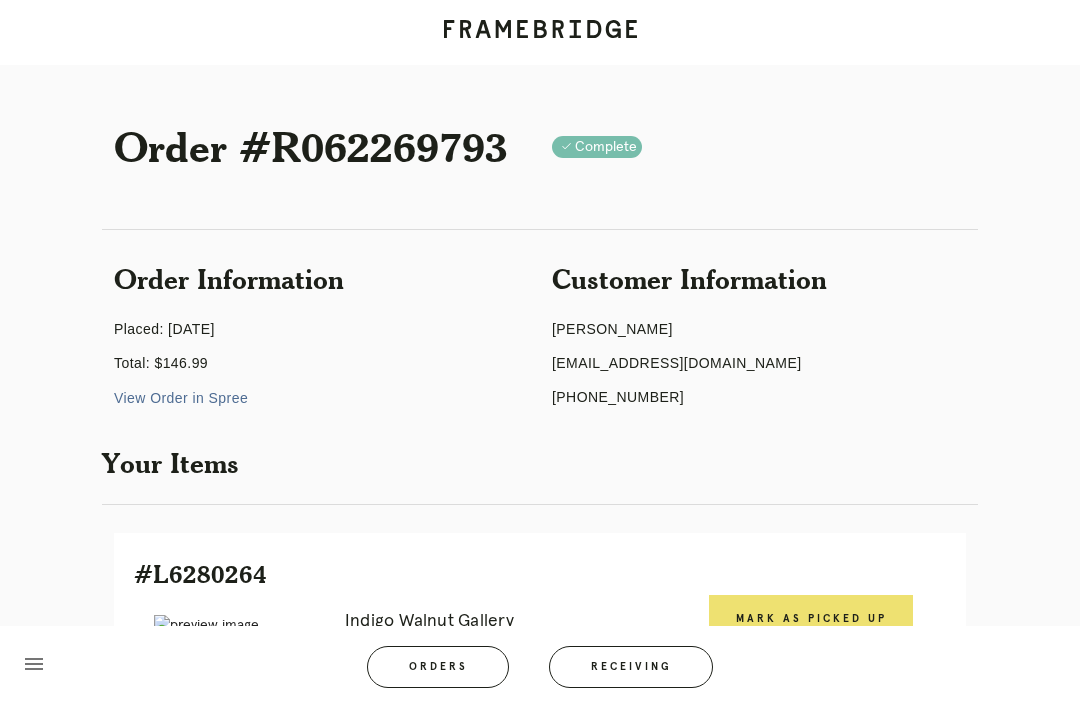 click on "View Order in Spree" at bounding box center [181, 398] 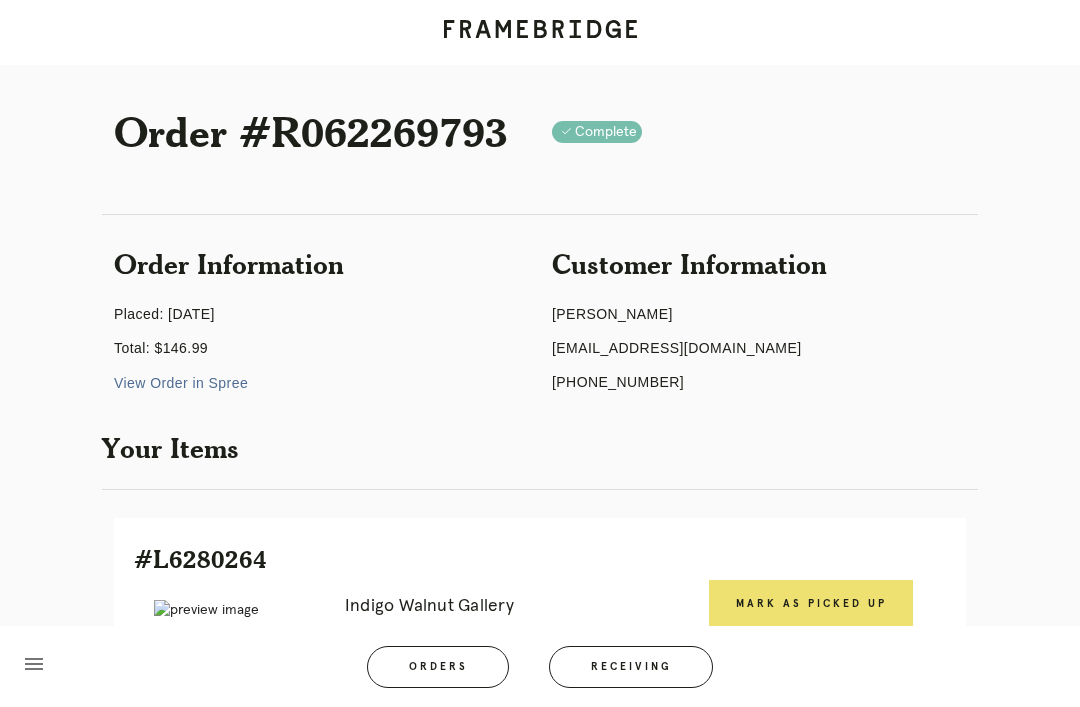 scroll, scrollTop: 0, scrollLeft: 0, axis: both 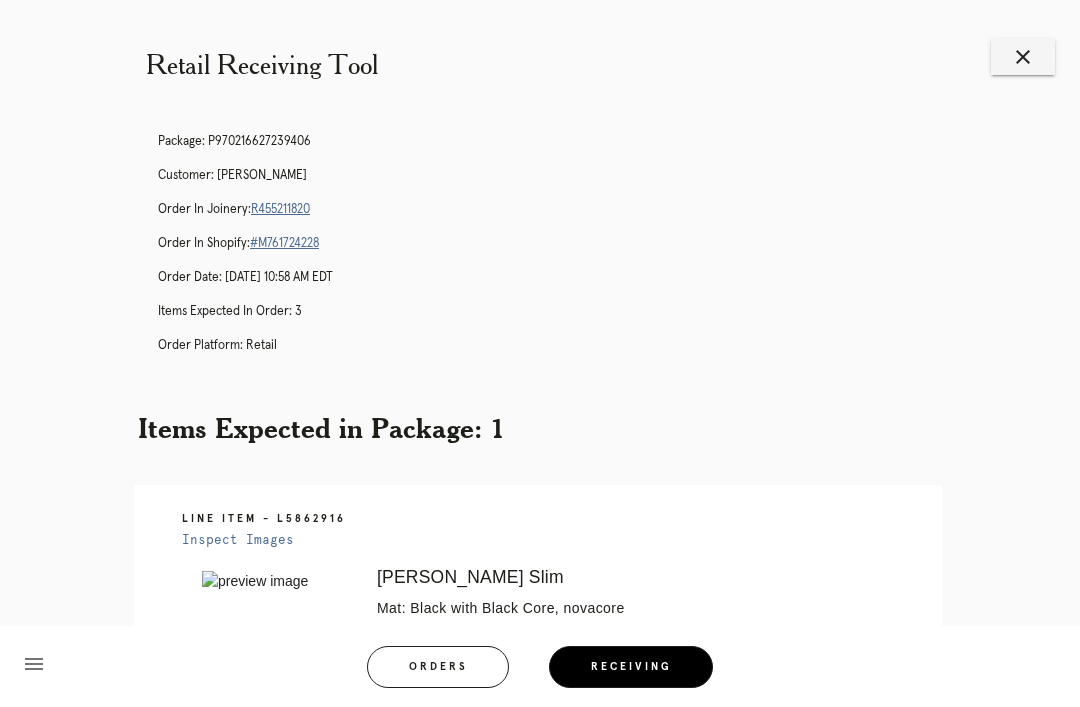 click on "Orders" at bounding box center [438, 667] 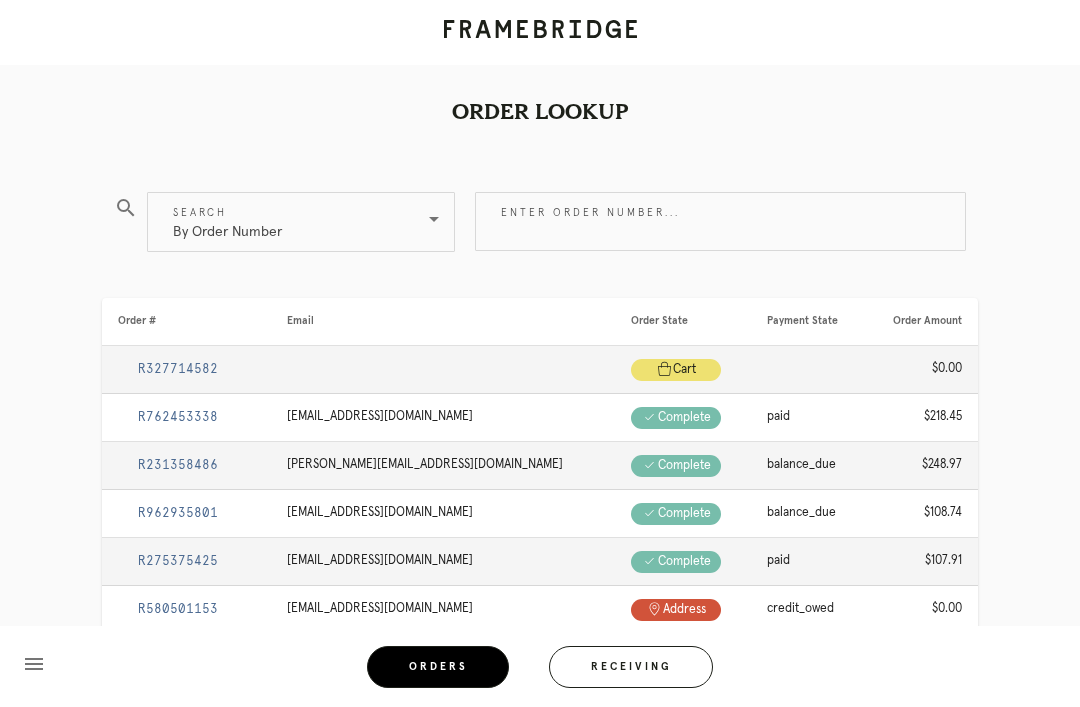click on "Enter order number..." at bounding box center (720, 221) 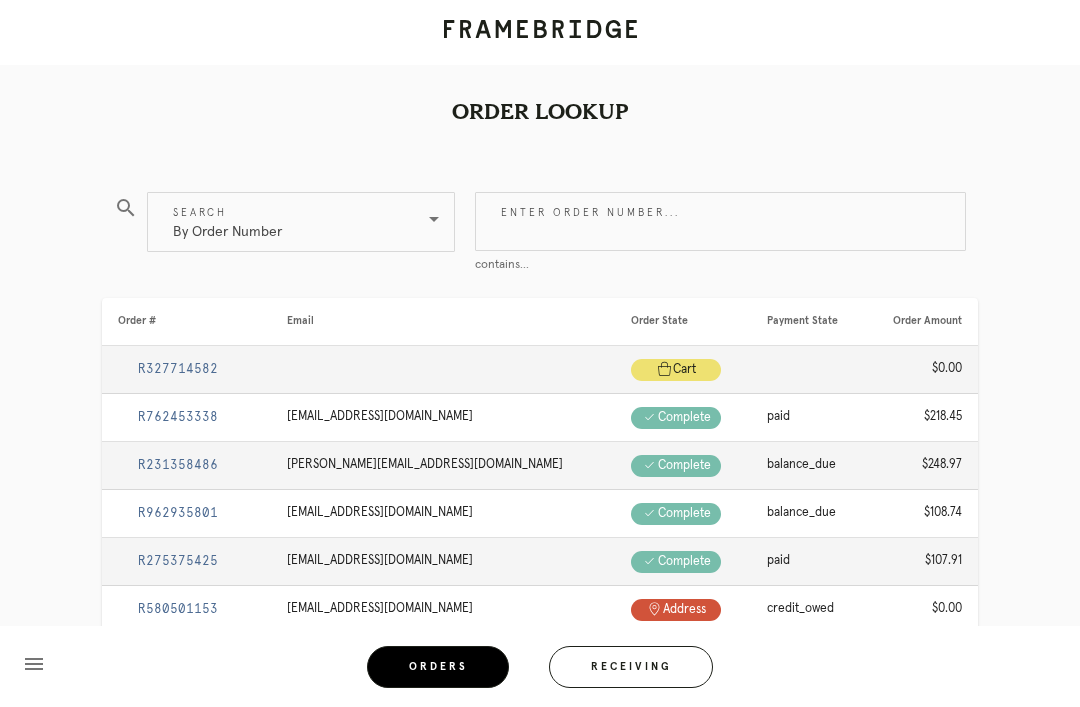 click on "By Order Number" at bounding box center (227, 222) 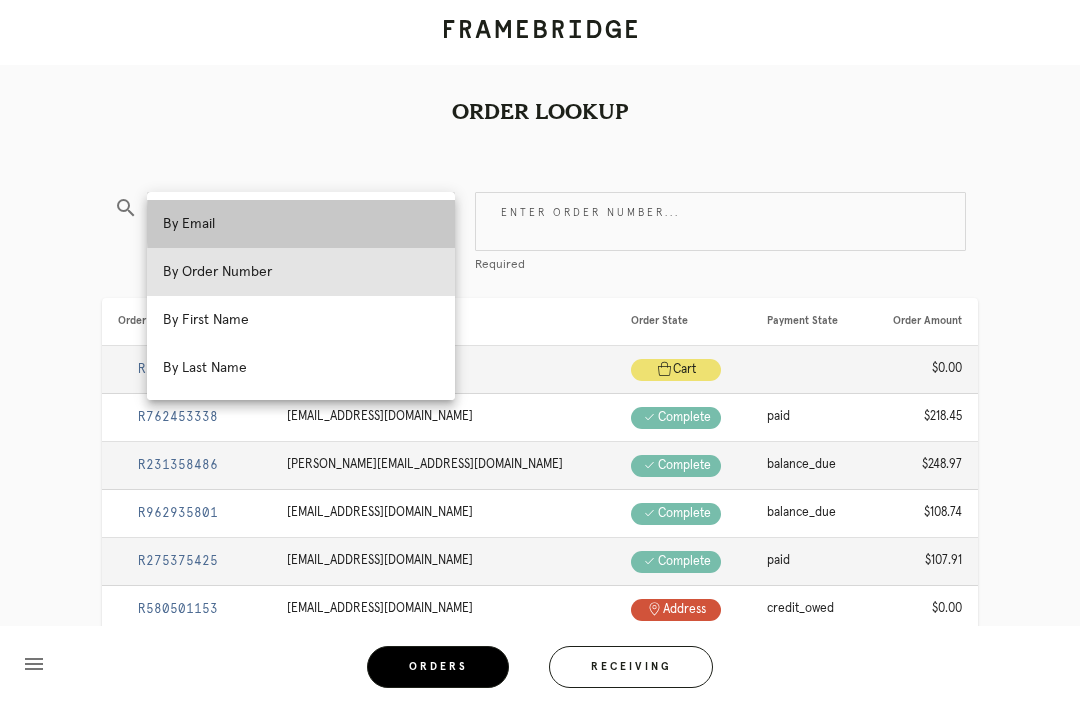click on "By Email" at bounding box center [301, 224] 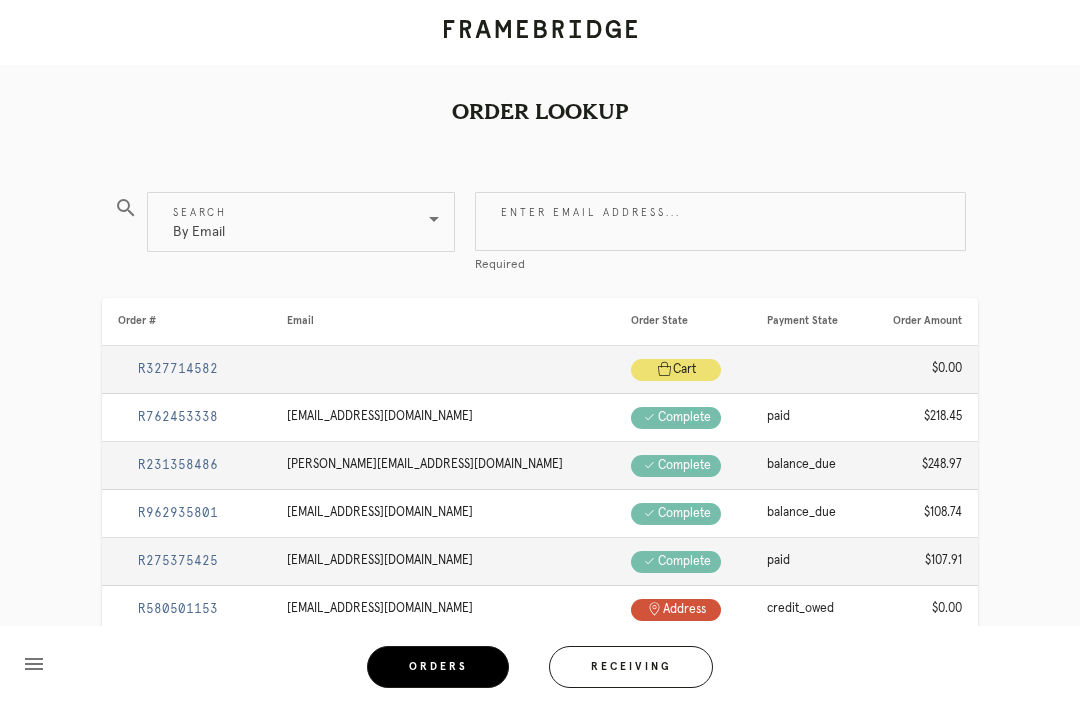 click on "Enter email address..." at bounding box center (720, 221) 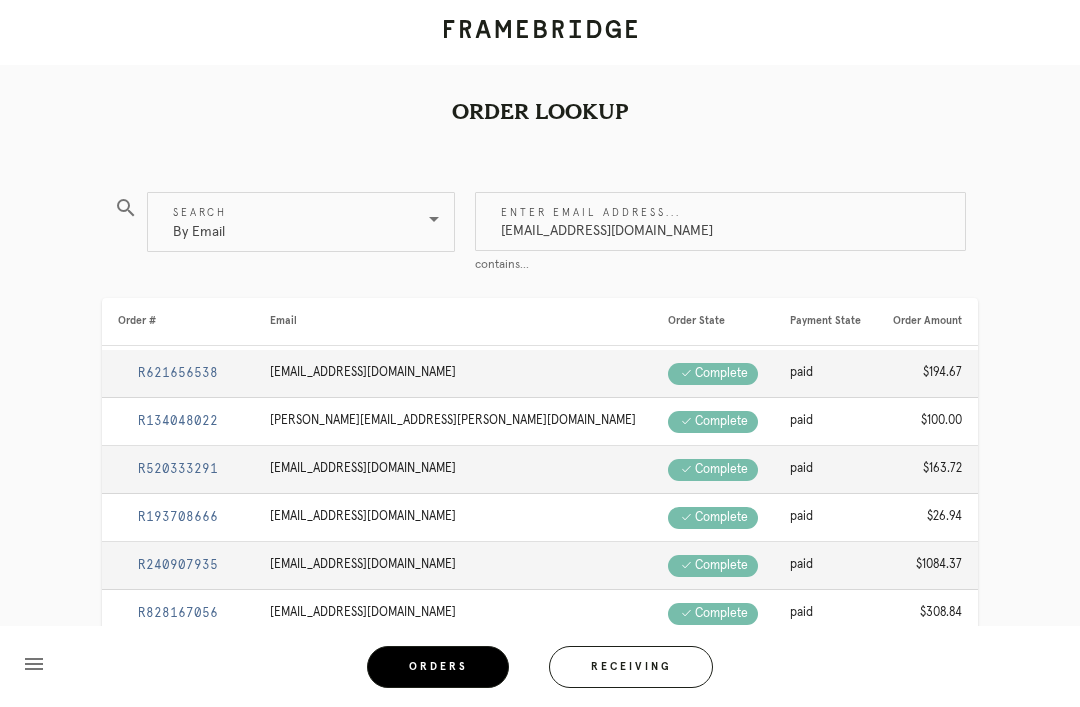 type on "Eldiablogrande@gmail.com" 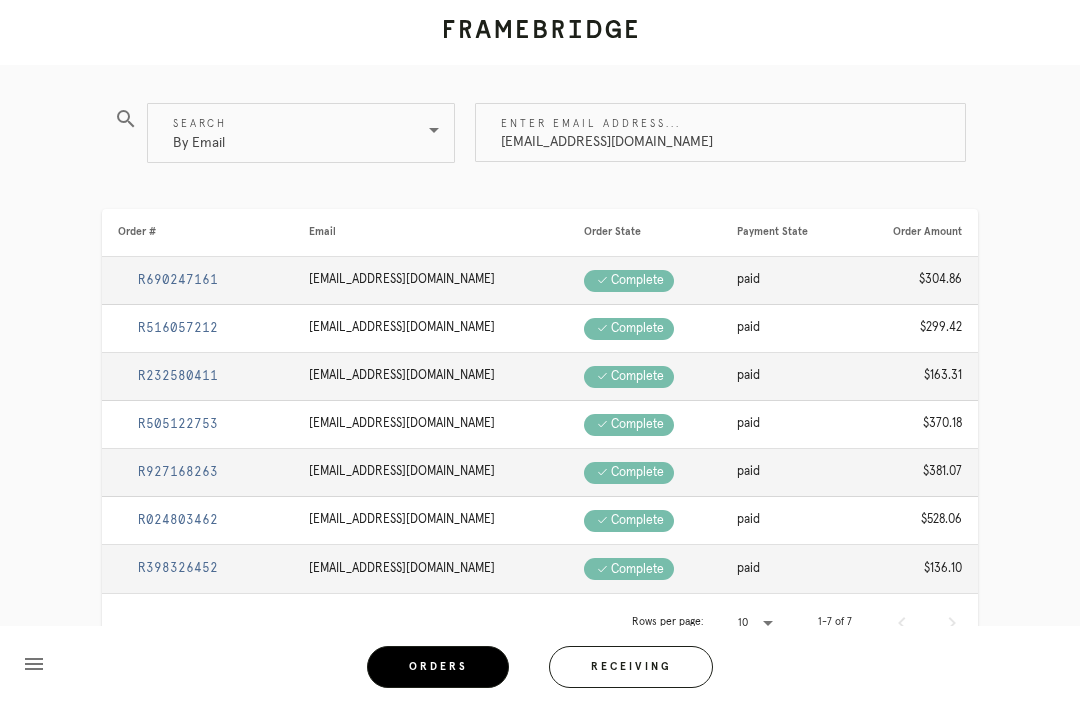 scroll, scrollTop: 88, scrollLeft: 0, axis: vertical 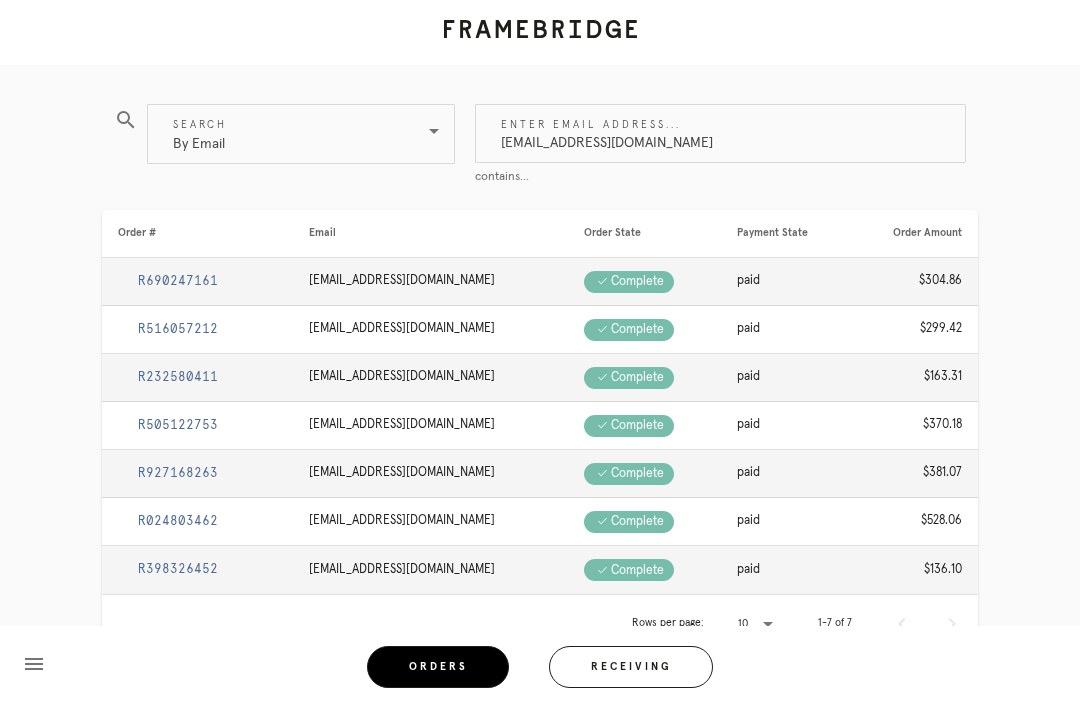 click on "R516057212" at bounding box center (178, 329) 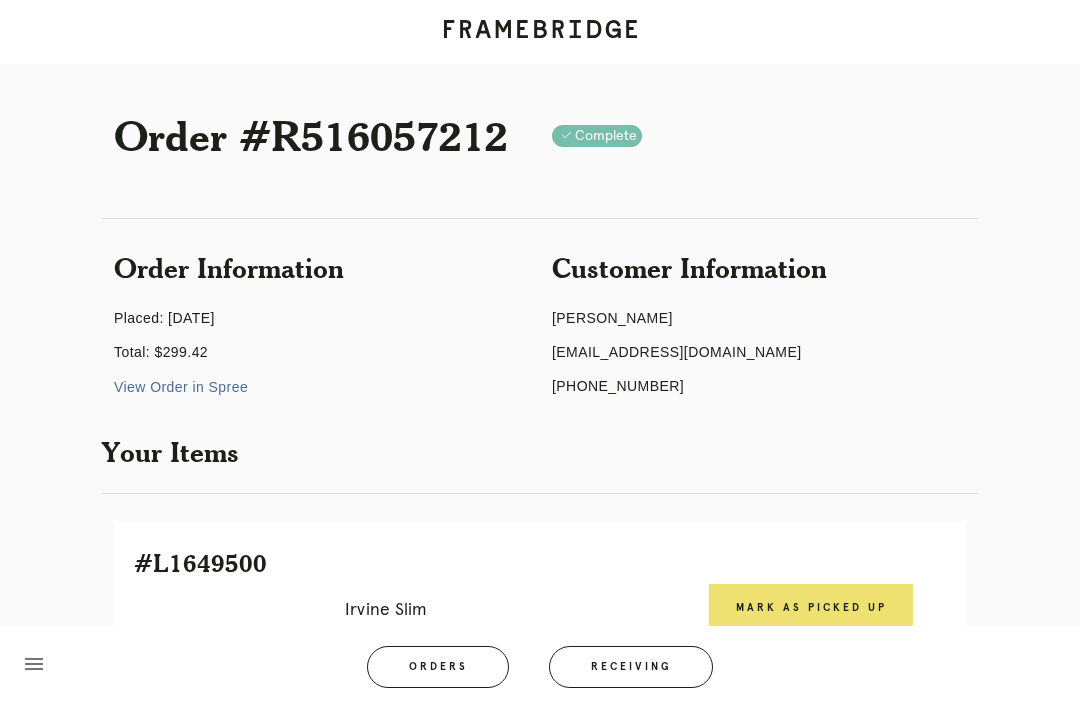 scroll, scrollTop: 0, scrollLeft: 0, axis: both 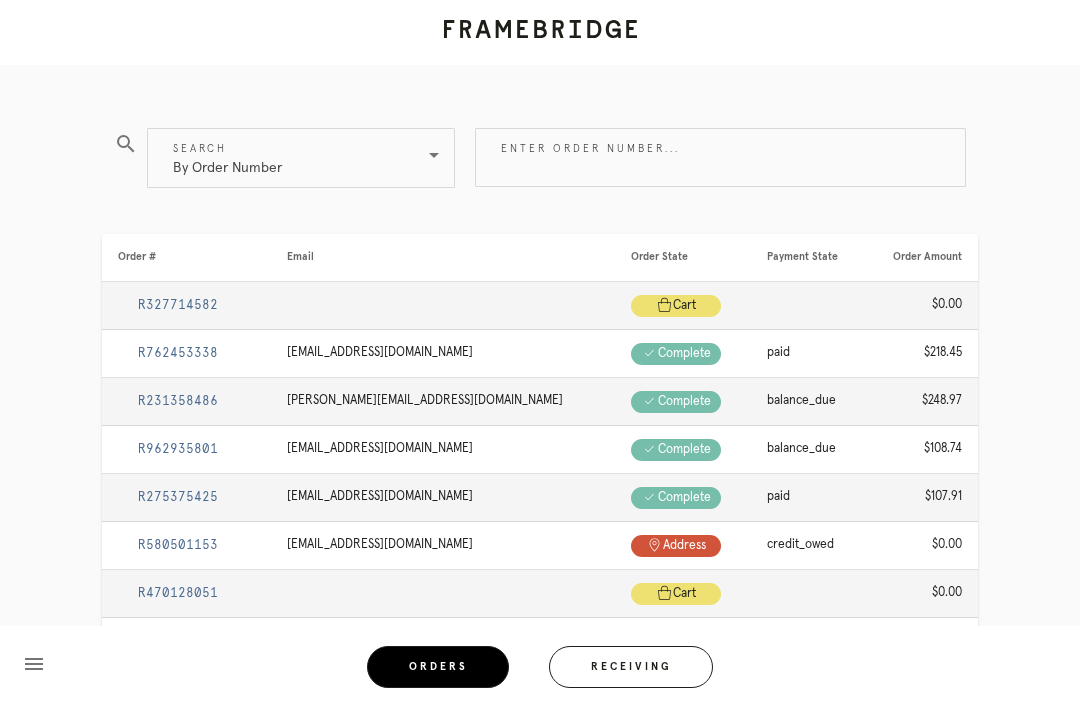 click on "By Order Number" at bounding box center [287, 158] 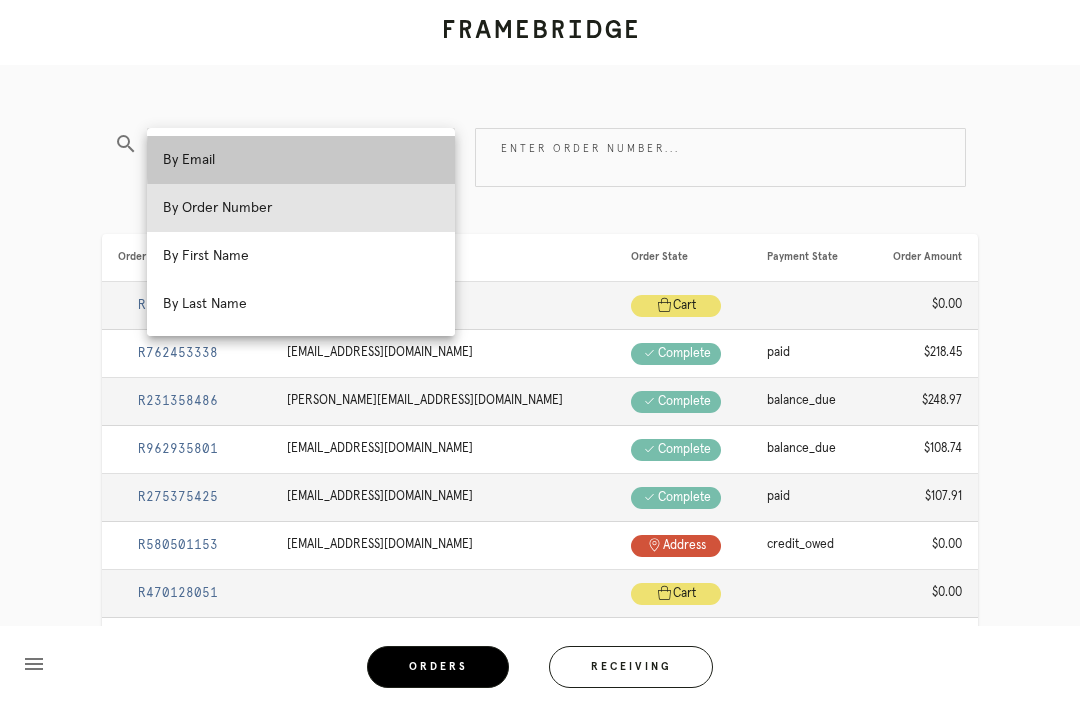 click on "By Email" at bounding box center [301, 160] 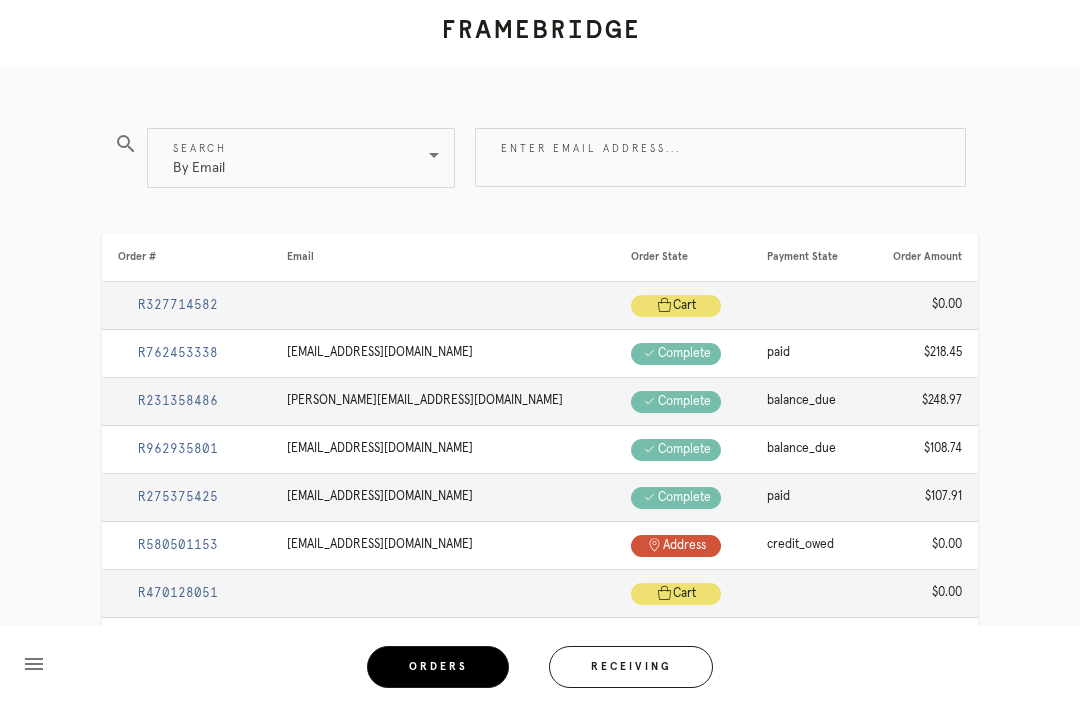 click on "Enter email address..." at bounding box center (720, 157) 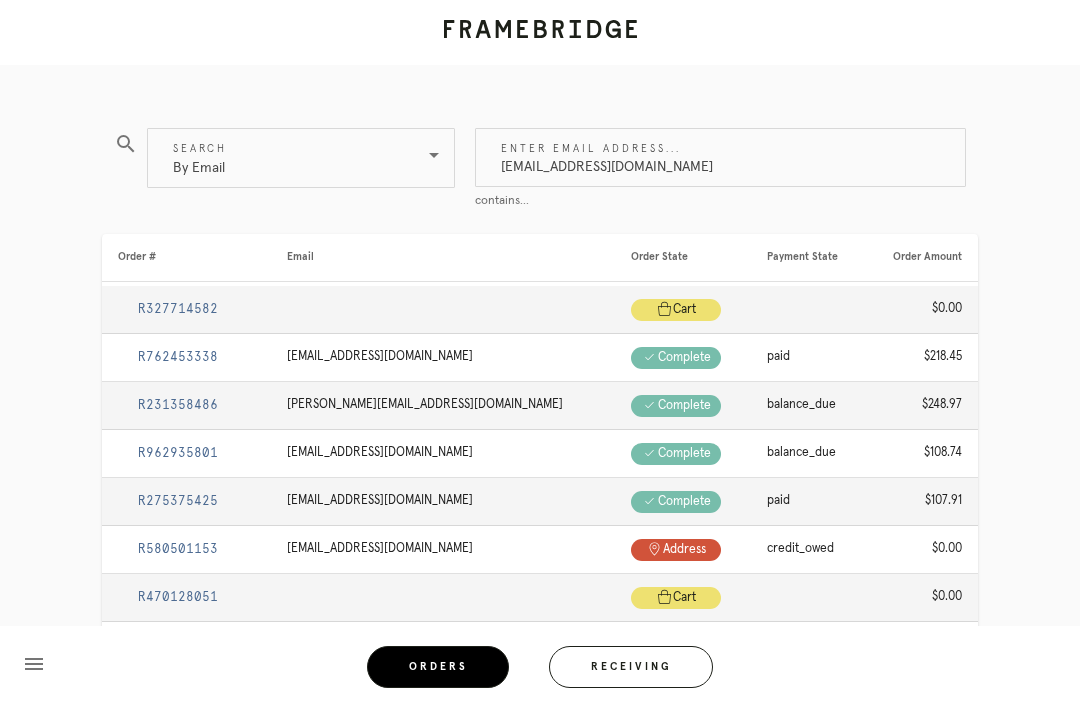 click on "Eldiablograndee@gmail.com" at bounding box center (720, 157) 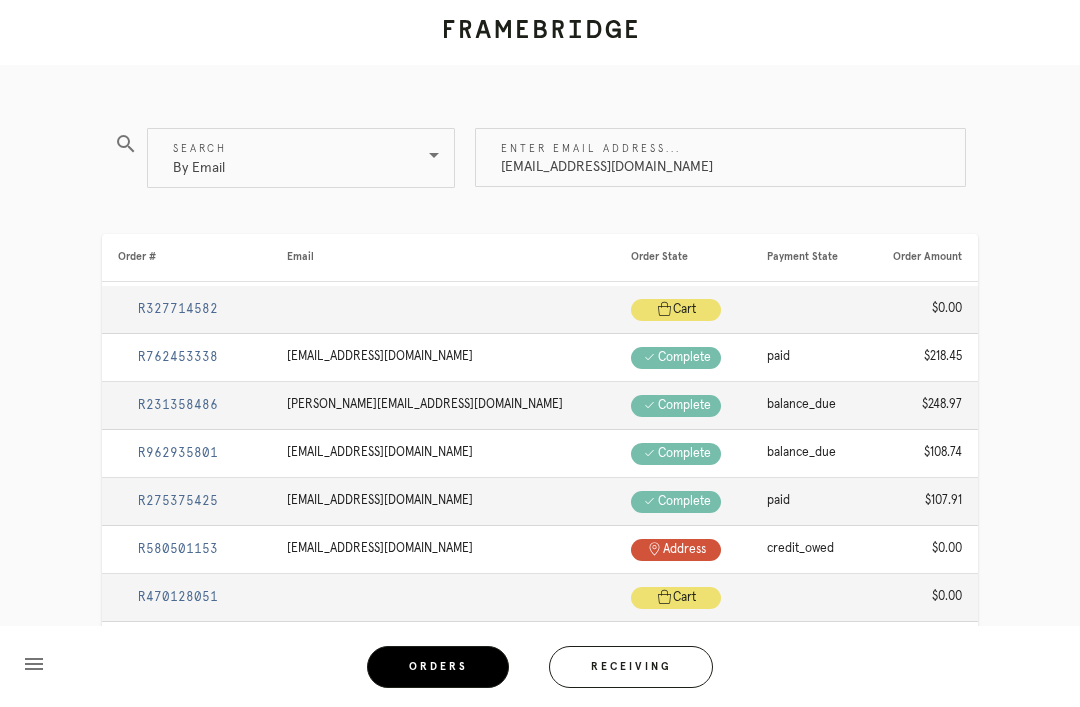 click on "Eldiablograndee@gmail.com" at bounding box center [720, 157] 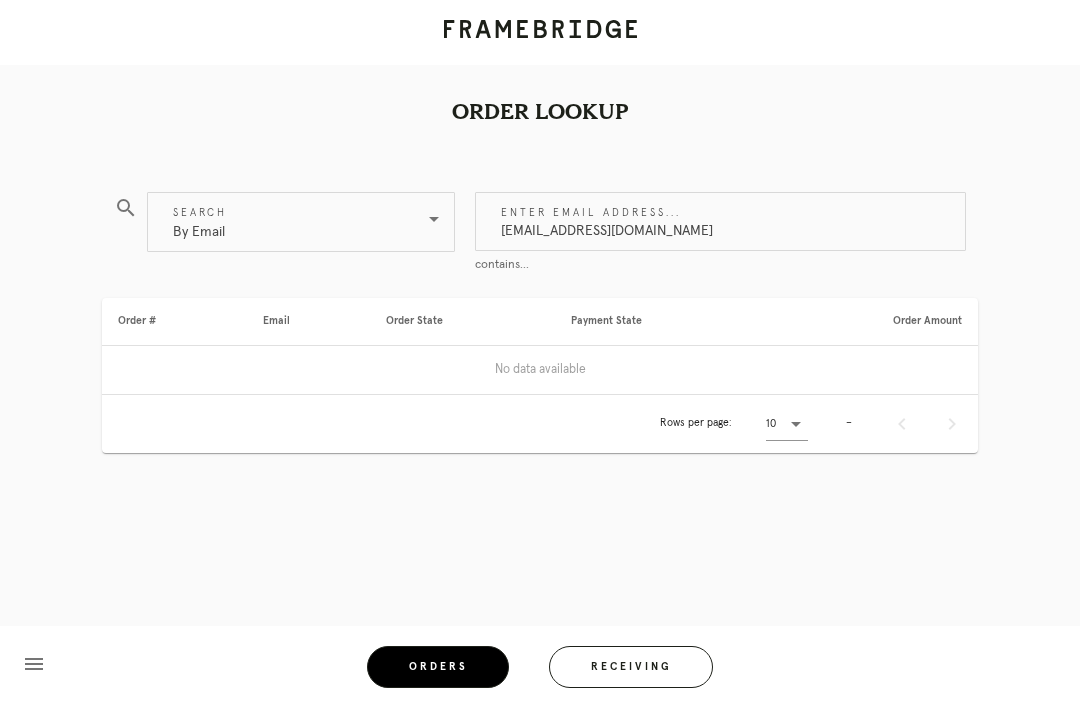 type on "Eldiablogrande@gmail.com" 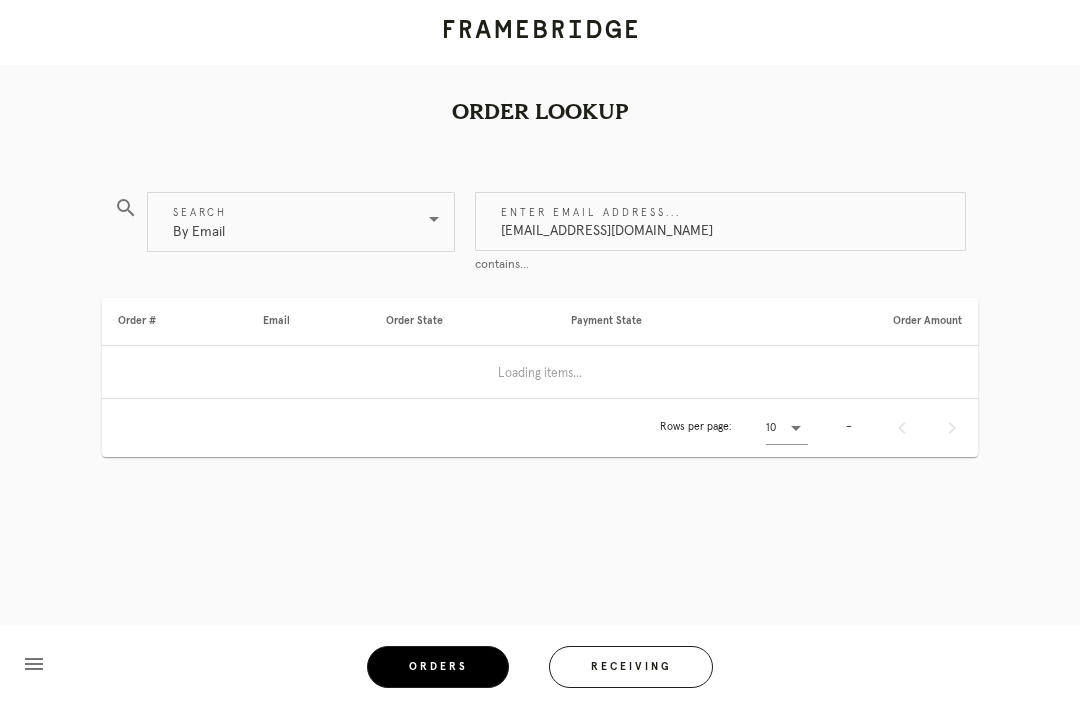 click on "Eldiablogrande@gmail.com" at bounding box center [720, 221] 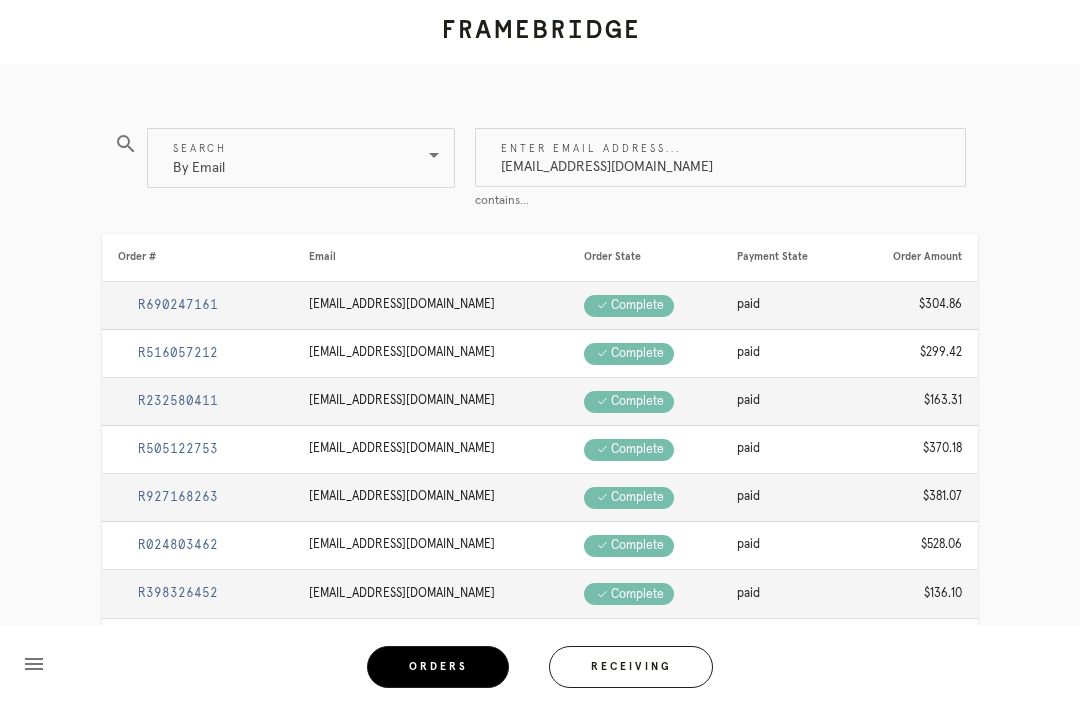 click on "Eldiablogrande@gmail.com" at bounding box center [720, 157] 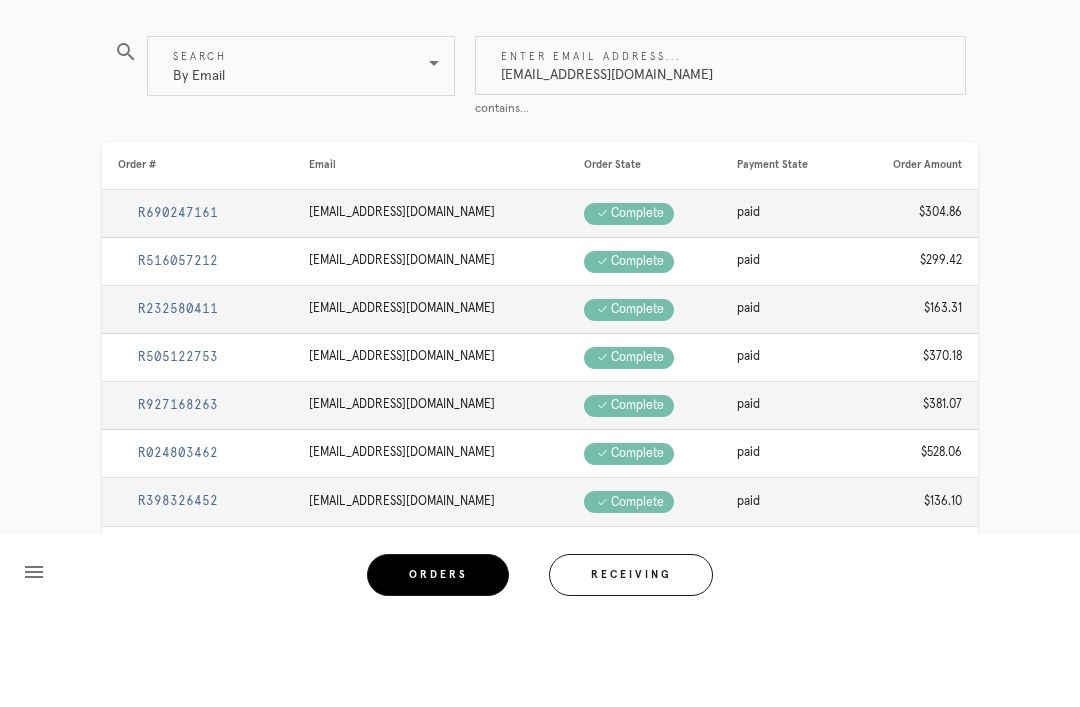 click on "R690247161" at bounding box center (178, 305) 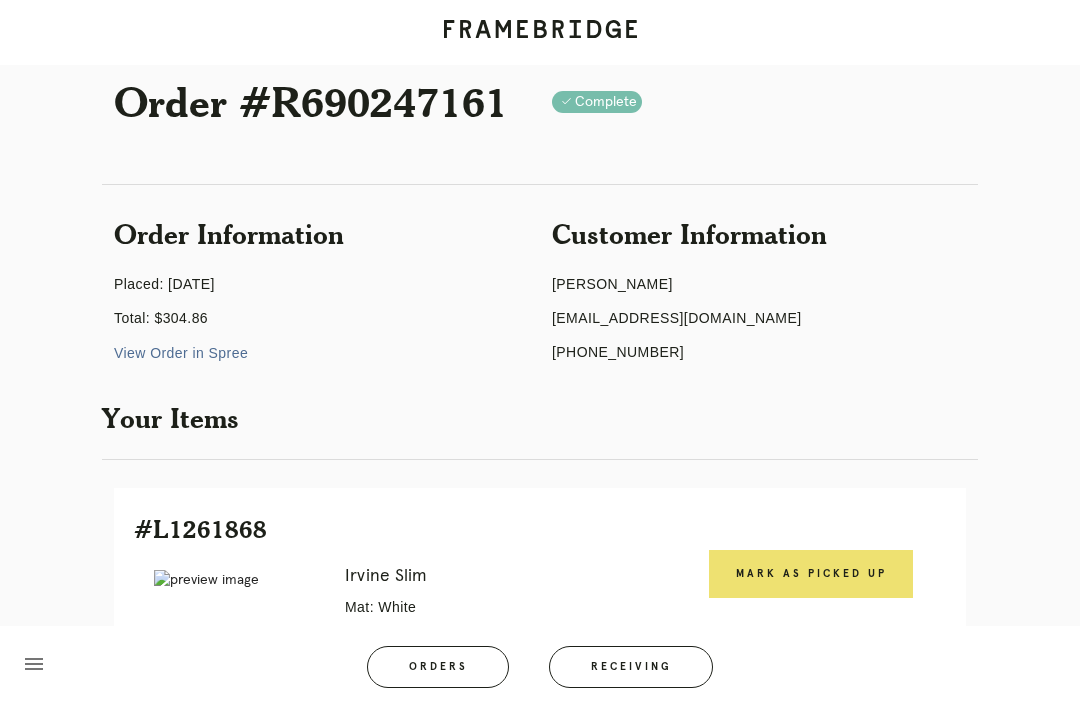scroll, scrollTop: 0, scrollLeft: 0, axis: both 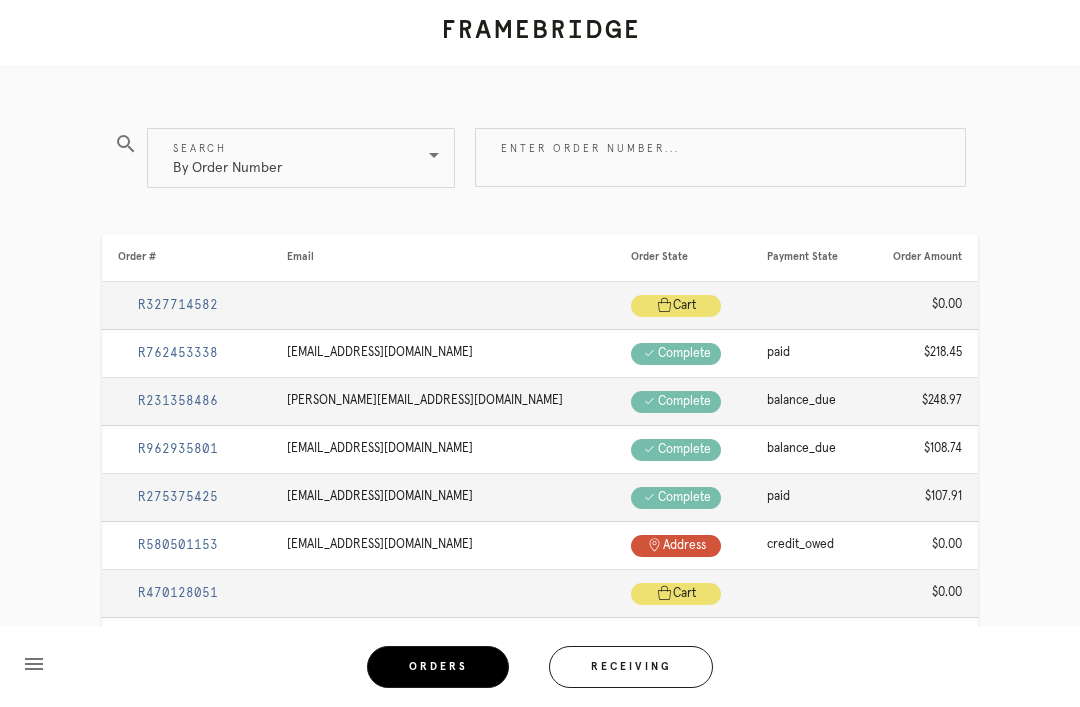 click on "By Order Number" at bounding box center [287, 158] 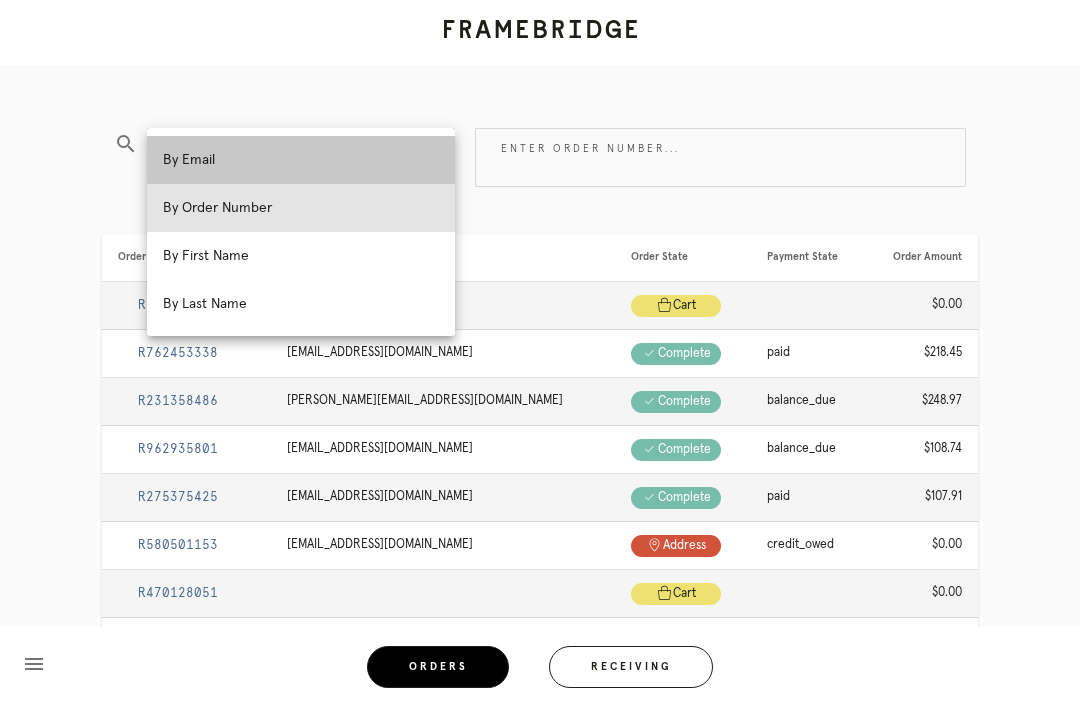 click on "By Email" at bounding box center (301, 160) 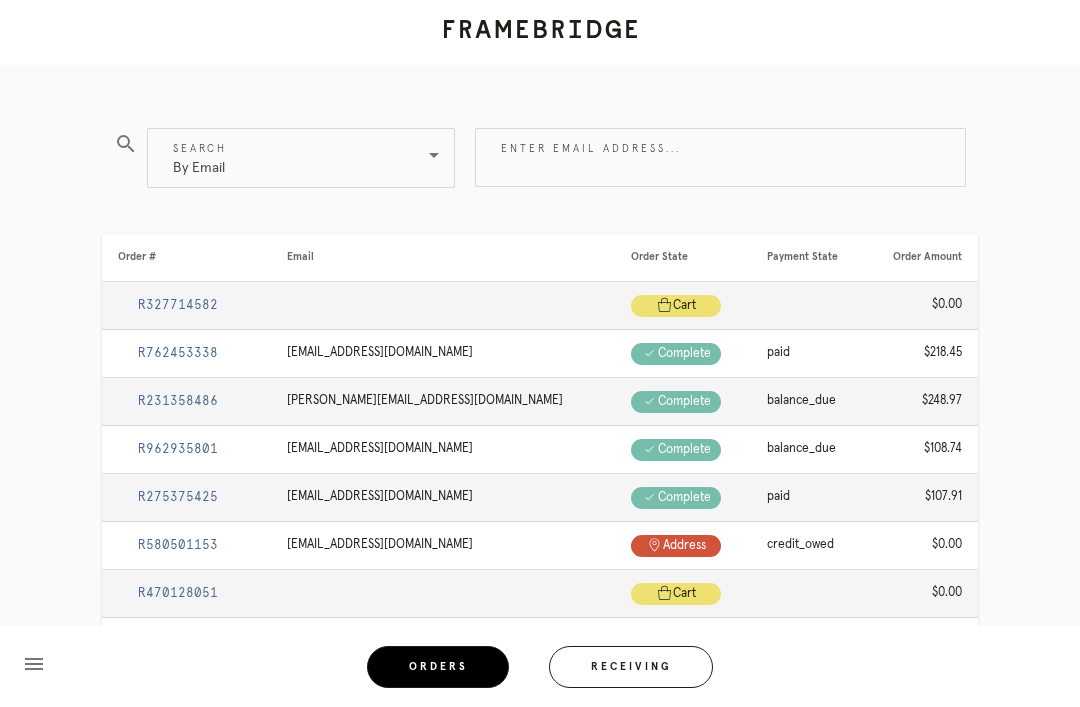 click on "Enter email address..." at bounding box center (720, 157) 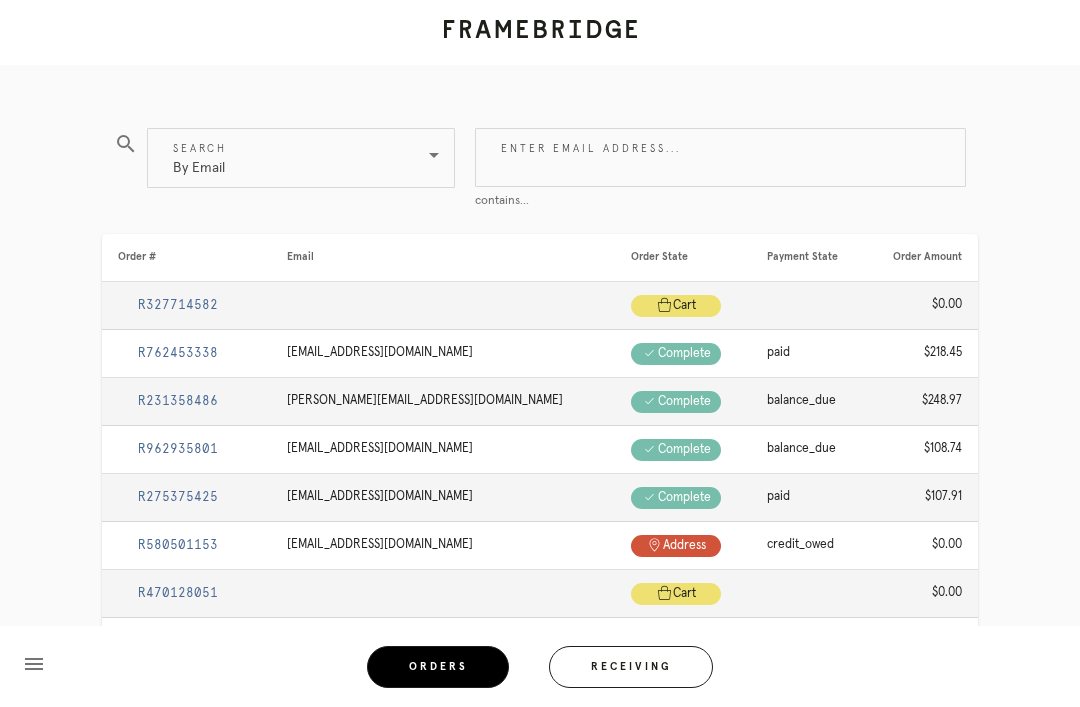 click on "Enter email address..." at bounding box center [720, 157] 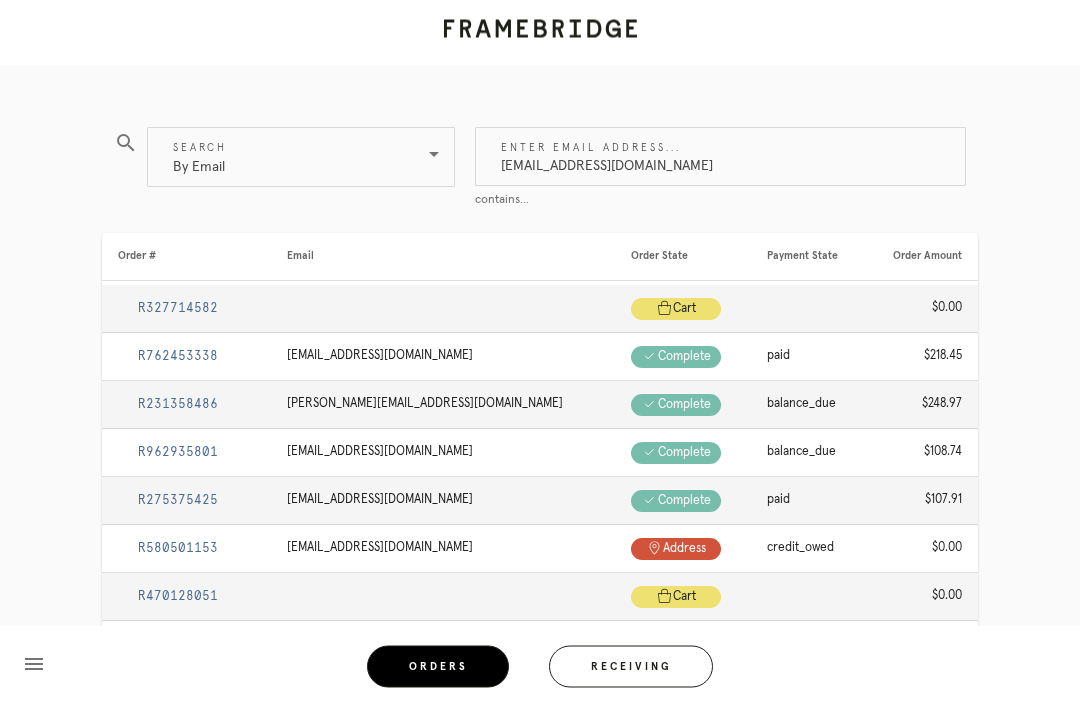 scroll, scrollTop: 63, scrollLeft: 0, axis: vertical 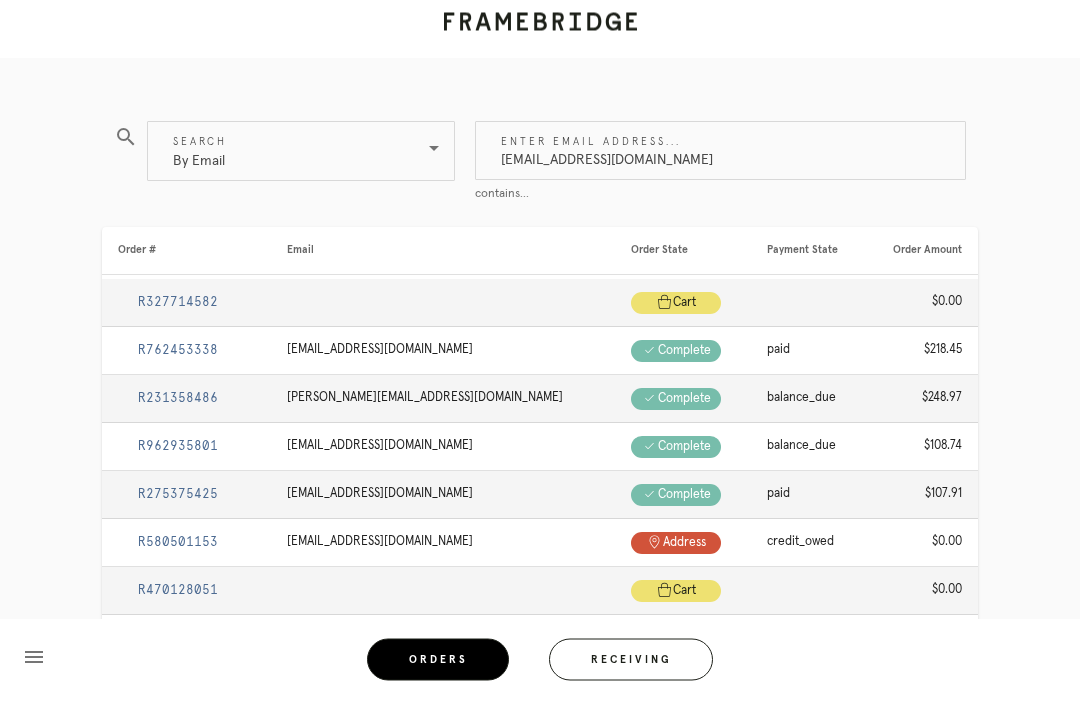 type on "Eldiablogrande@gmail.com" 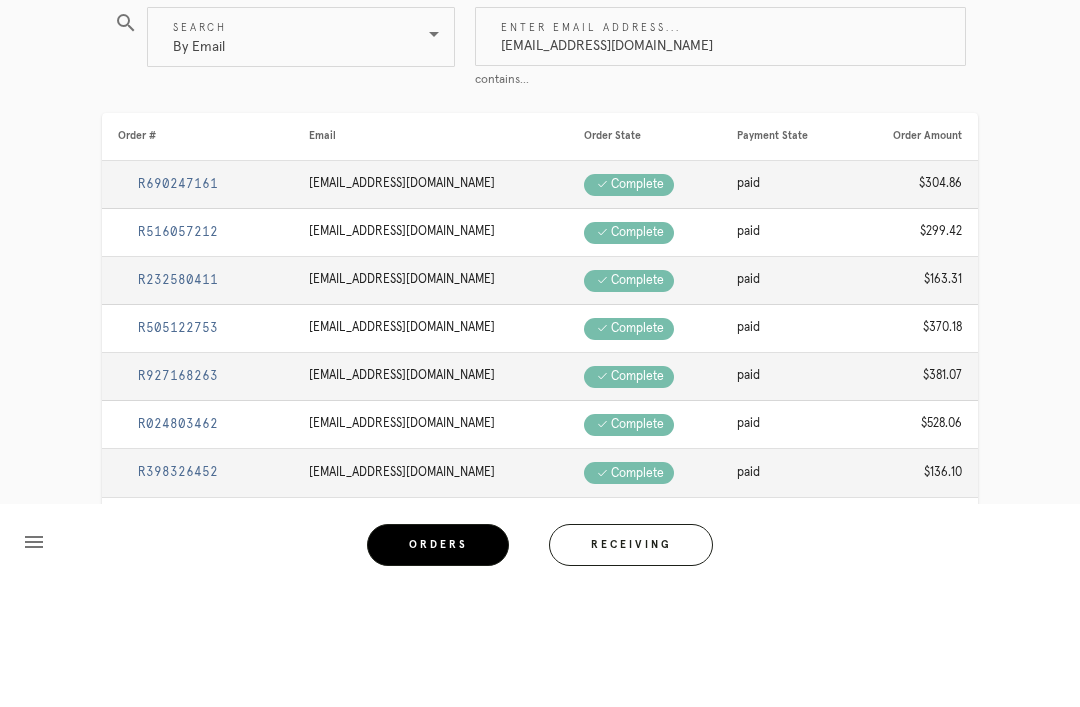 click on "R232580411" at bounding box center [178, 402] 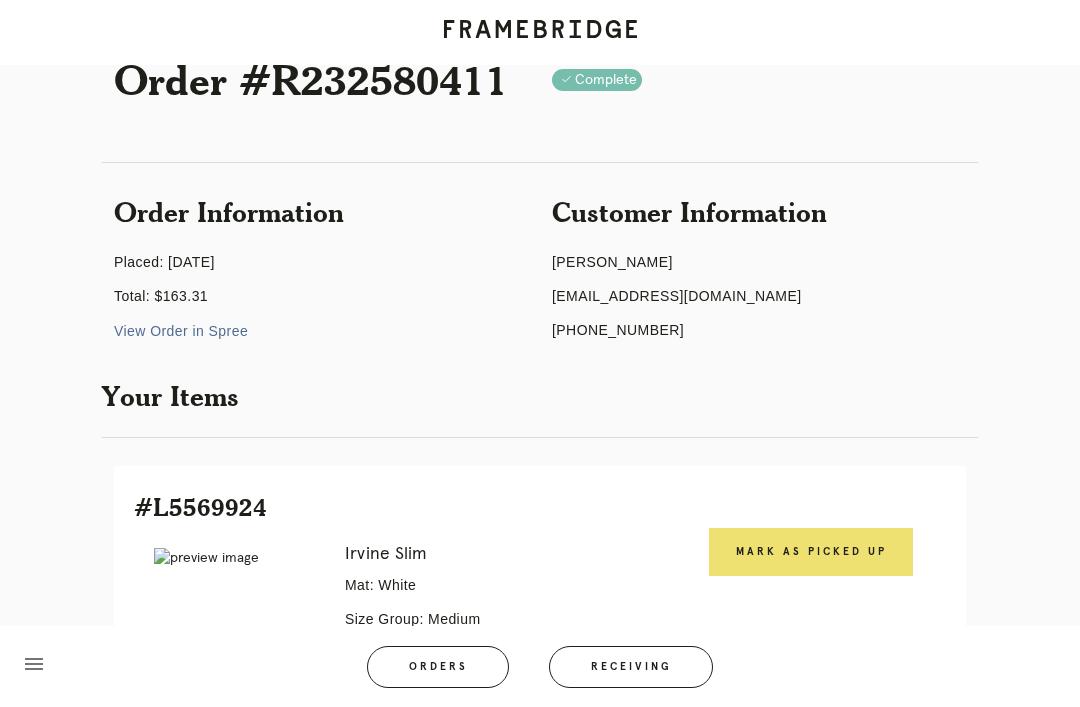 scroll, scrollTop: 72, scrollLeft: 0, axis: vertical 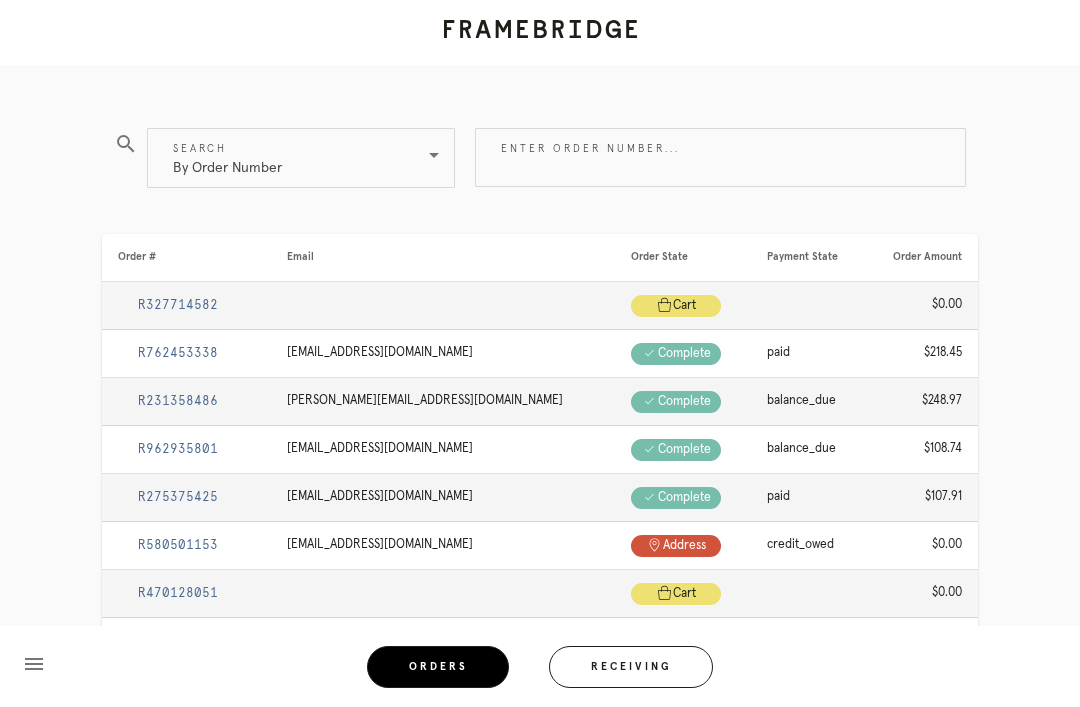 click on "By Order Number" at bounding box center [287, 158] 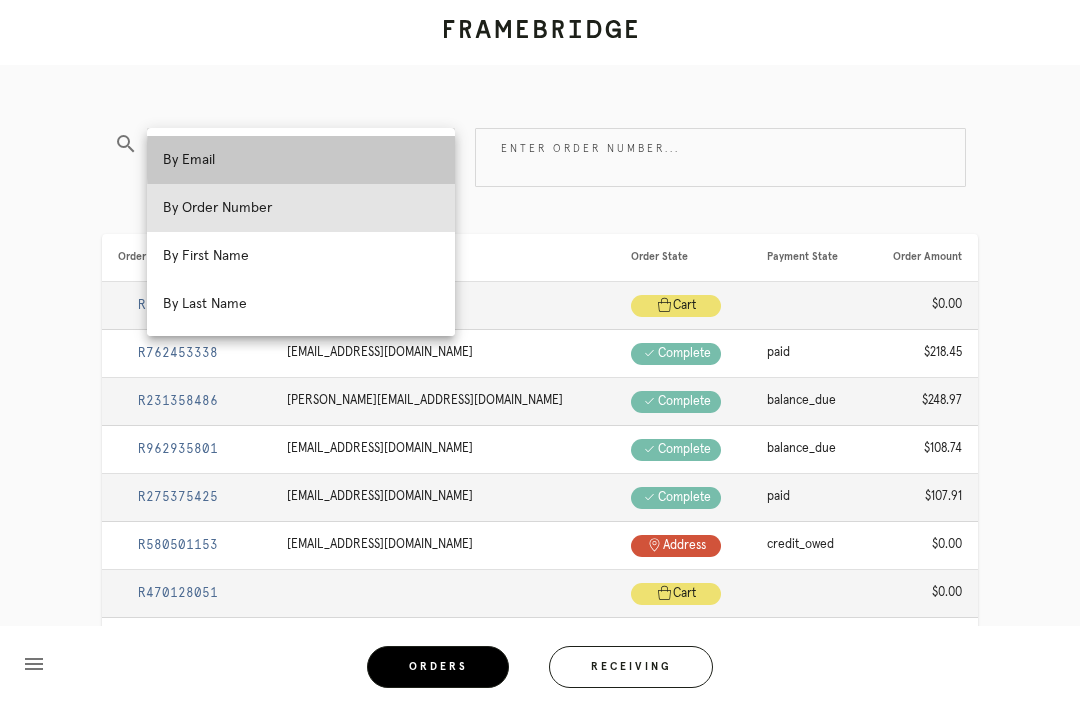 click on "By Email" at bounding box center (301, 160) 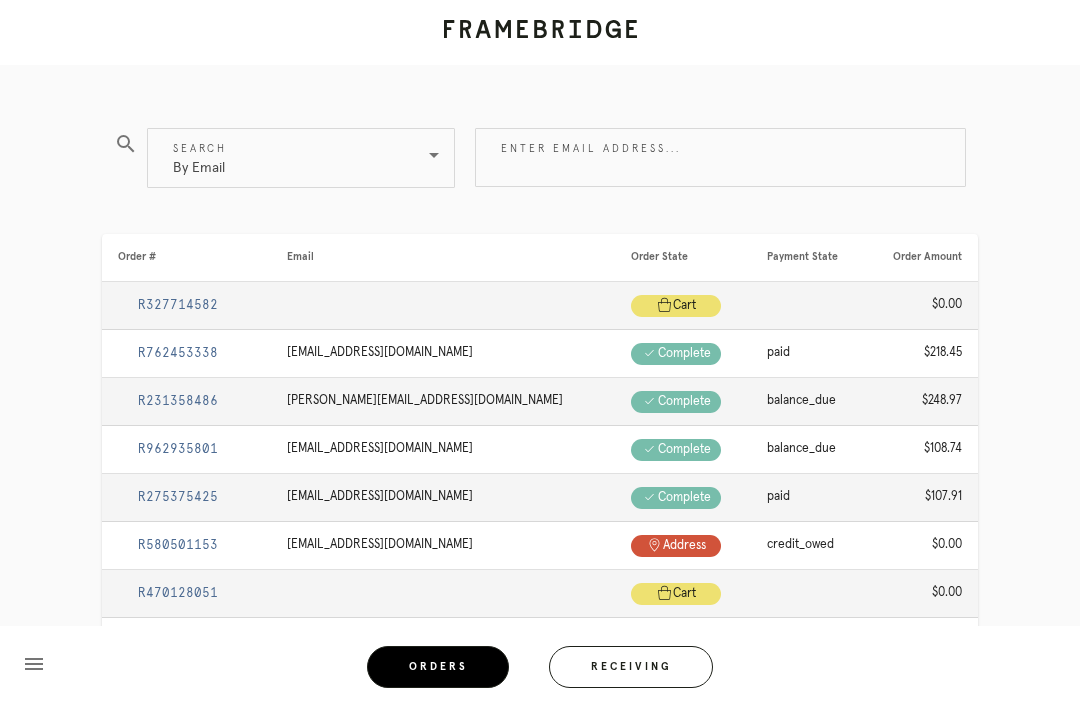 click on "Enter email address..." at bounding box center (720, 157) 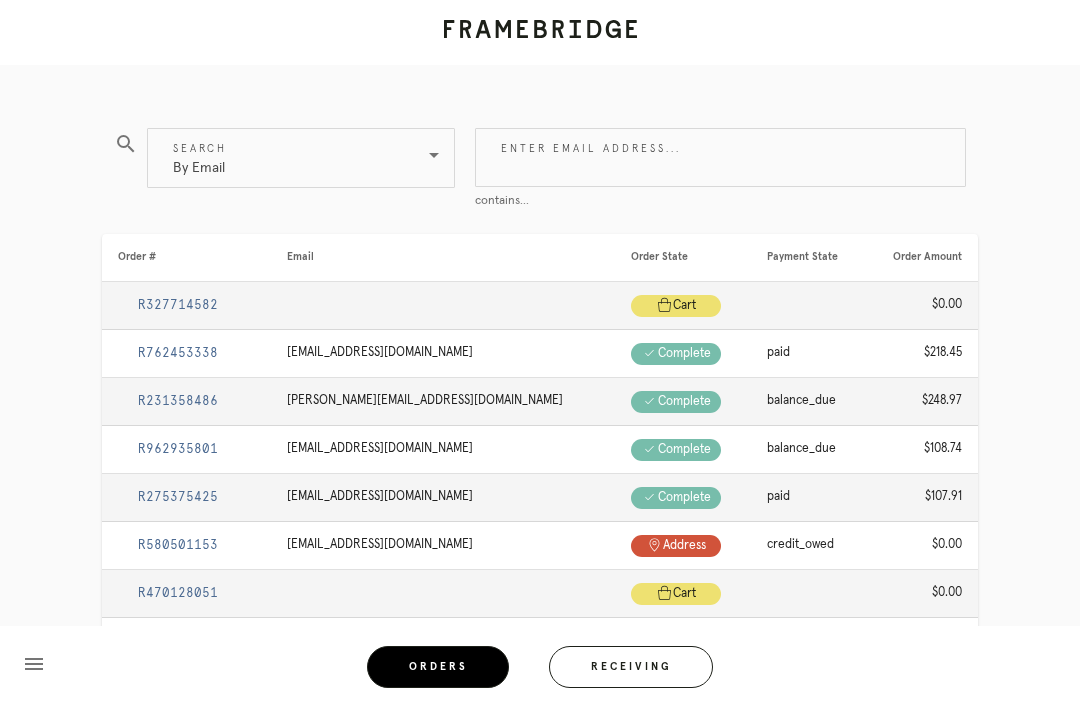 click on "Enter email address..." at bounding box center (720, 157) 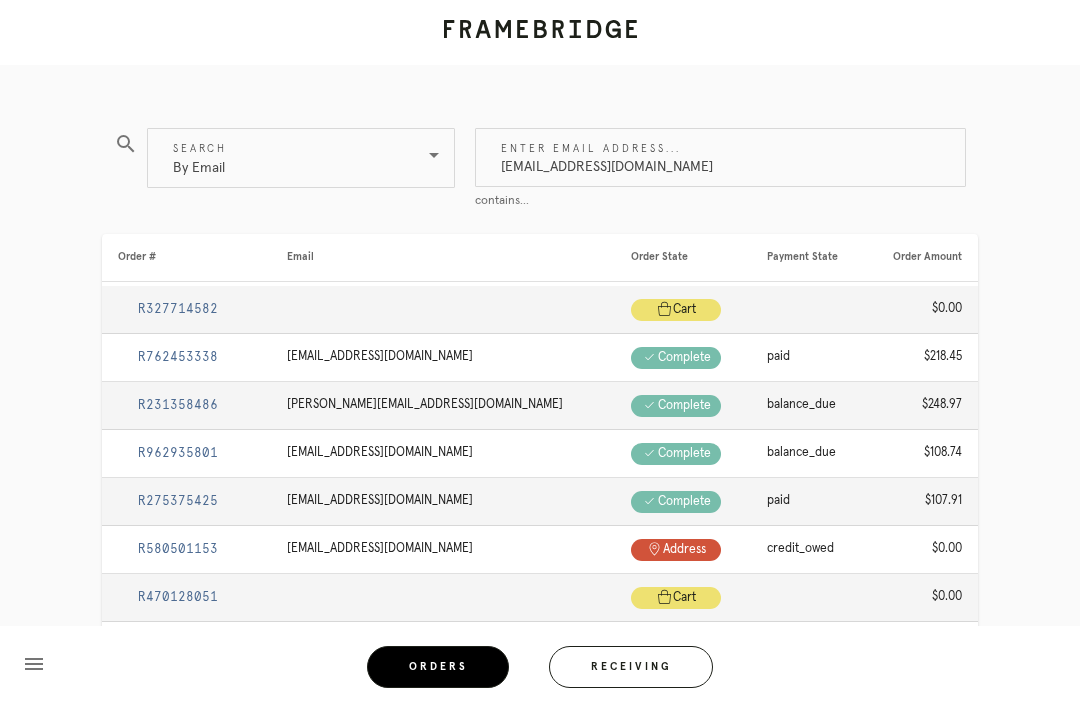 type on "Eldiablogrande@gmail.com" 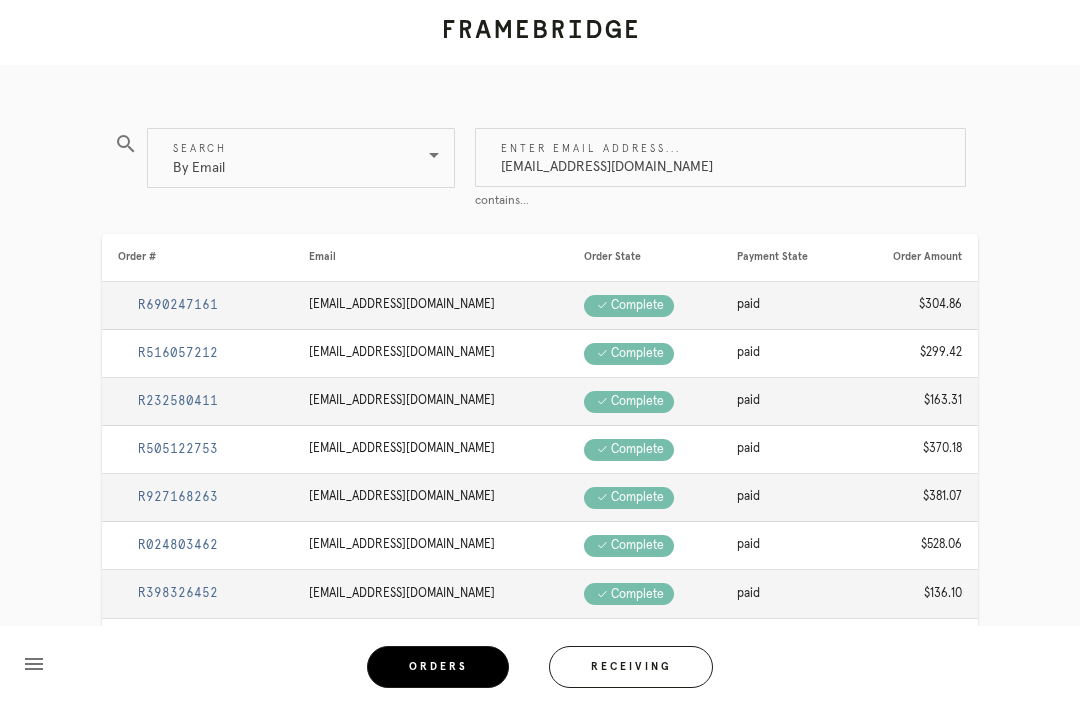 click on "R505122753" at bounding box center [178, 449] 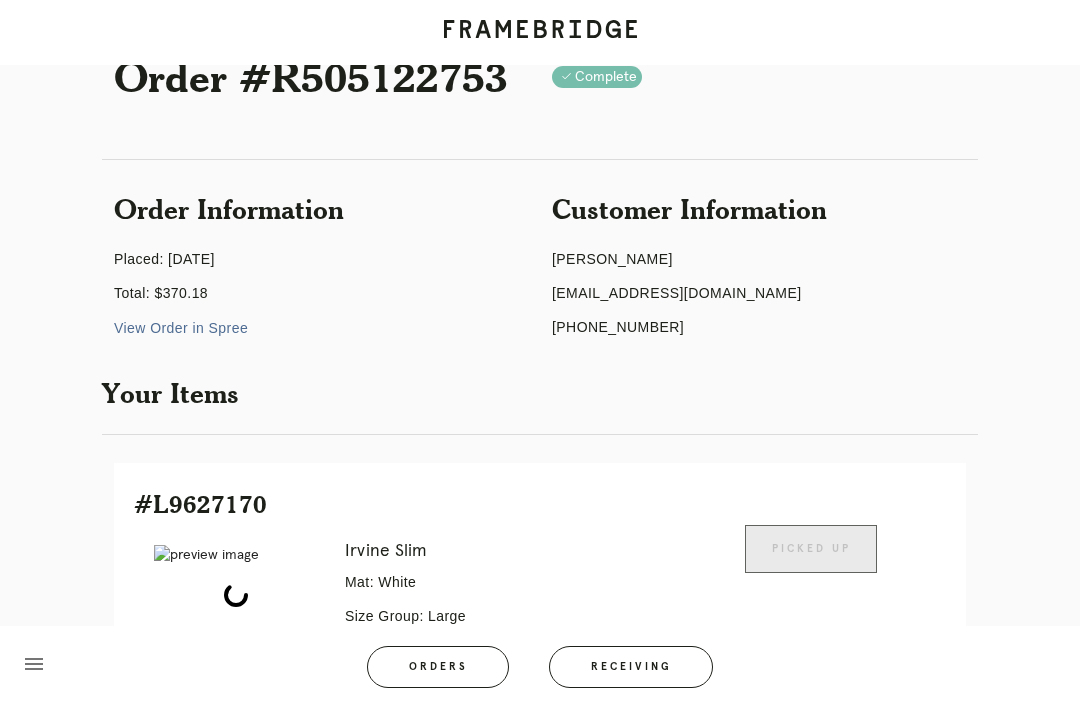 scroll, scrollTop: 0, scrollLeft: 0, axis: both 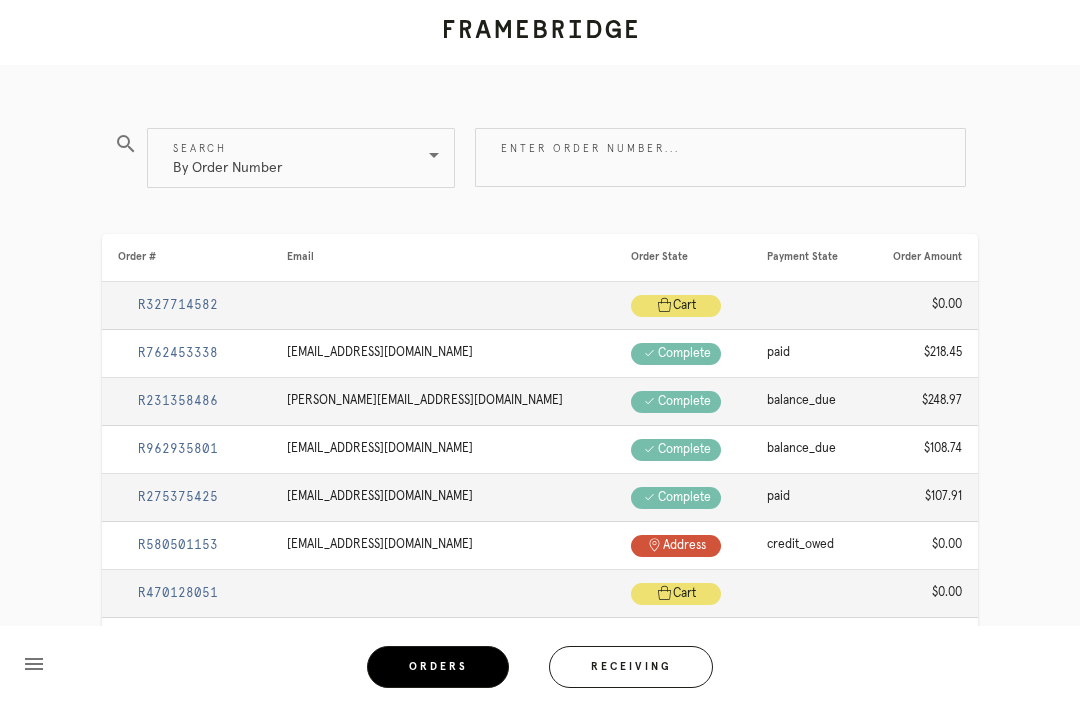click on "By Order Number" at bounding box center [287, 158] 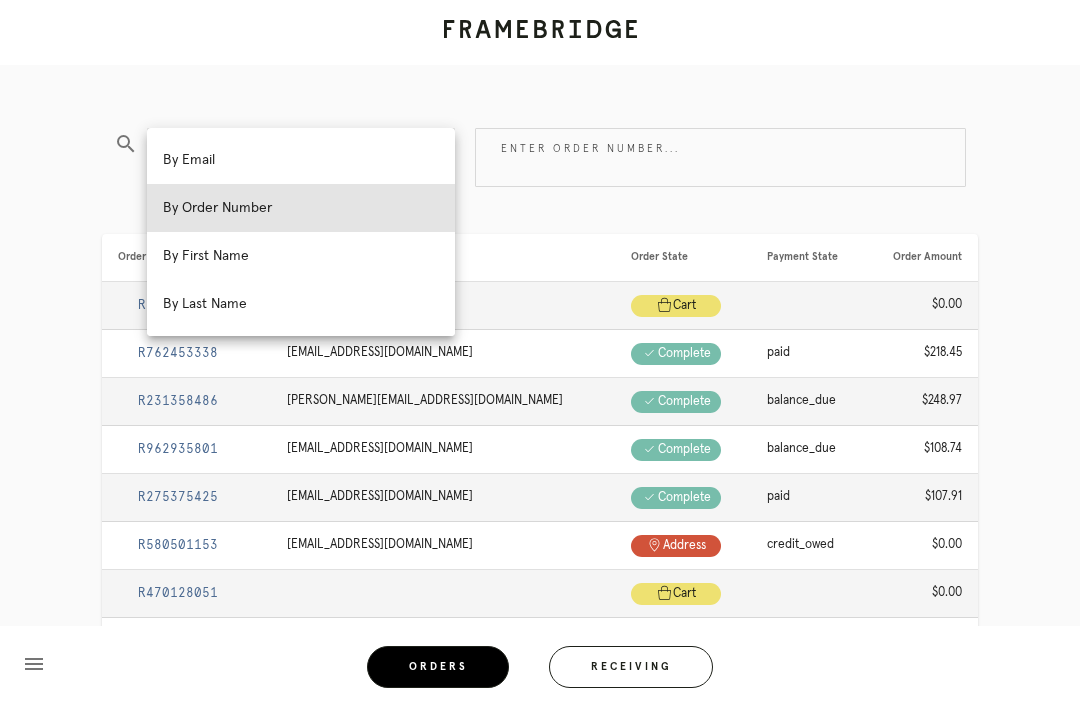 click on "By Email" at bounding box center [301, 160] 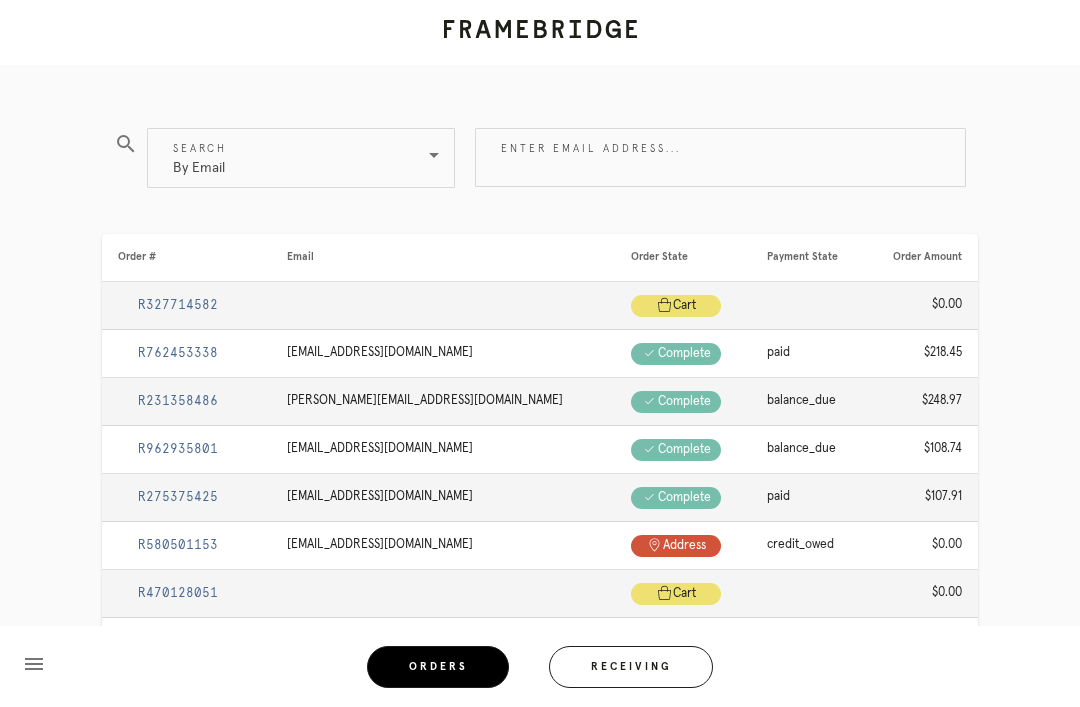 click on "Enter email address..." at bounding box center (720, 157) 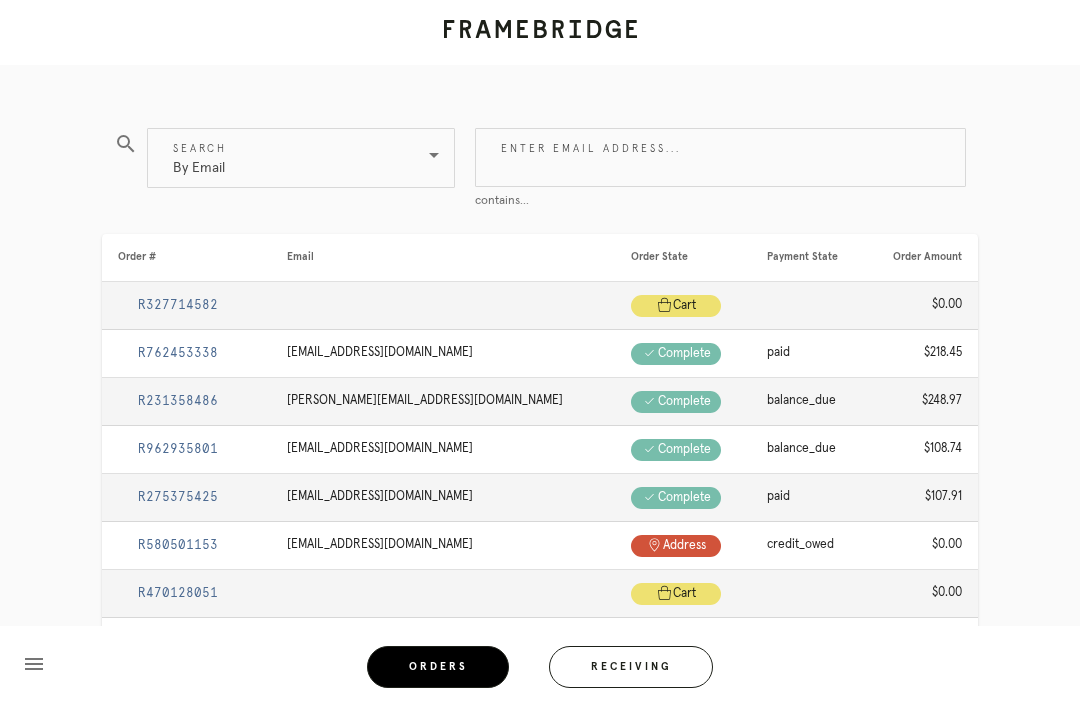 click on "Enter email address..." at bounding box center (720, 157) 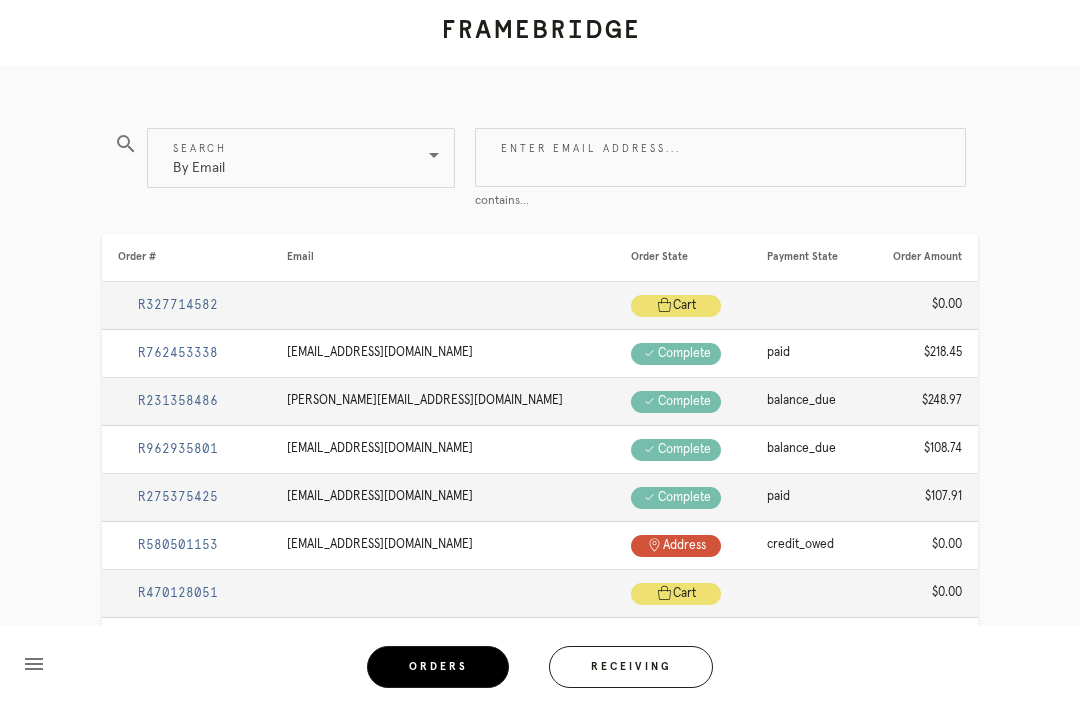 paste on "Eldiablogrande@gmail.com" 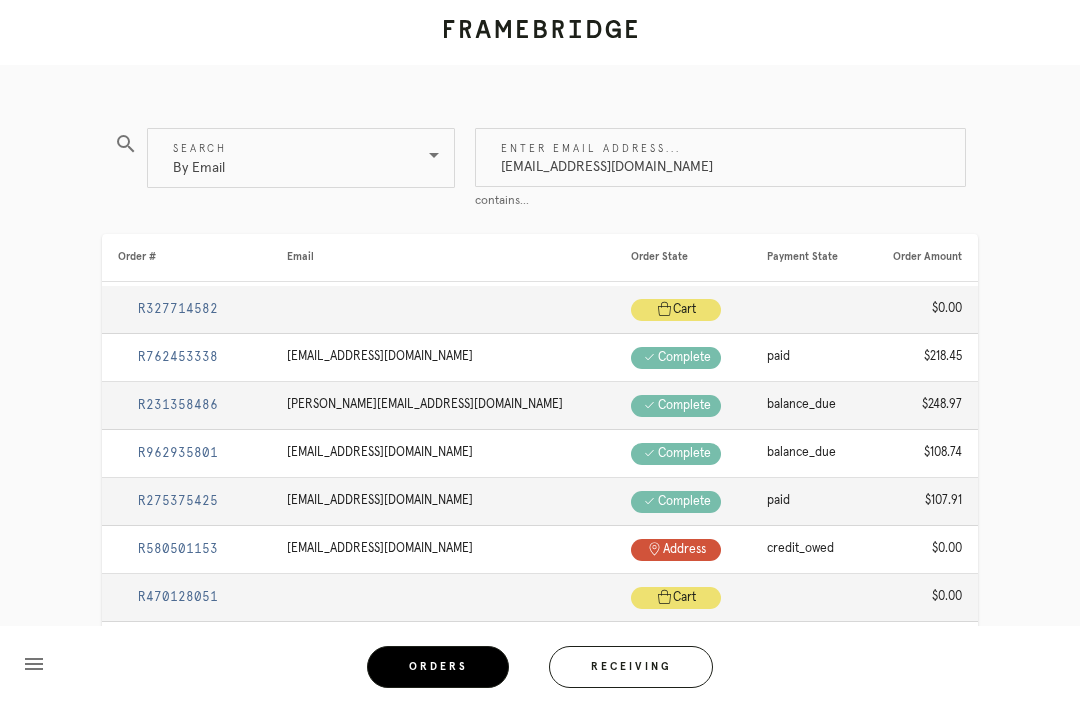 type on "Eldiablogrande@gmail.com" 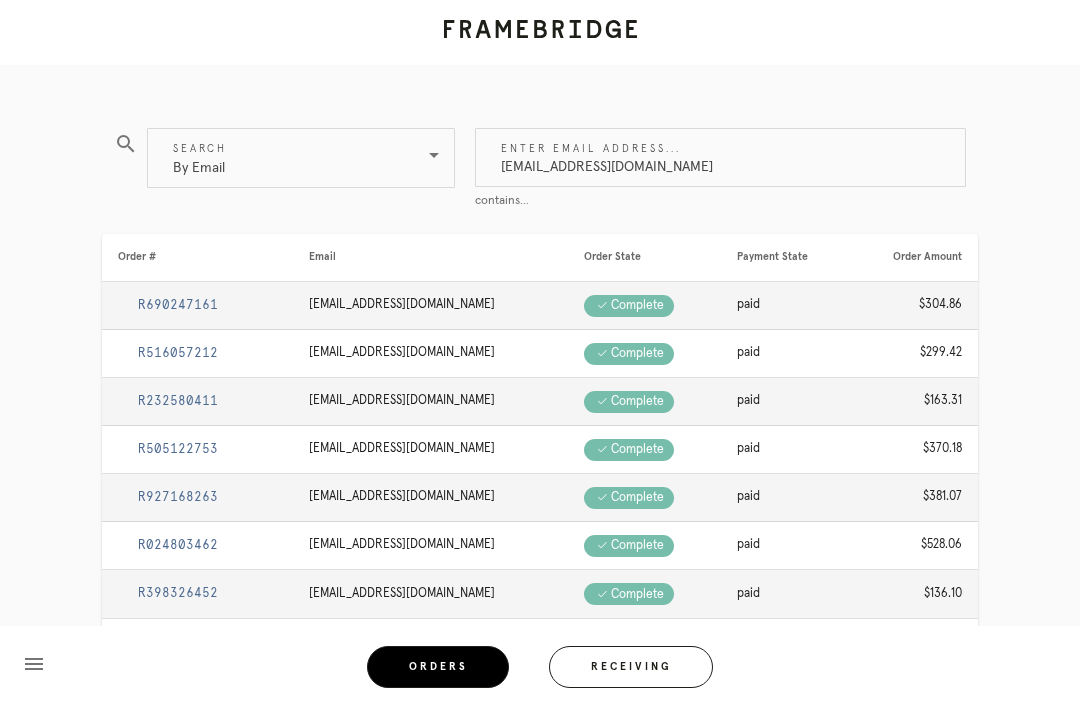 click on "R927168263" at bounding box center (178, 497) 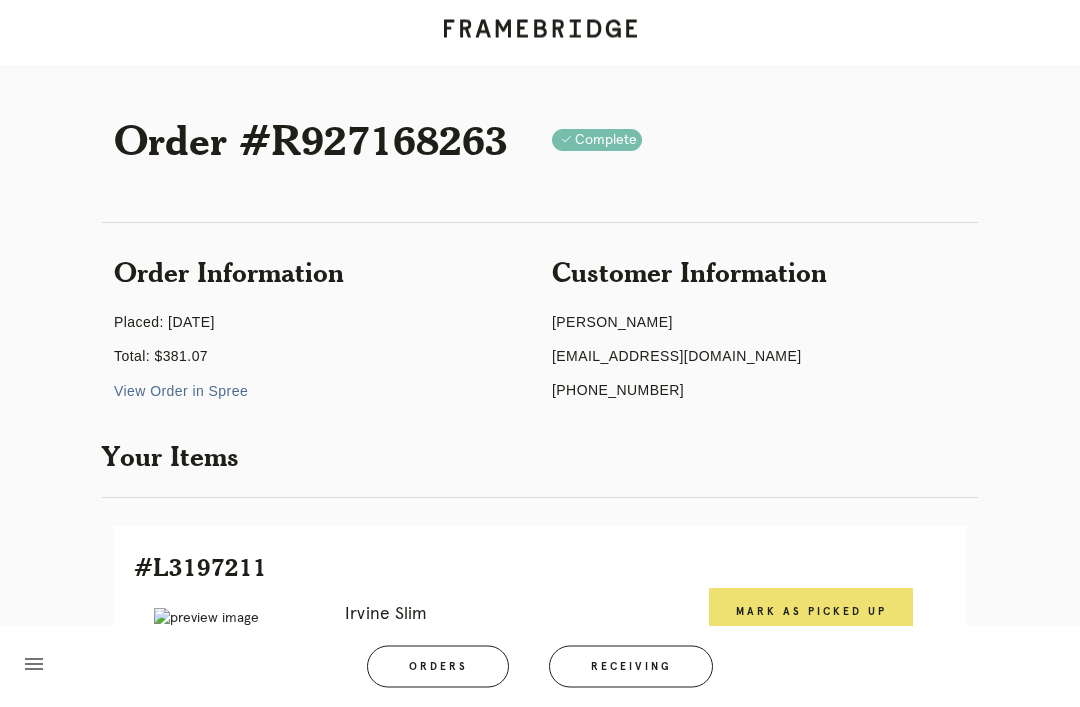 scroll, scrollTop: 0, scrollLeft: 0, axis: both 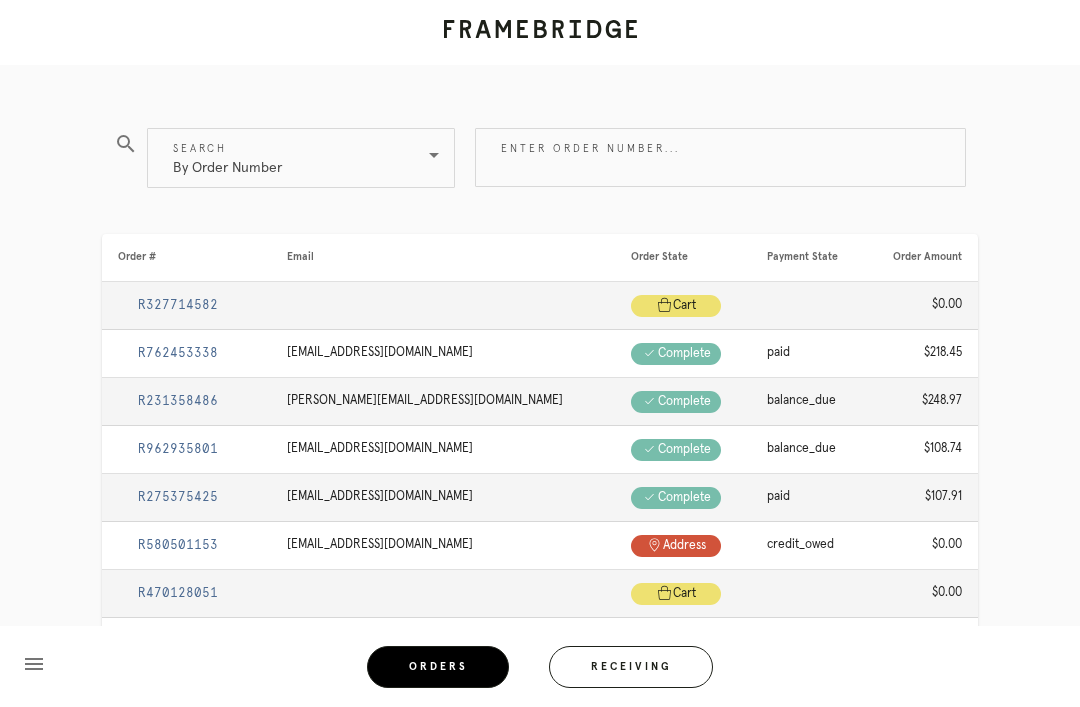 click on "By Order Number" at bounding box center (287, 158) 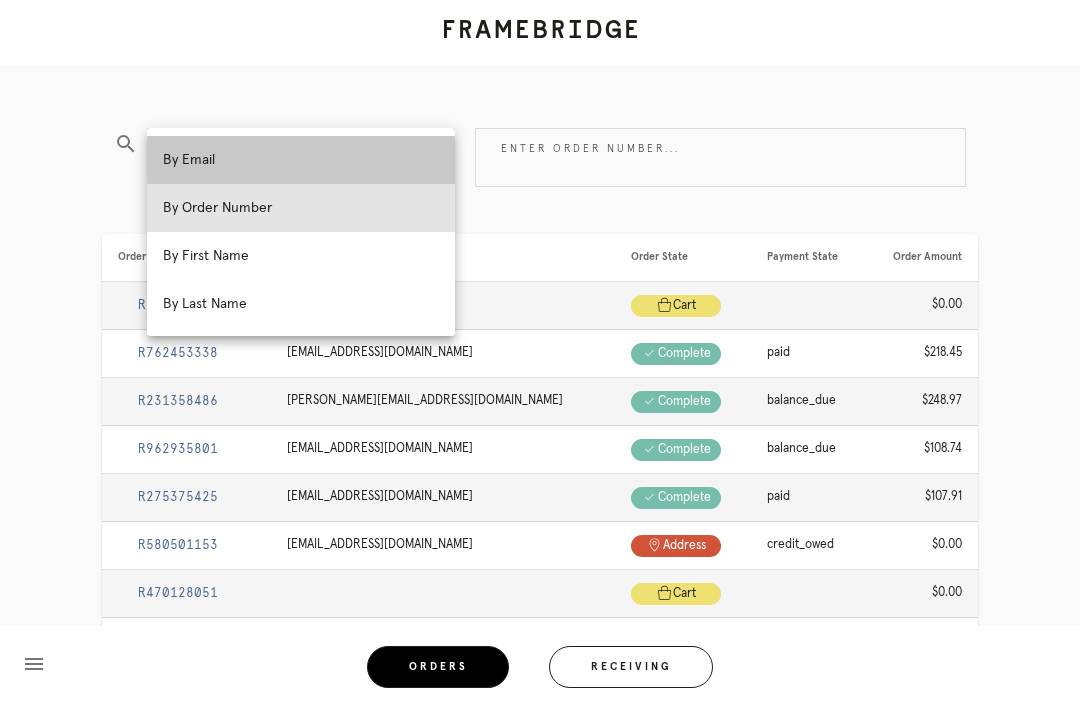click on "By Email" at bounding box center [301, 160] 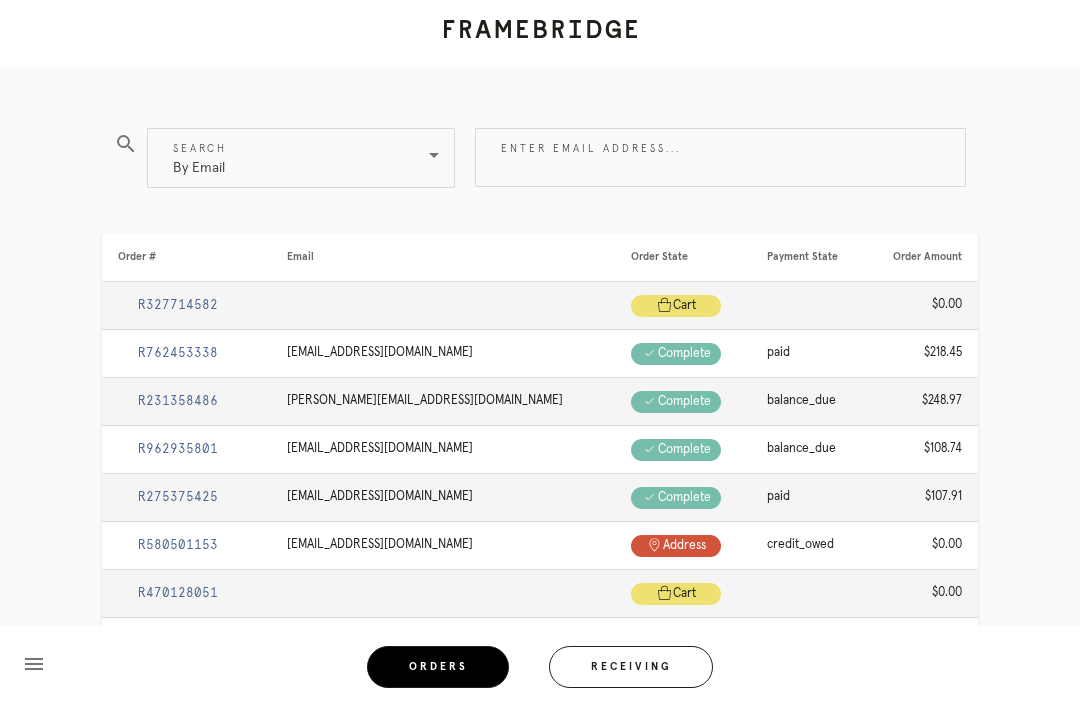 click on "Enter email address..." at bounding box center [720, 157] 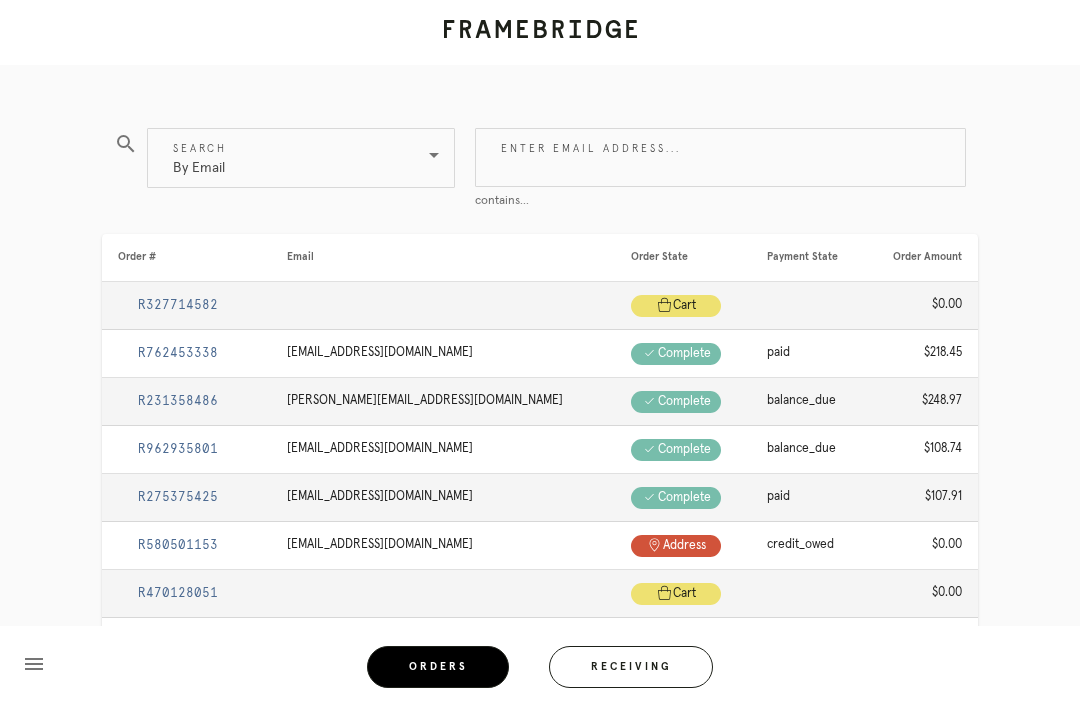 click on "Enter email address..." at bounding box center (720, 157) 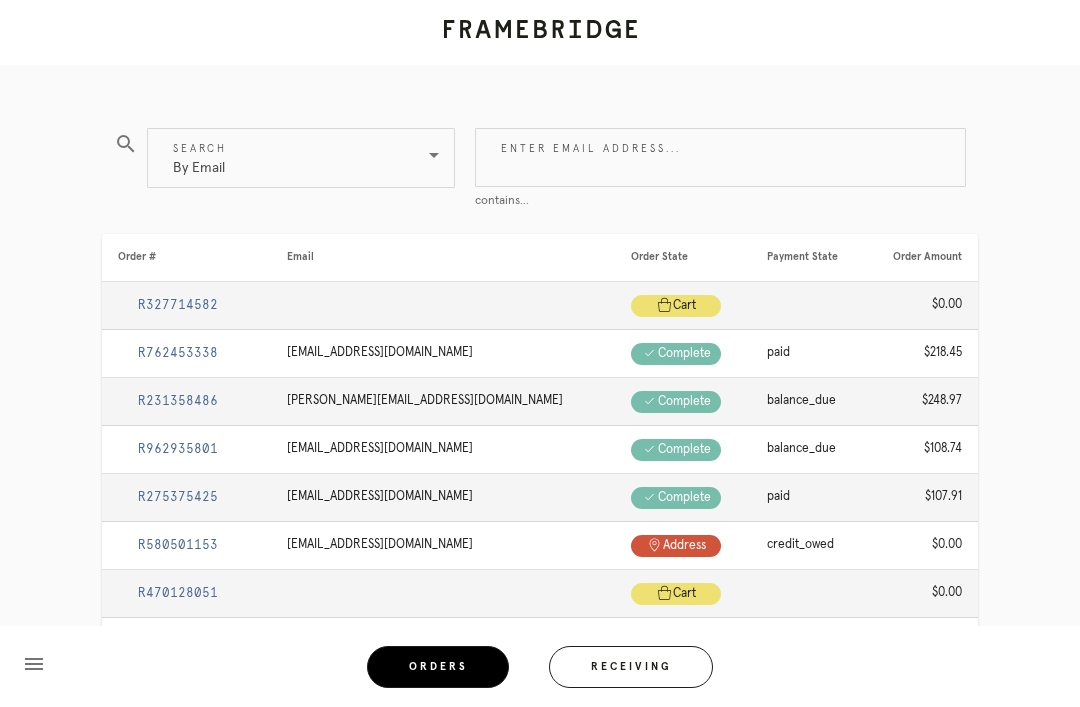 paste on "Eldiablogrande@gmail.com" 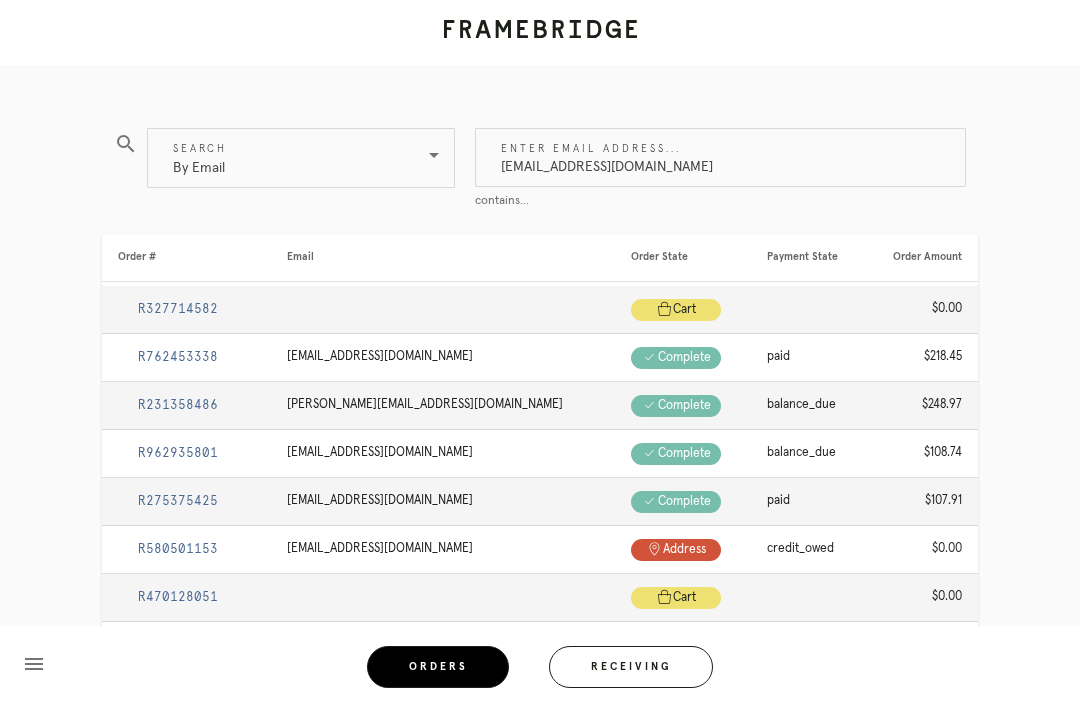 type on "Eldiablogrande@gmail.com" 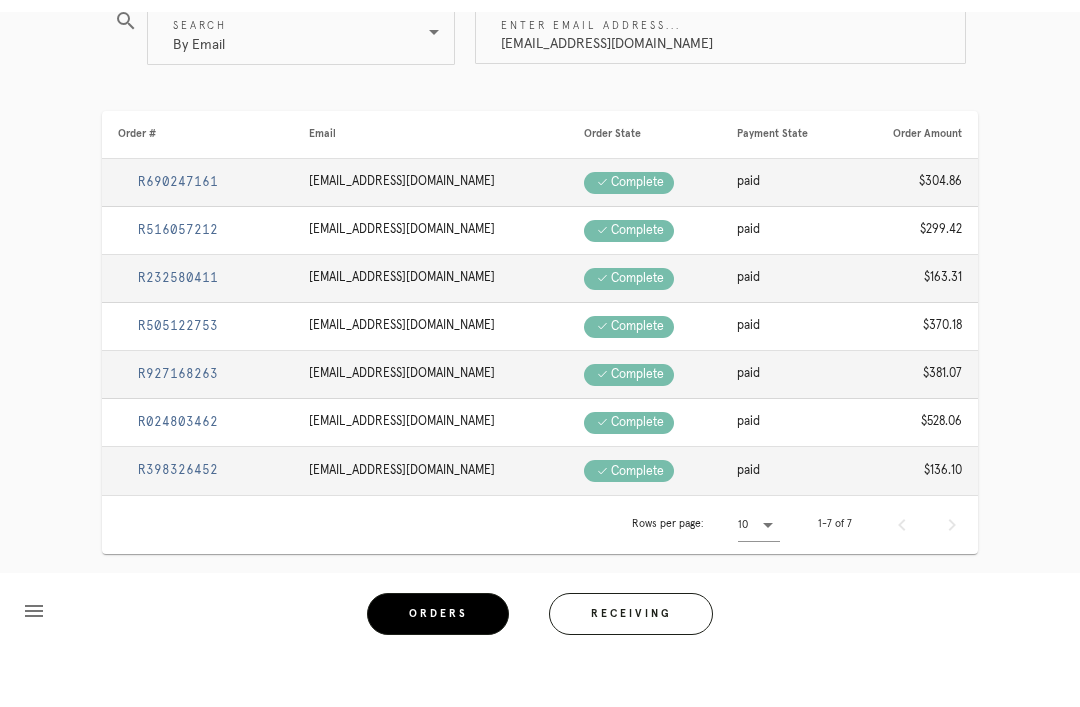 scroll, scrollTop: 132, scrollLeft: 0, axis: vertical 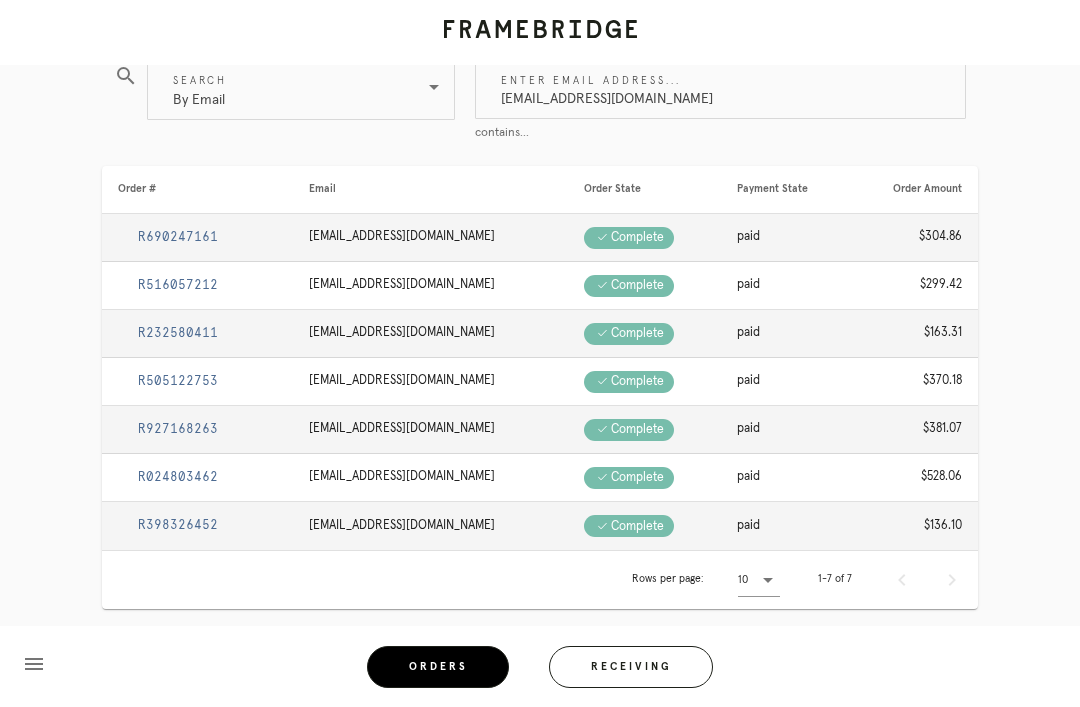 click on "R398326452" at bounding box center (178, 525) 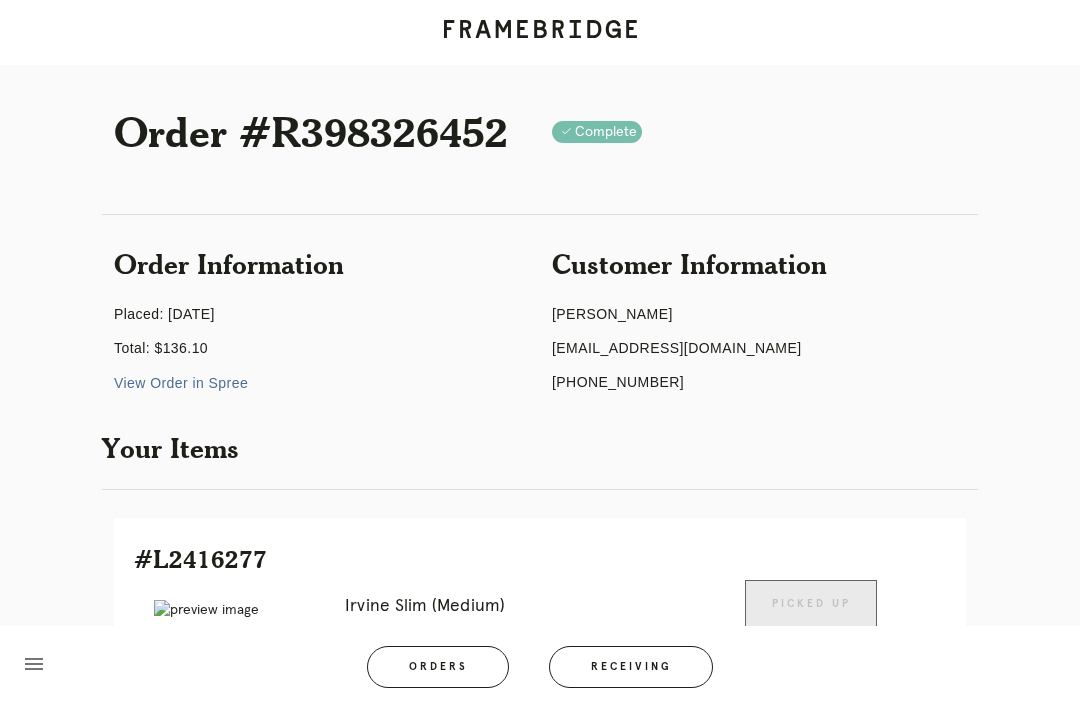 scroll, scrollTop: 0, scrollLeft: 0, axis: both 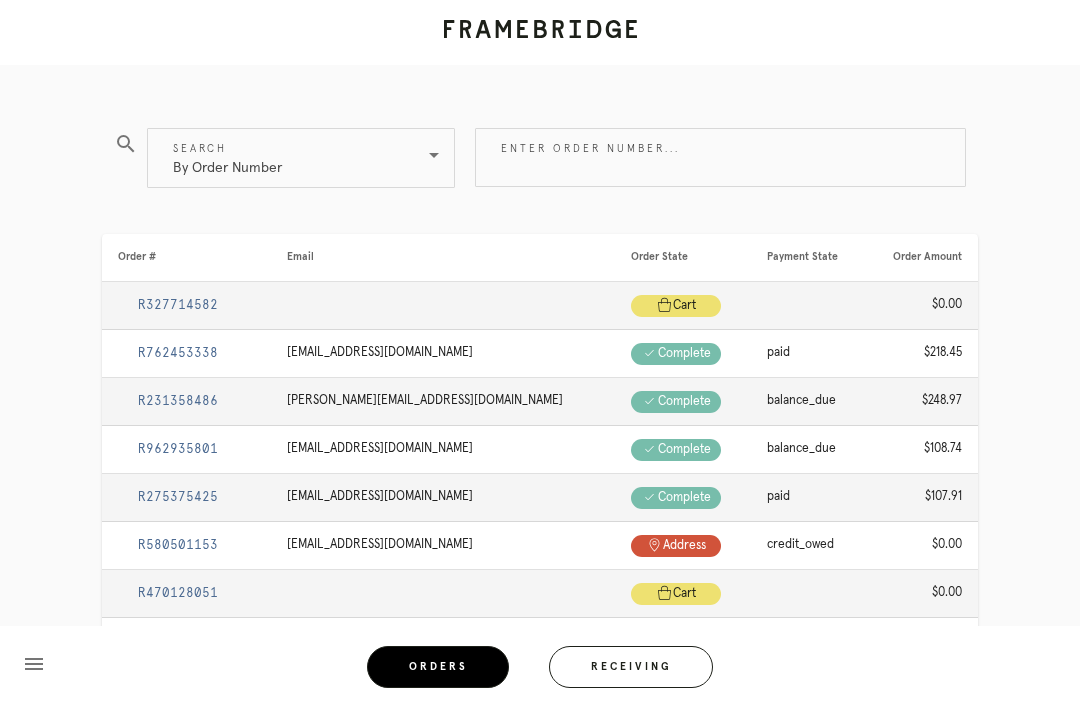 click on "By Order Number" at bounding box center (287, 158) 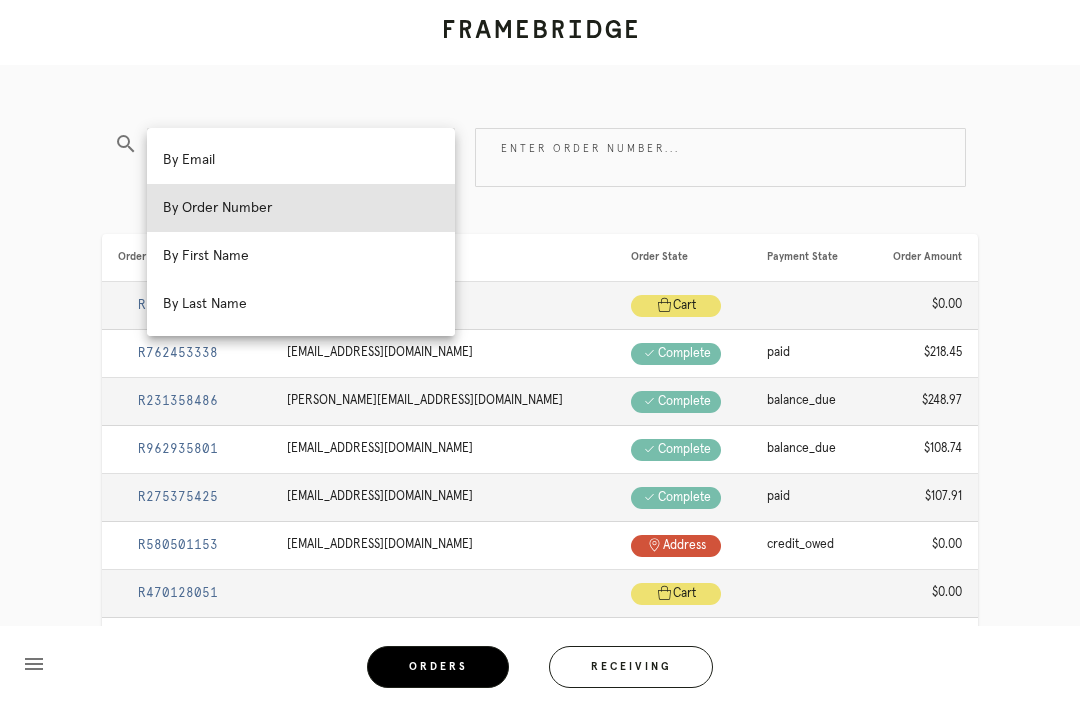 click on "By Email" at bounding box center (301, 160) 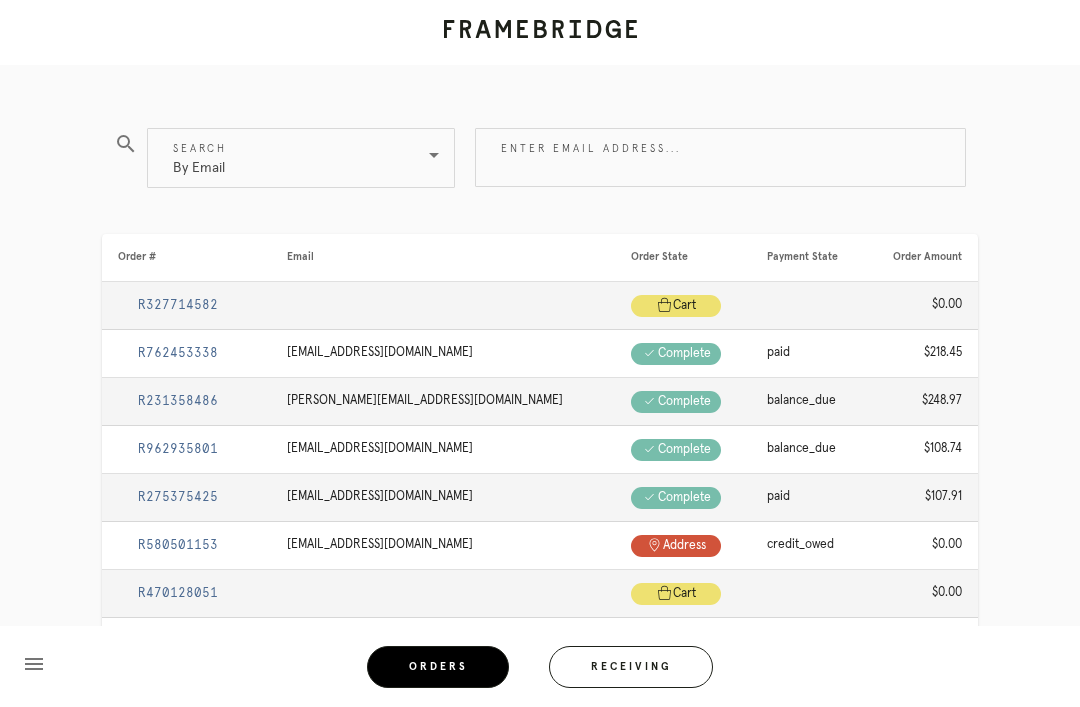 click on "Enter email address..." at bounding box center (720, 157) 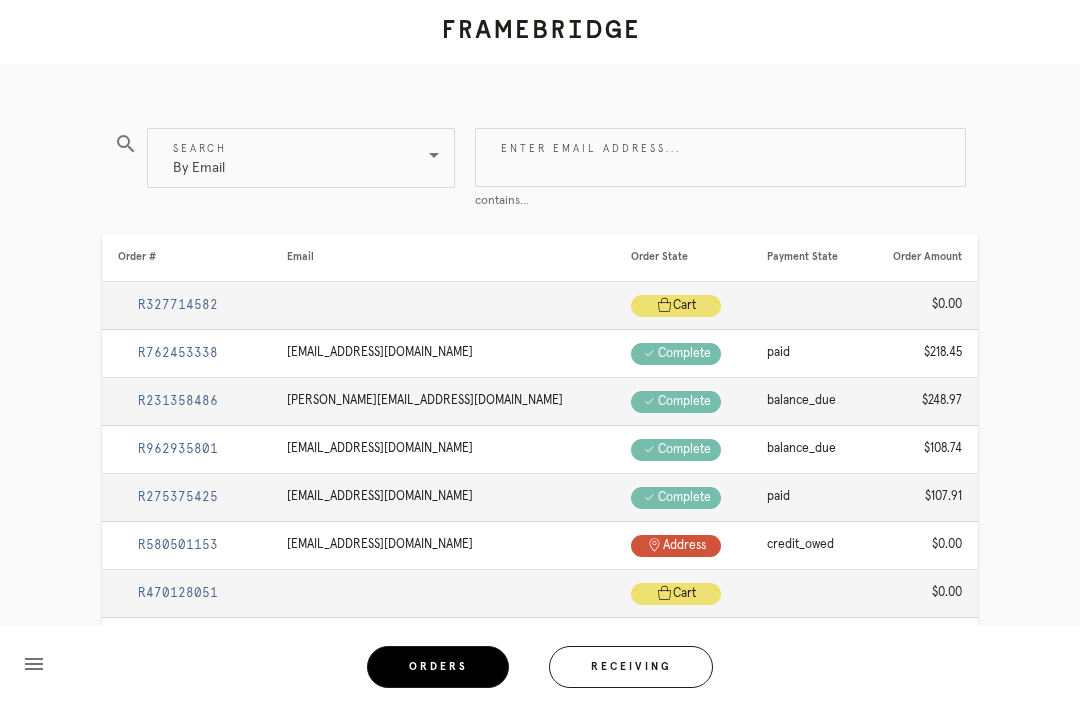 click on "Enter email address..." at bounding box center [720, 157] 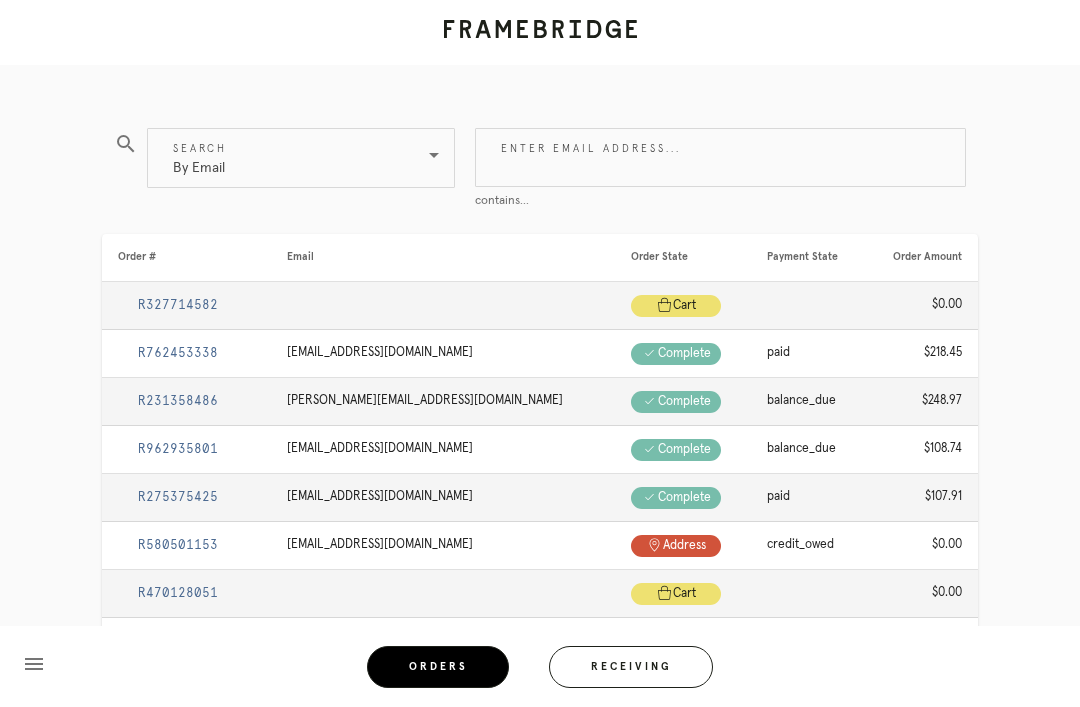 paste on "Eldiablogrande@gmail.com" 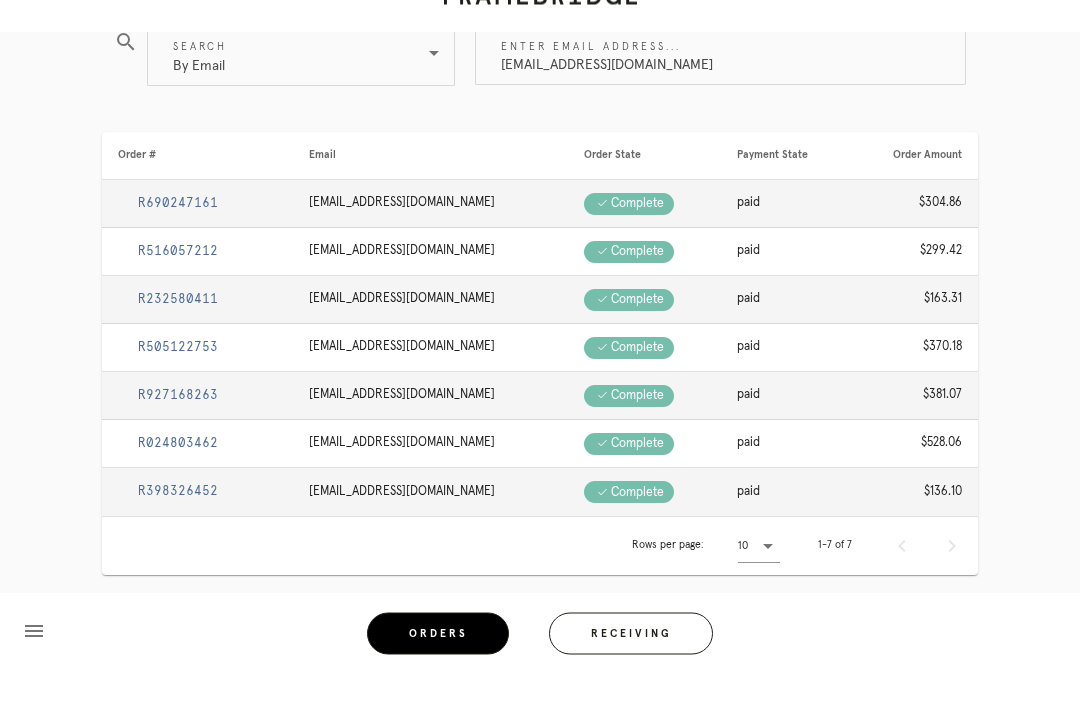 scroll, scrollTop: 132, scrollLeft: 0, axis: vertical 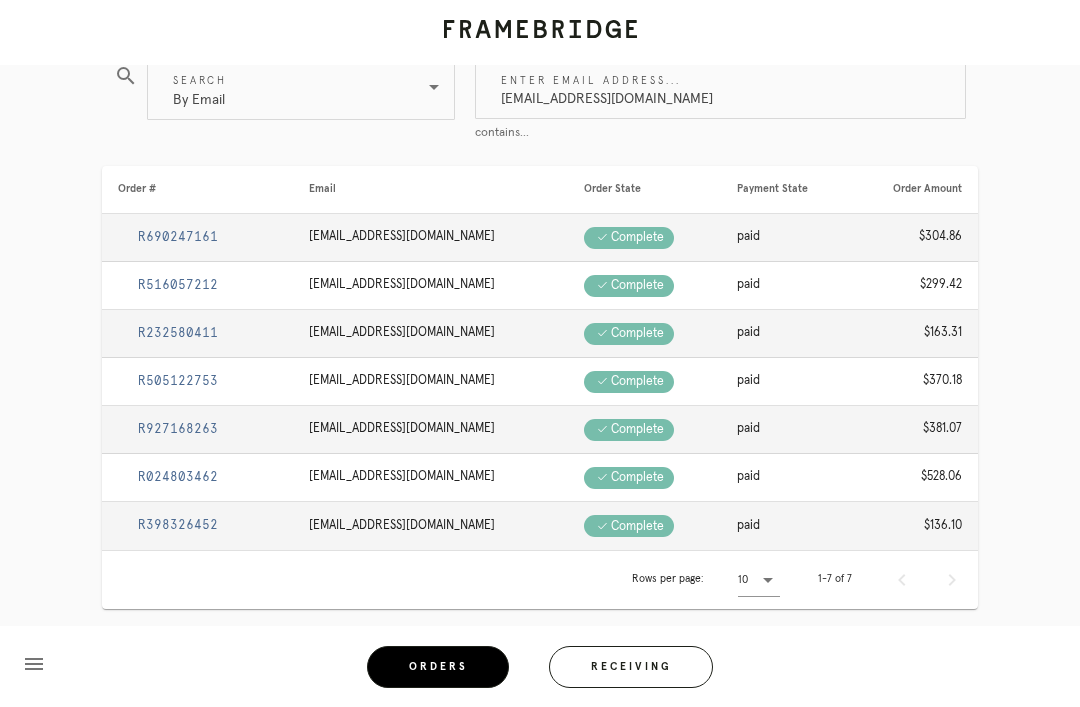 click on "R024803462" at bounding box center (178, 477) 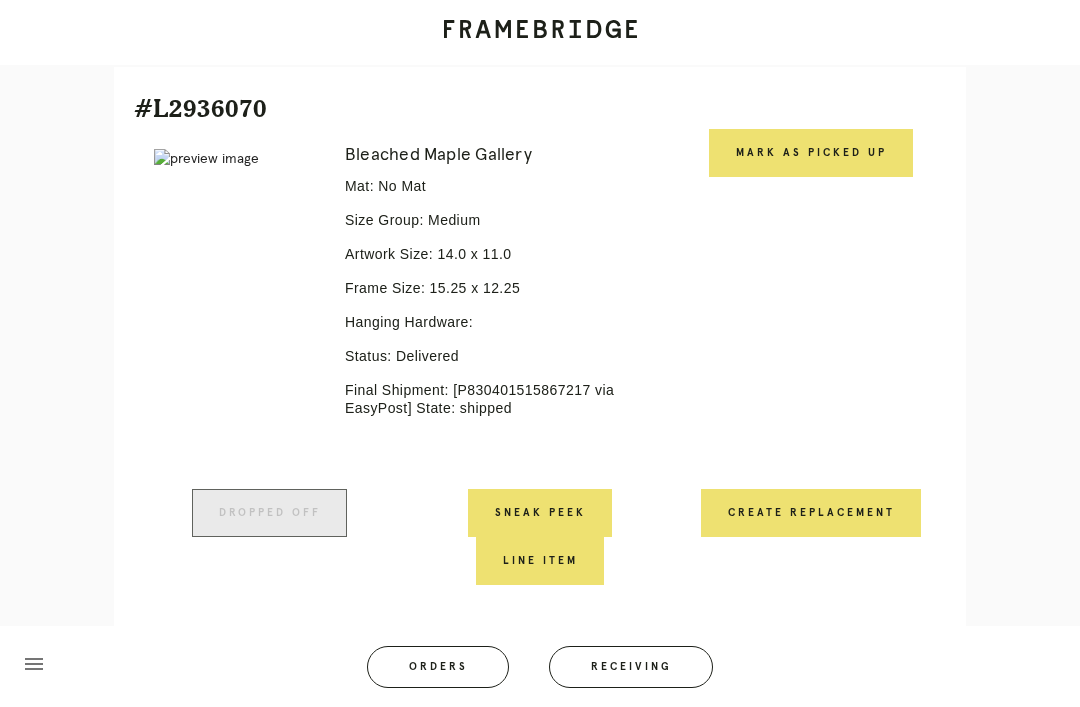 scroll, scrollTop: 463, scrollLeft: 0, axis: vertical 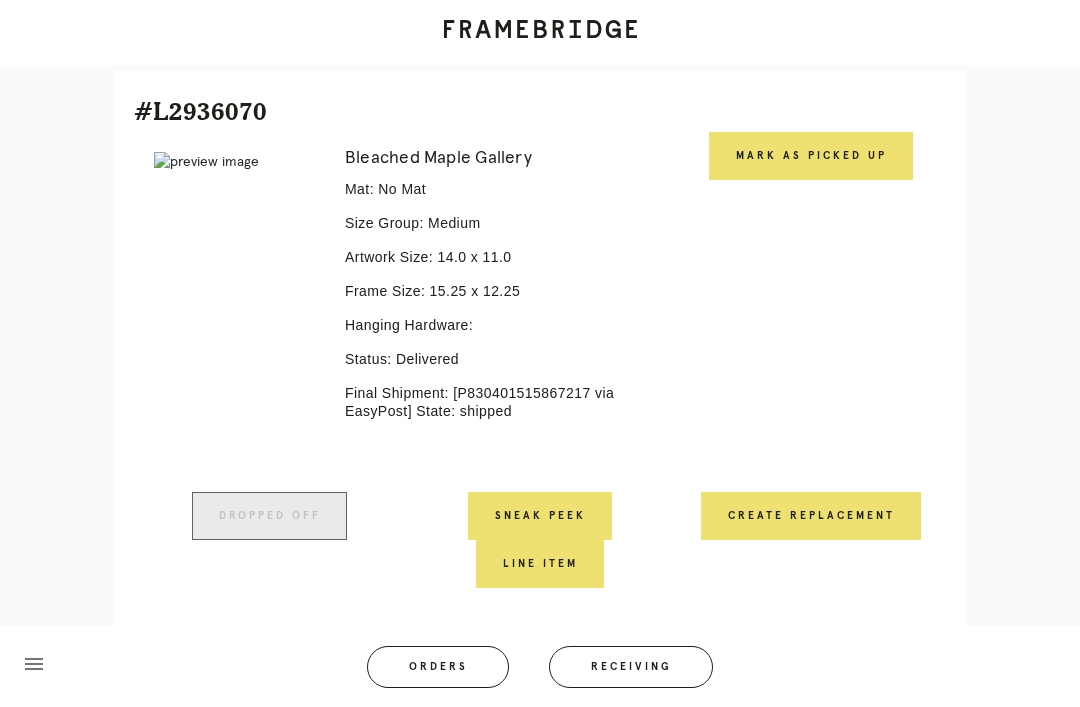 click on "Create Replacement" at bounding box center (811, 516) 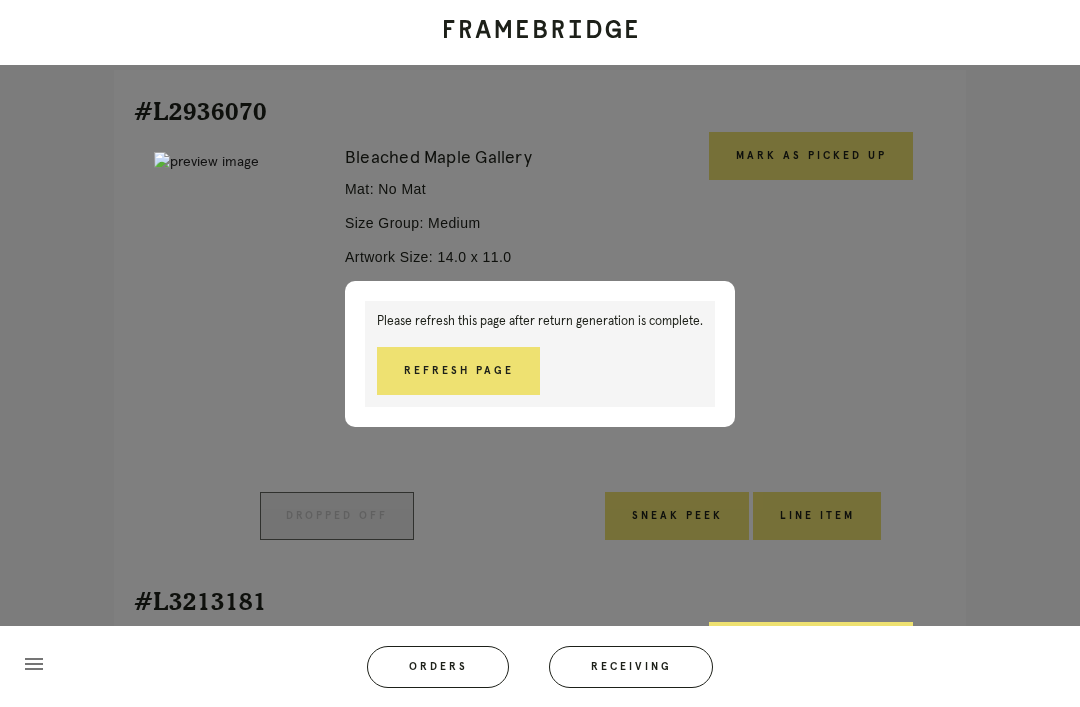 click on "Refresh Page" at bounding box center [458, 371] 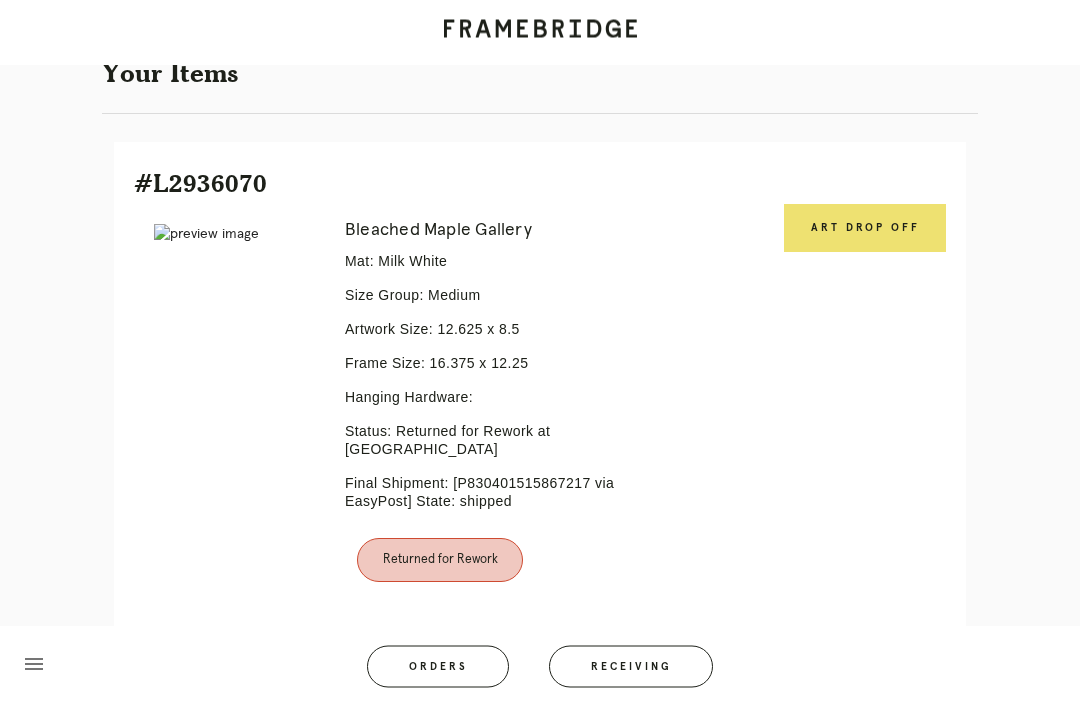 scroll, scrollTop: 391, scrollLeft: 0, axis: vertical 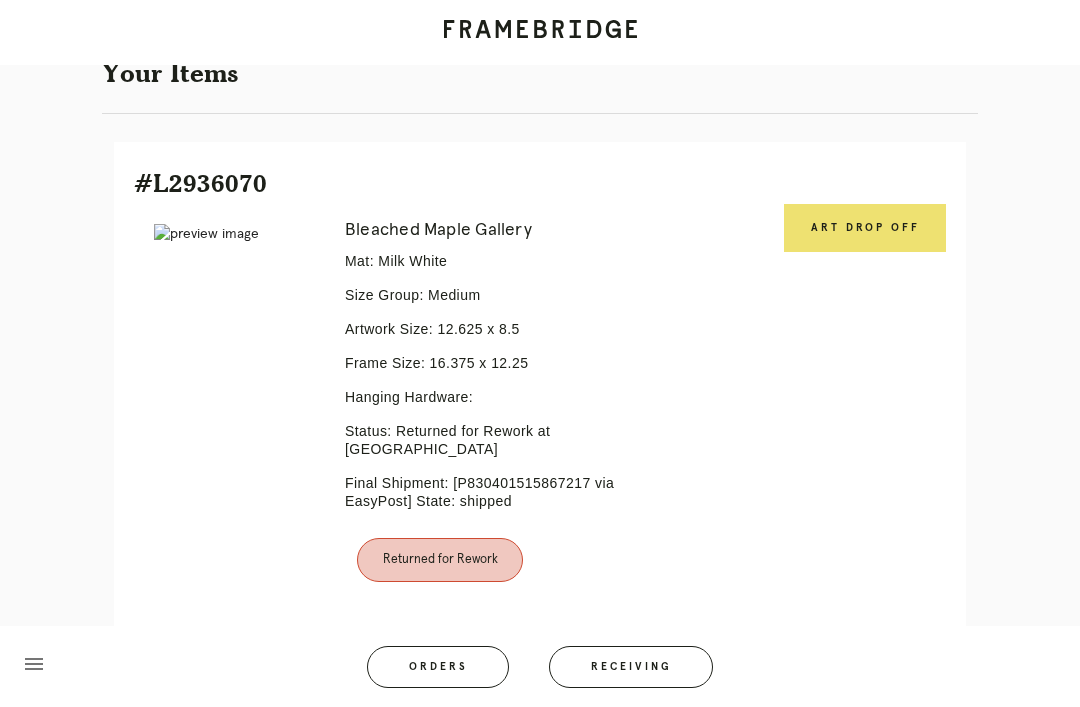 click on "Art drop off" at bounding box center (865, 228) 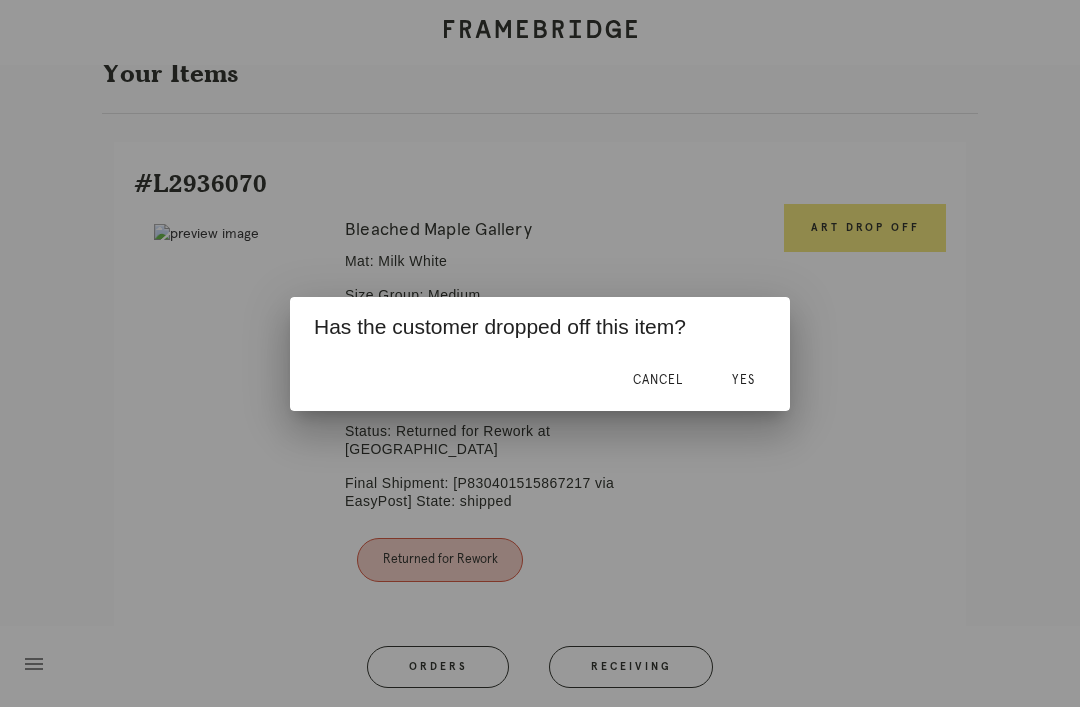 click on "Yes" at bounding box center [743, 380] 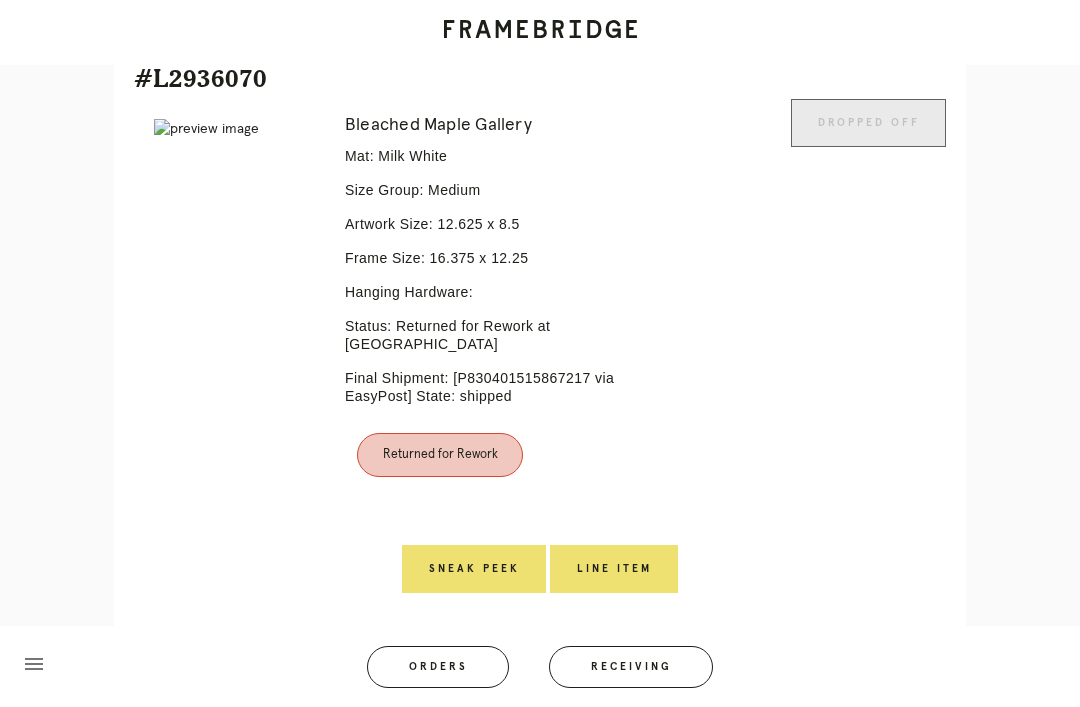 scroll, scrollTop: 495, scrollLeft: 0, axis: vertical 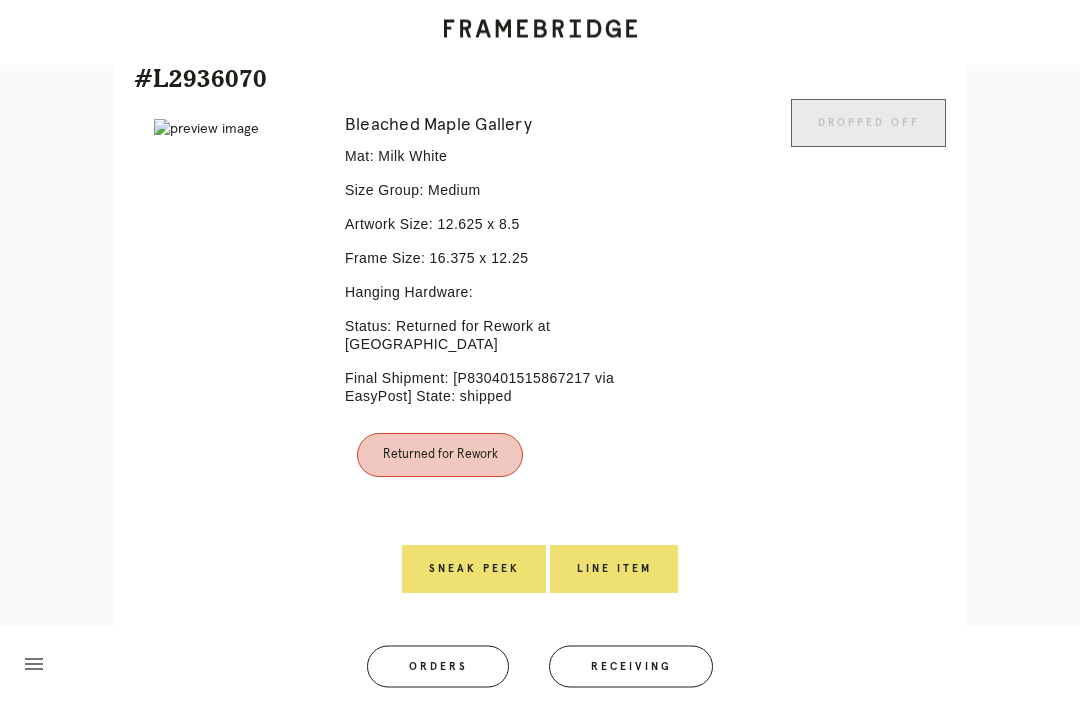 click on "Line Item" at bounding box center [614, 570] 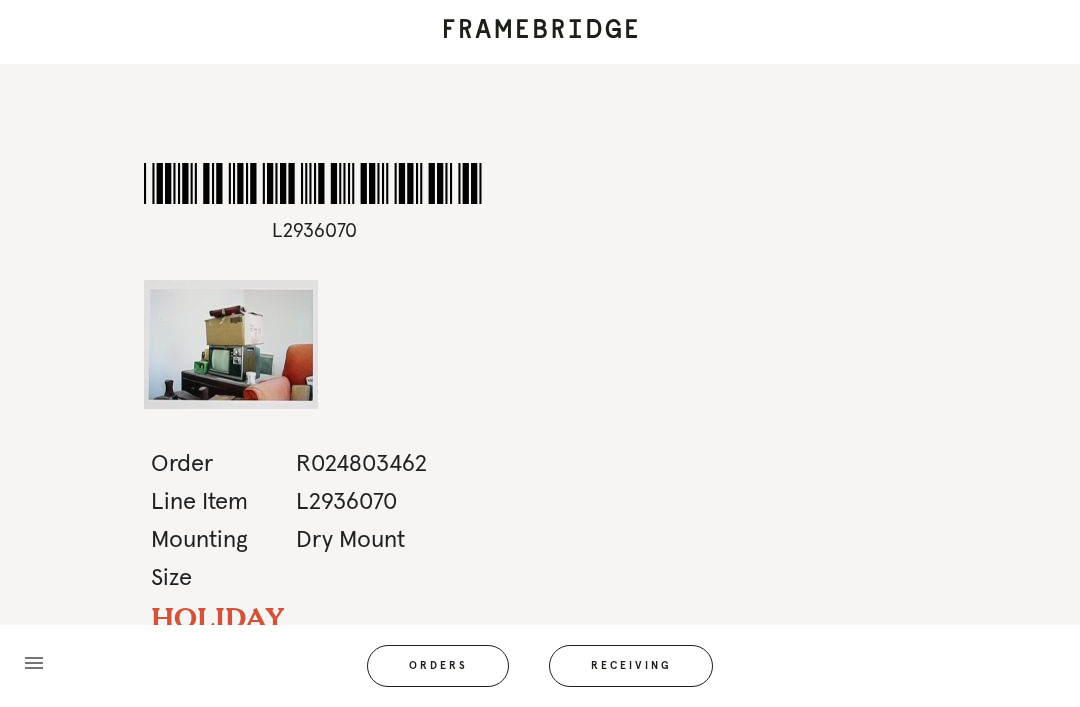 scroll, scrollTop: 64, scrollLeft: 0, axis: vertical 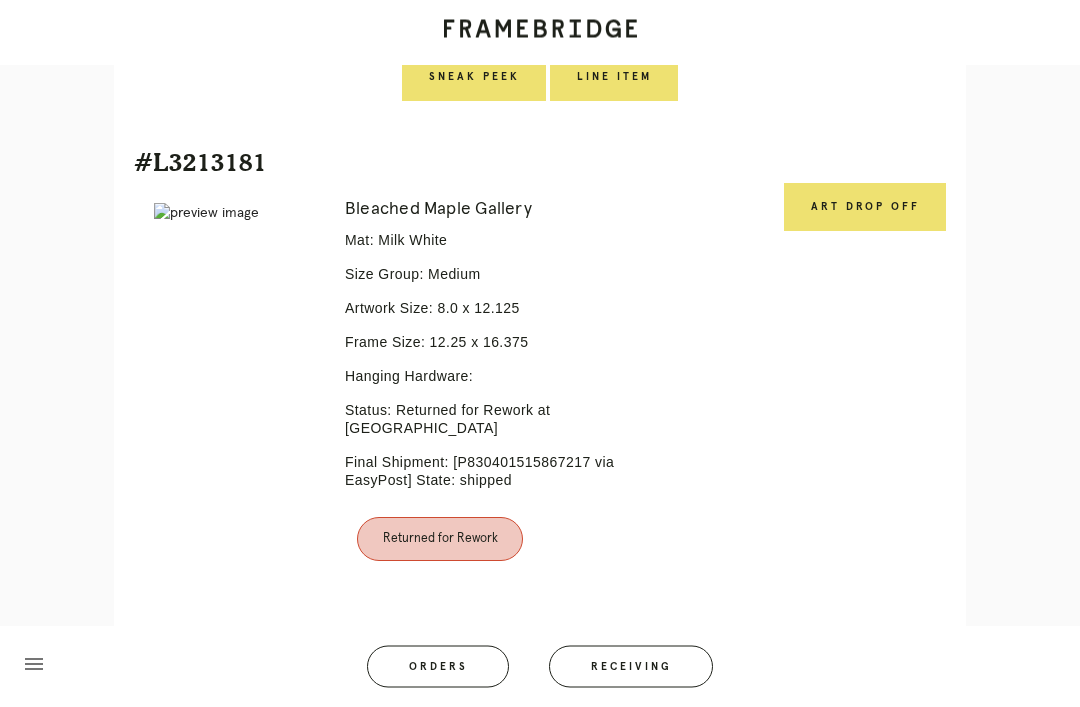 click on "Art drop off" at bounding box center [865, 208] 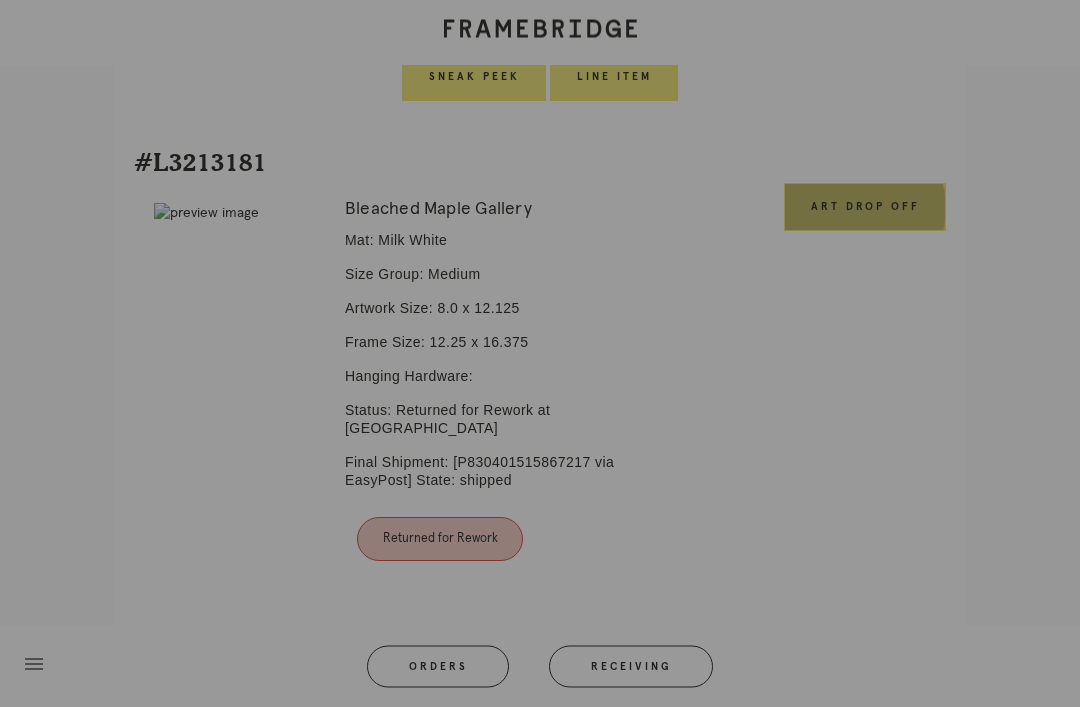 scroll, scrollTop: 988, scrollLeft: 0, axis: vertical 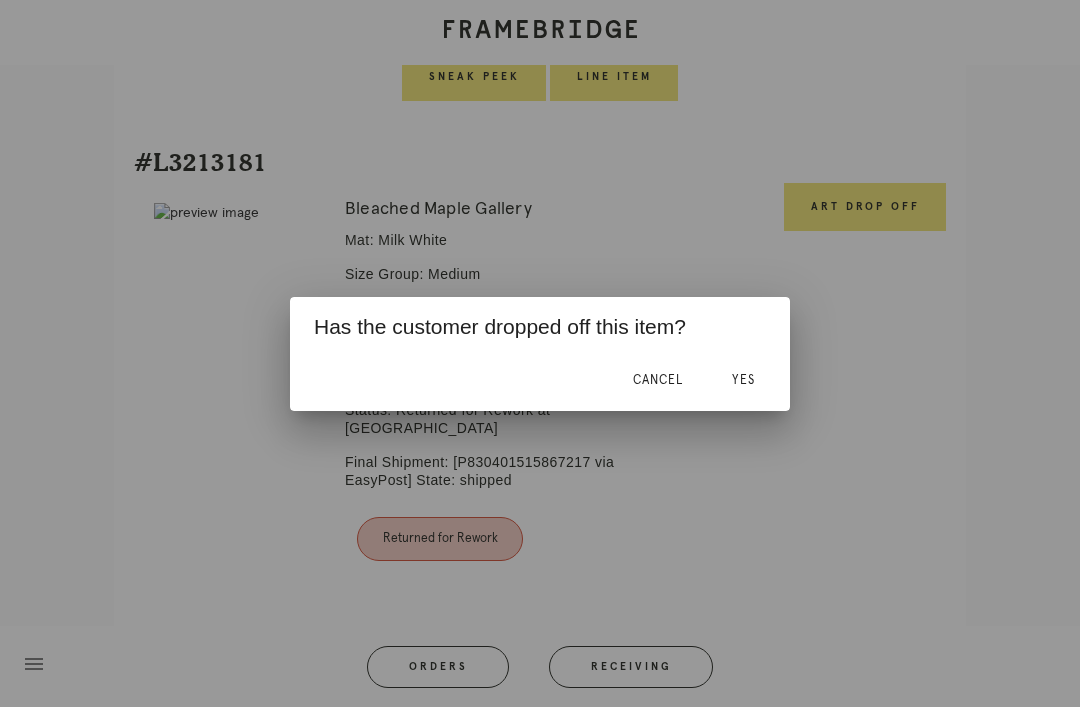 click on "Yes" at bounding box center [743, 380] 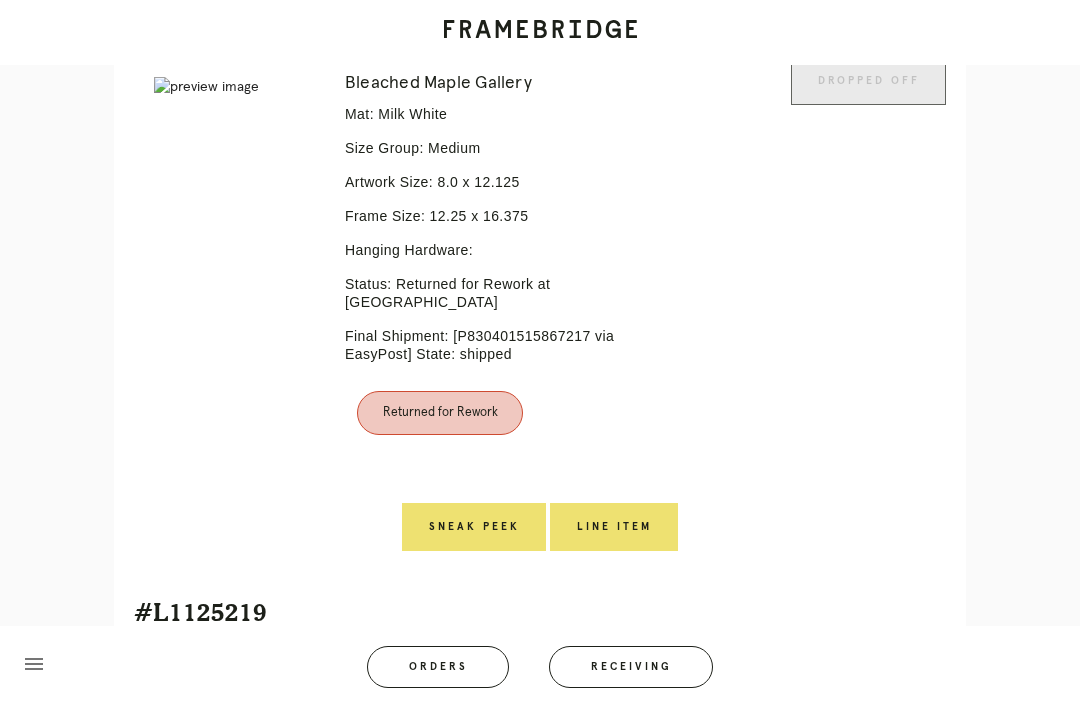 scroll, scrollTop: 1114, scrollLeft: 0, axis: vertical 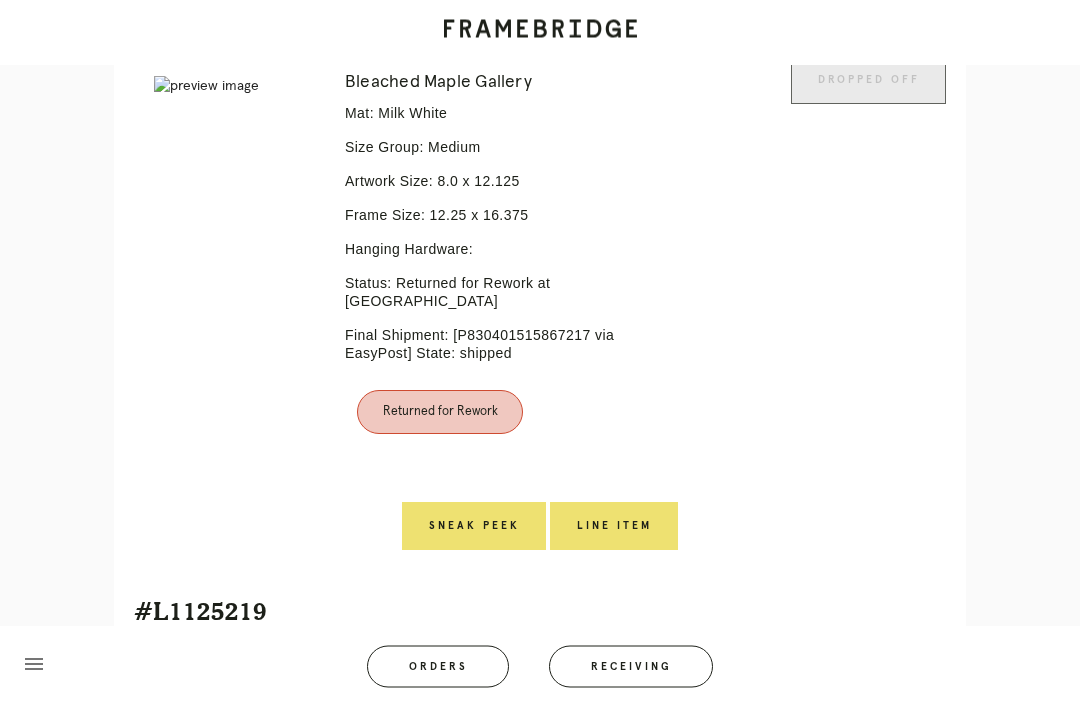 click on "Line Item" at bounding box center (614, 527) 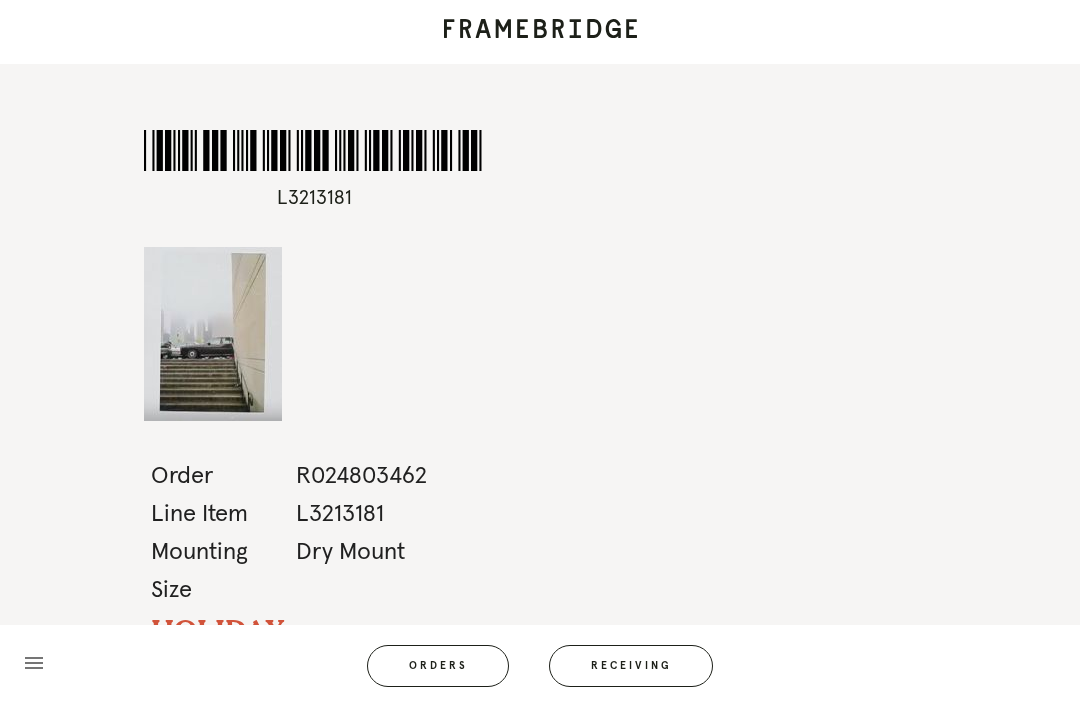 scroll, scrollTop: 64, scrollLeft: 0, axis: vertical 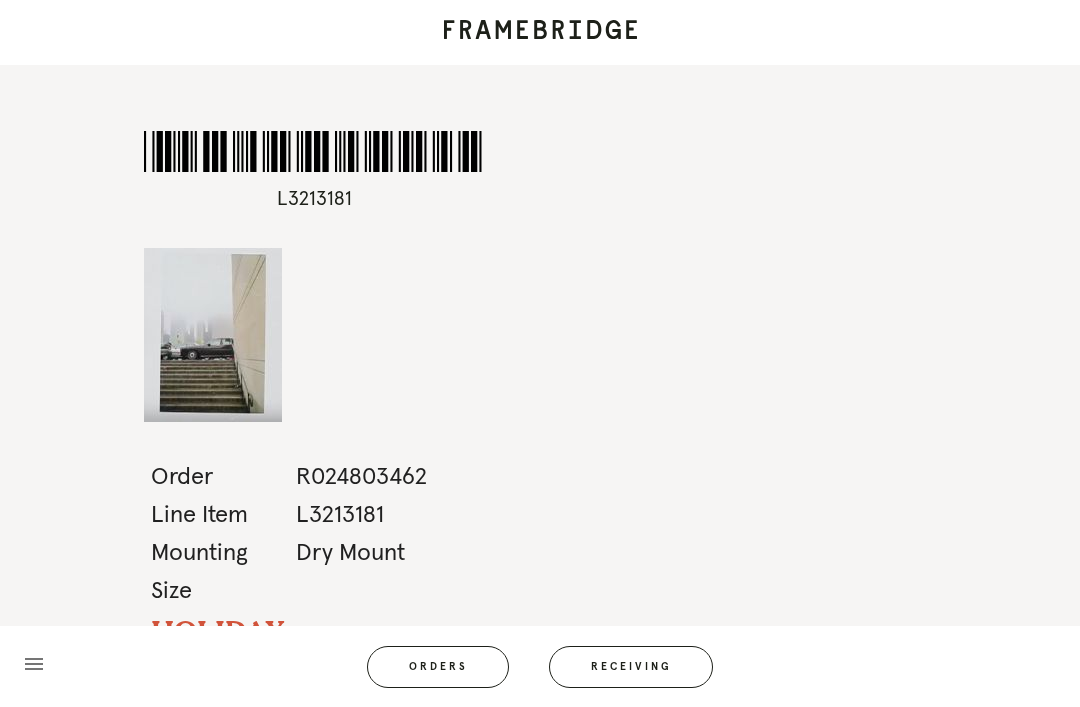 click on "Orders" at bounding box center (438, 667) 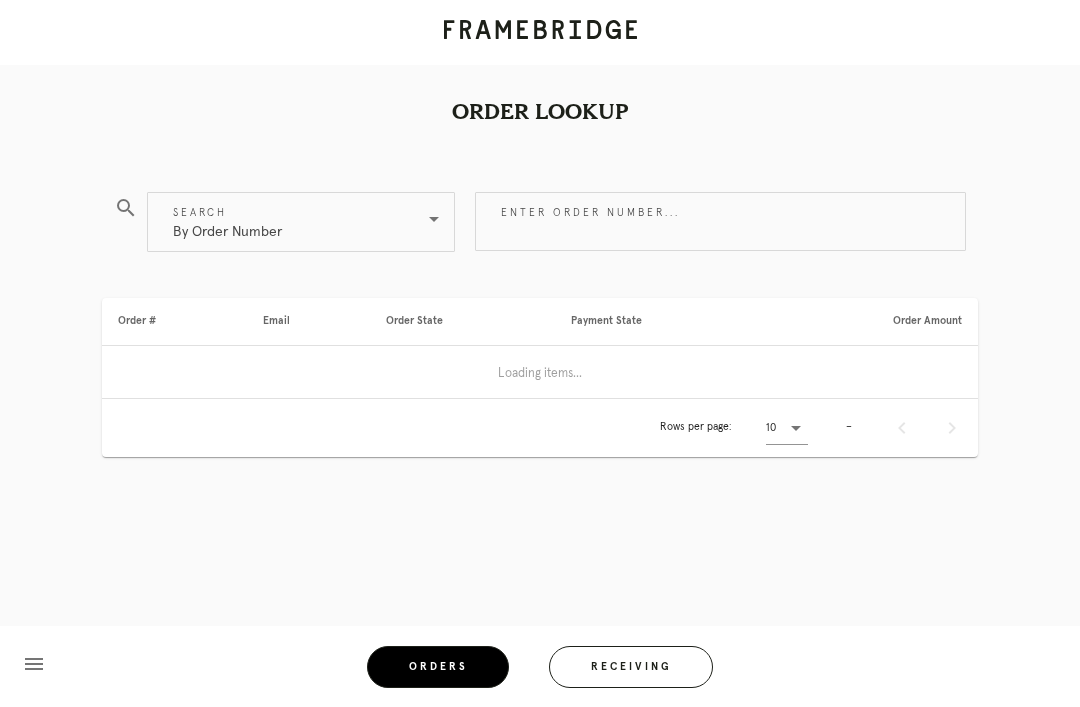 click on "Receiving" at bounding box center (631, 667) 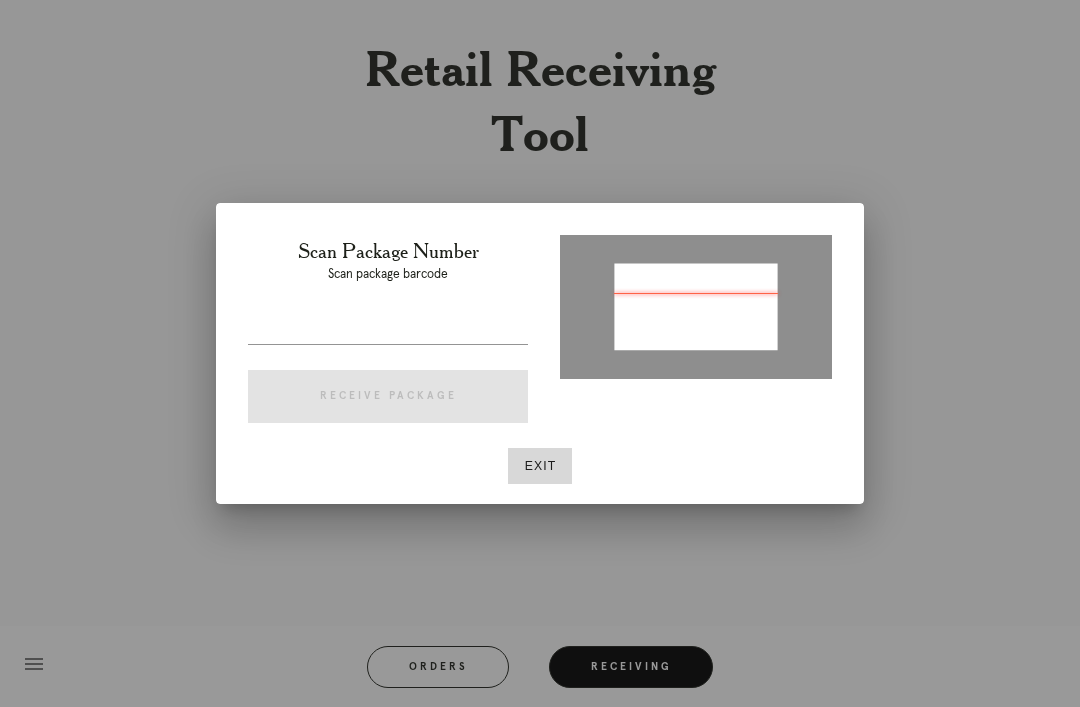 type on "P829631226386363" 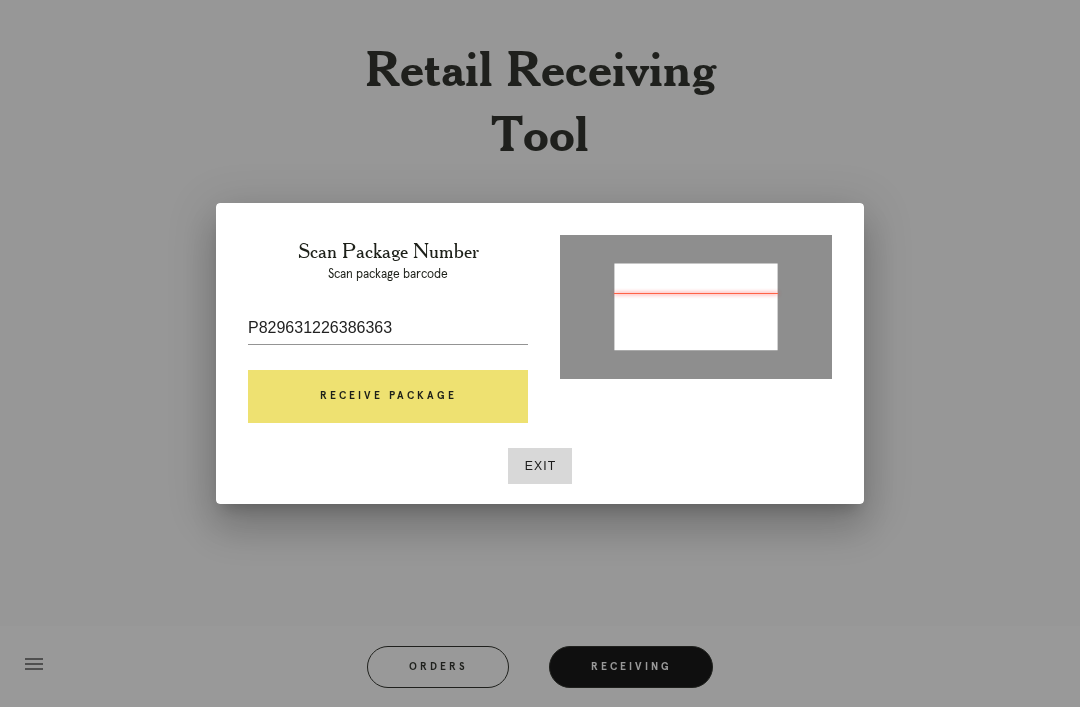 click on "Receive Package" at bounding box center [388, 397] 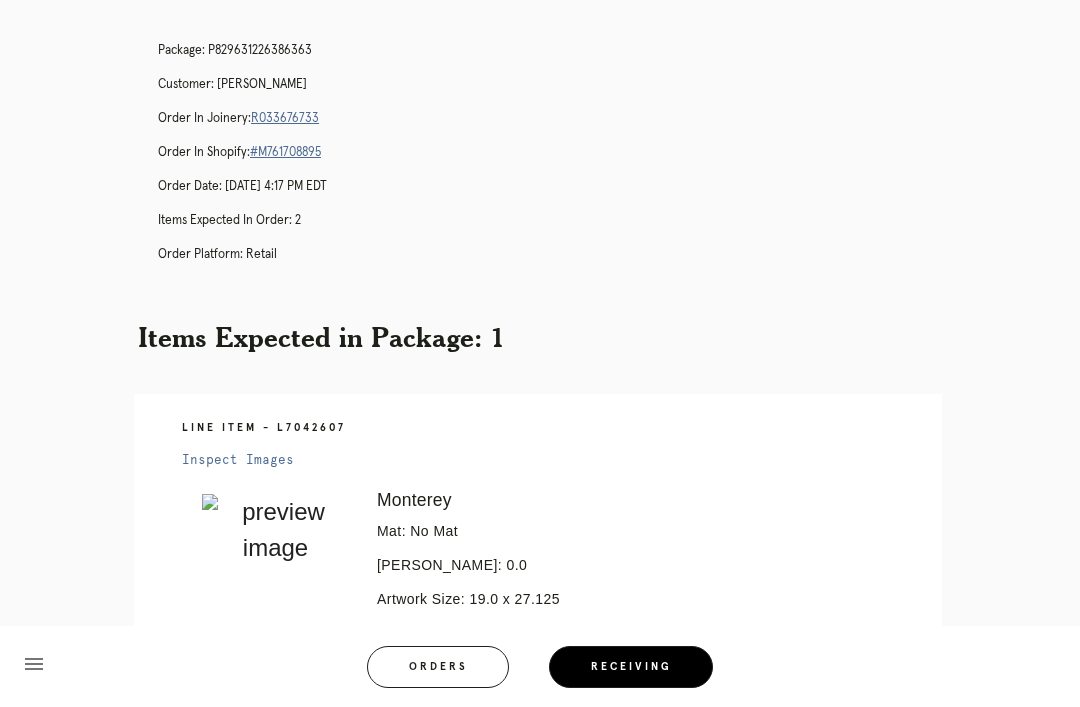 scroll, scrollTop: 53, scrollLeft: 0, axis: vertical 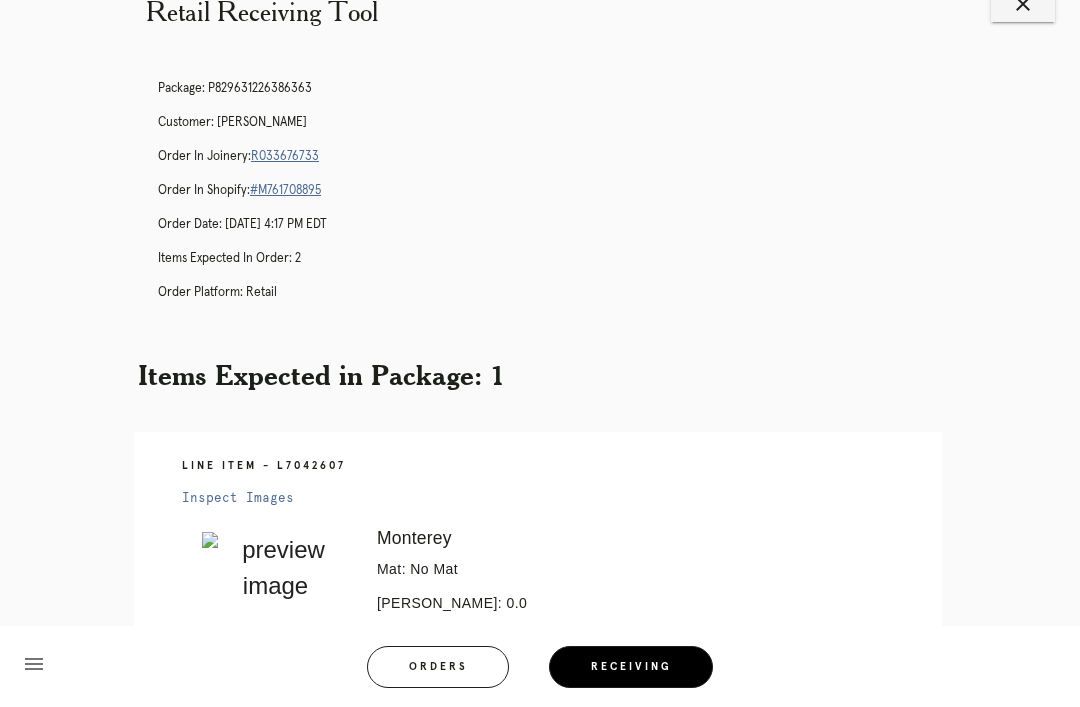 click on "R033676733" at bounding box center [285, 156] 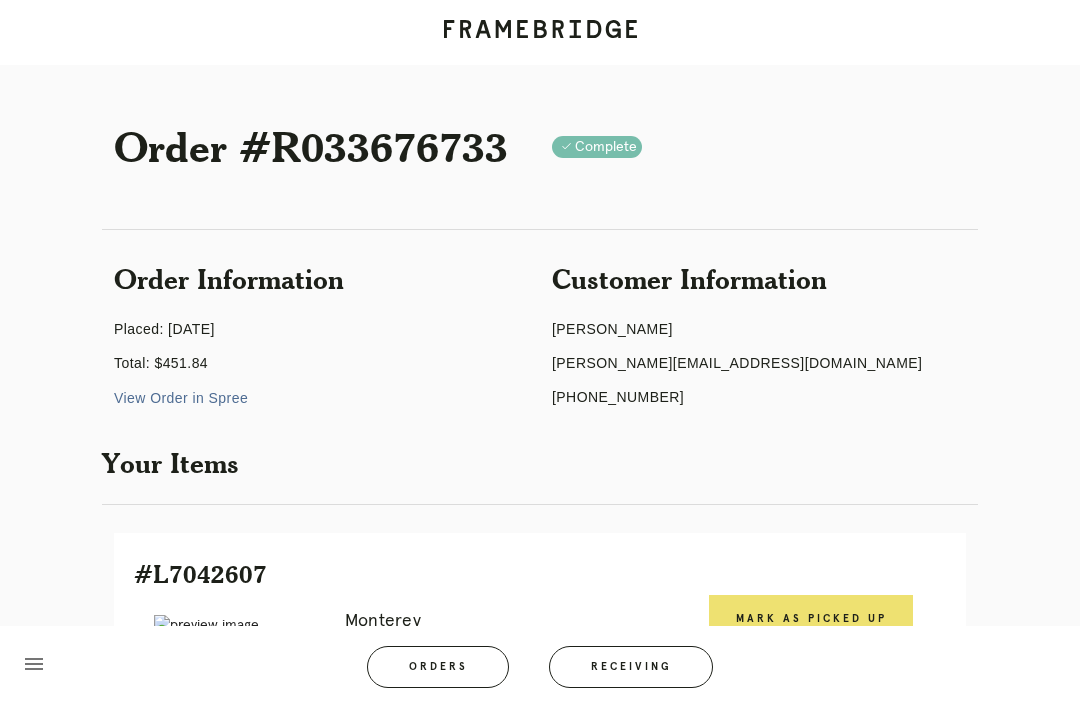 scroll, scrollTop: 0, scrollLeft: 0, axis: both 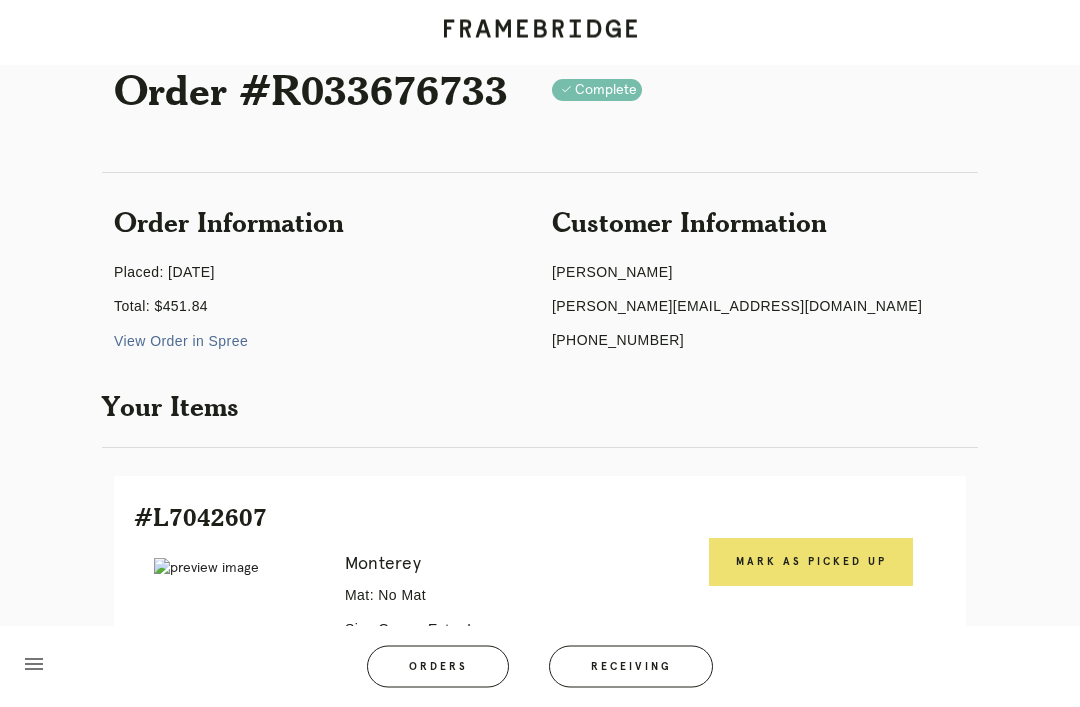 click on "Mark as Picked Up" at bounding box center [811, 563] 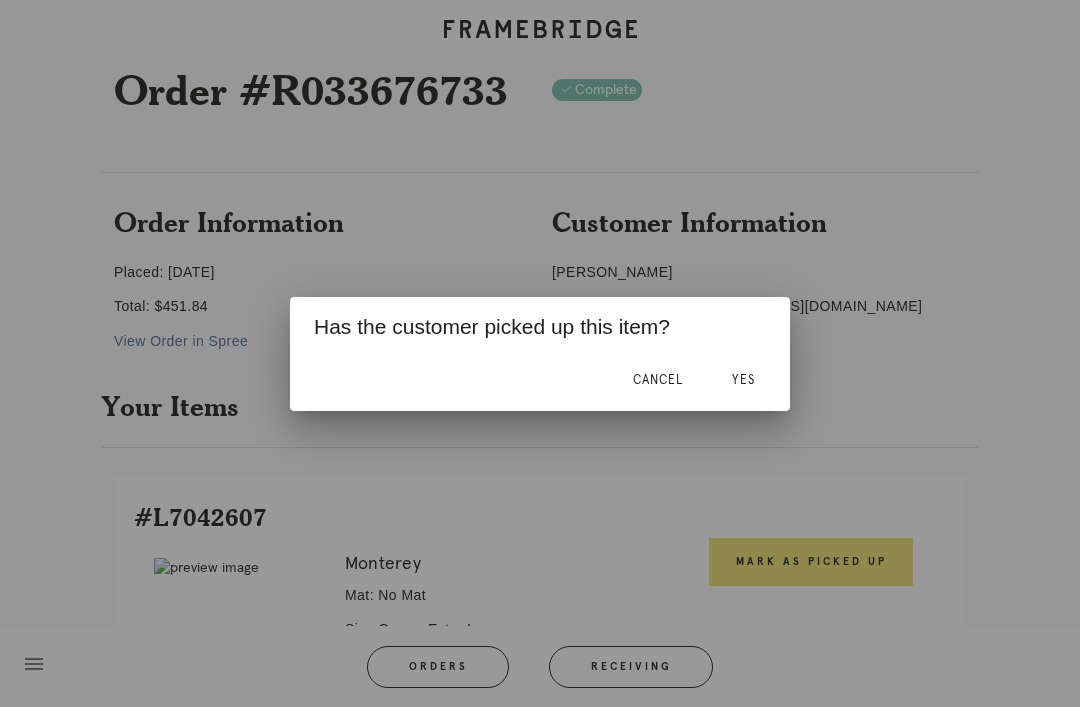 click on "Yes" at bounding box center [743, 380] 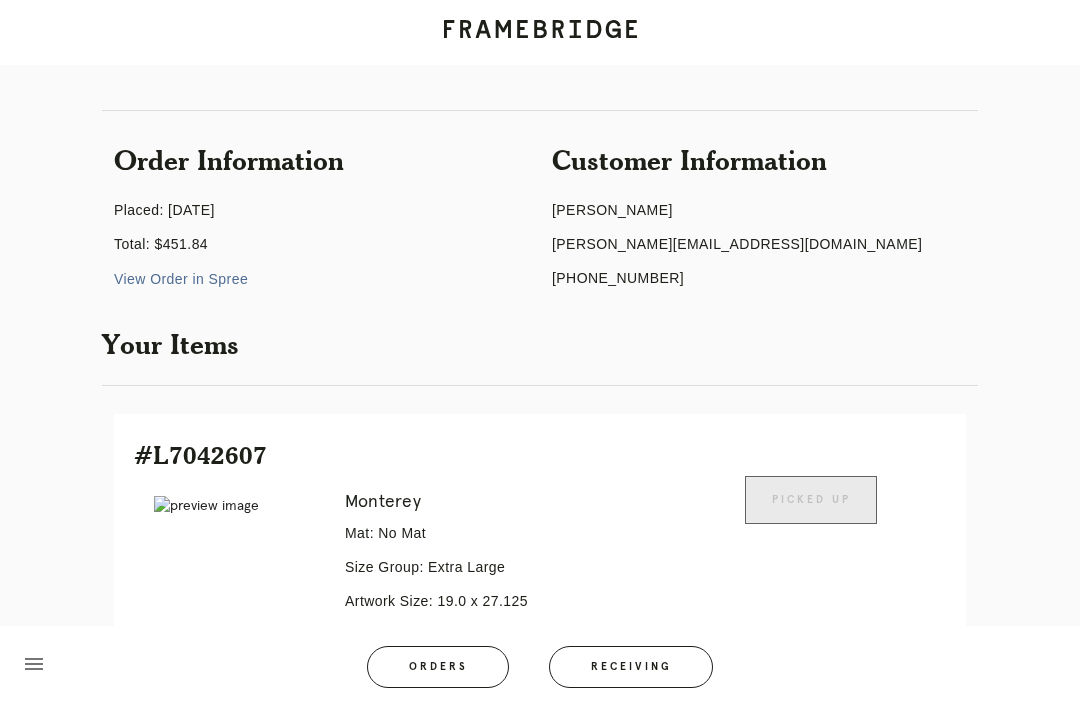 scroll, scrollTop: 393, scrollLeft: 0, axis: vertical 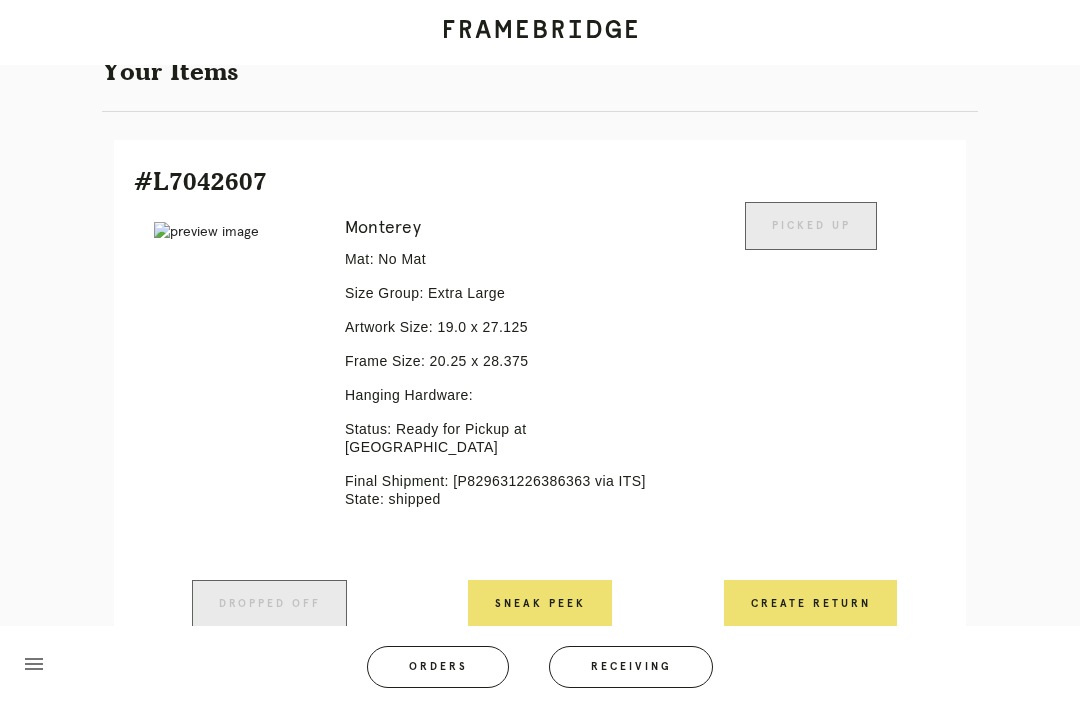 click on "Orders" at bounding box center [438, 667] 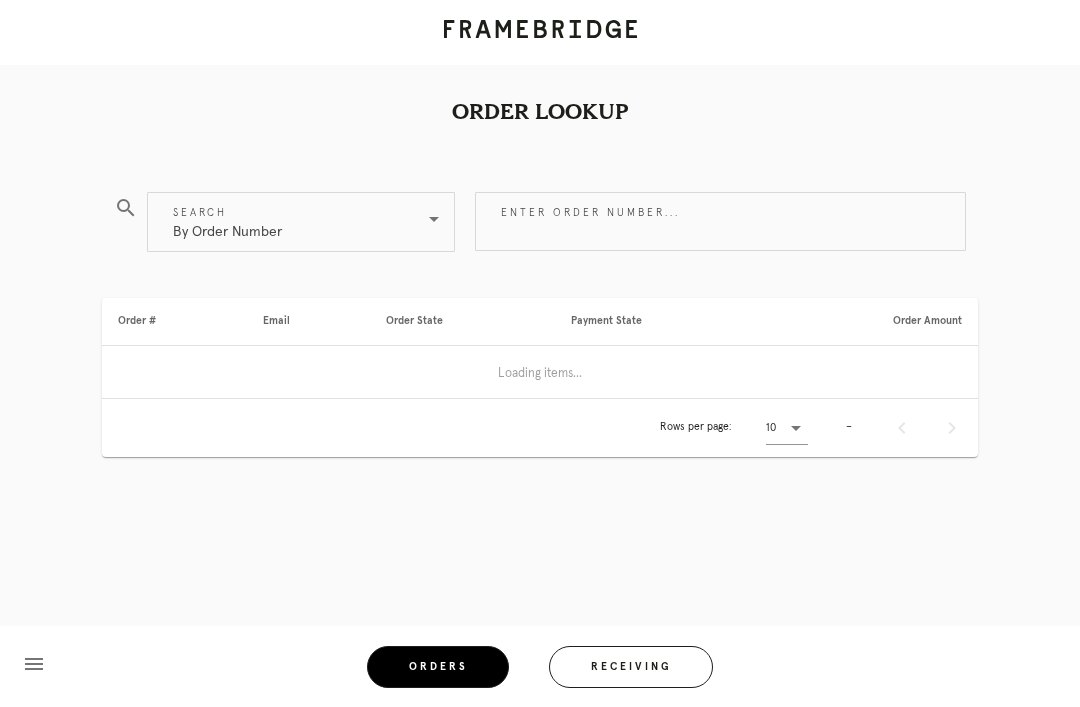 scroll, scrollTop: 0, scrollLeft: 0, axis: both 